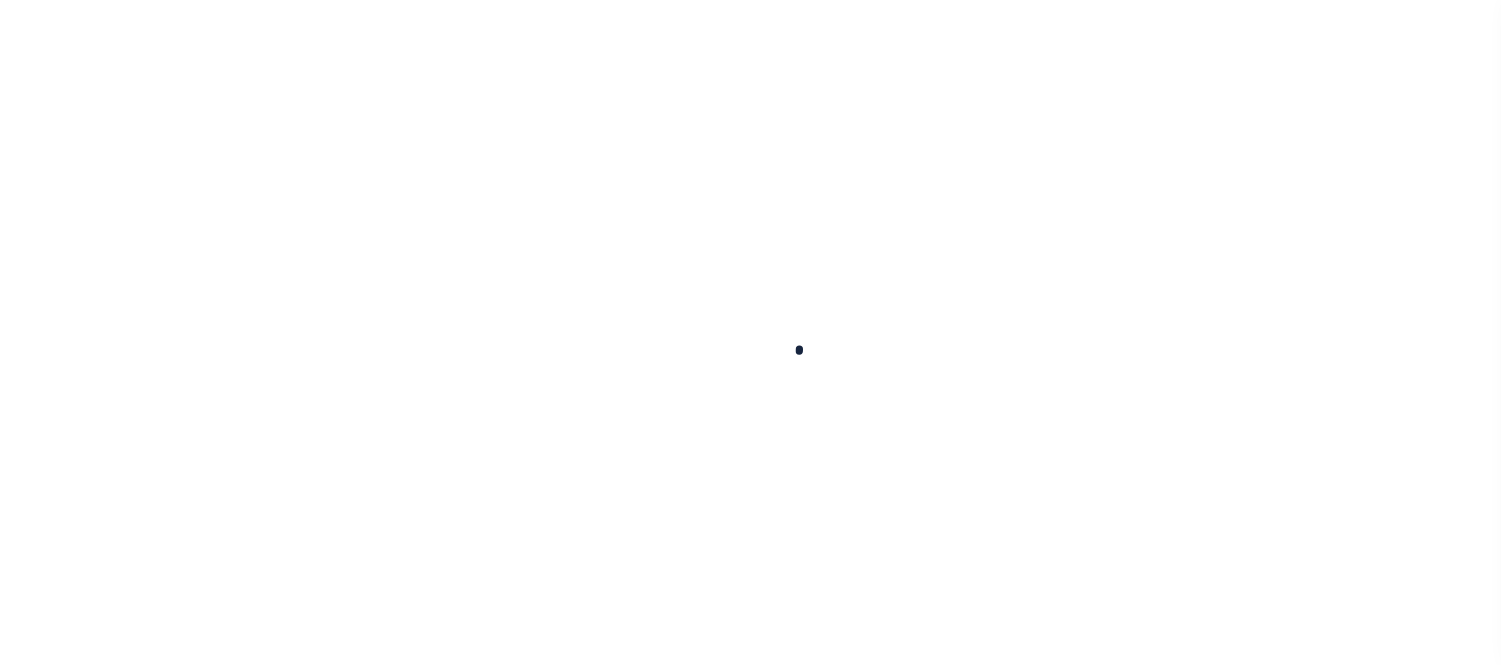 scroll, scrollTop: 0, scrollLeft: 0, axis: both 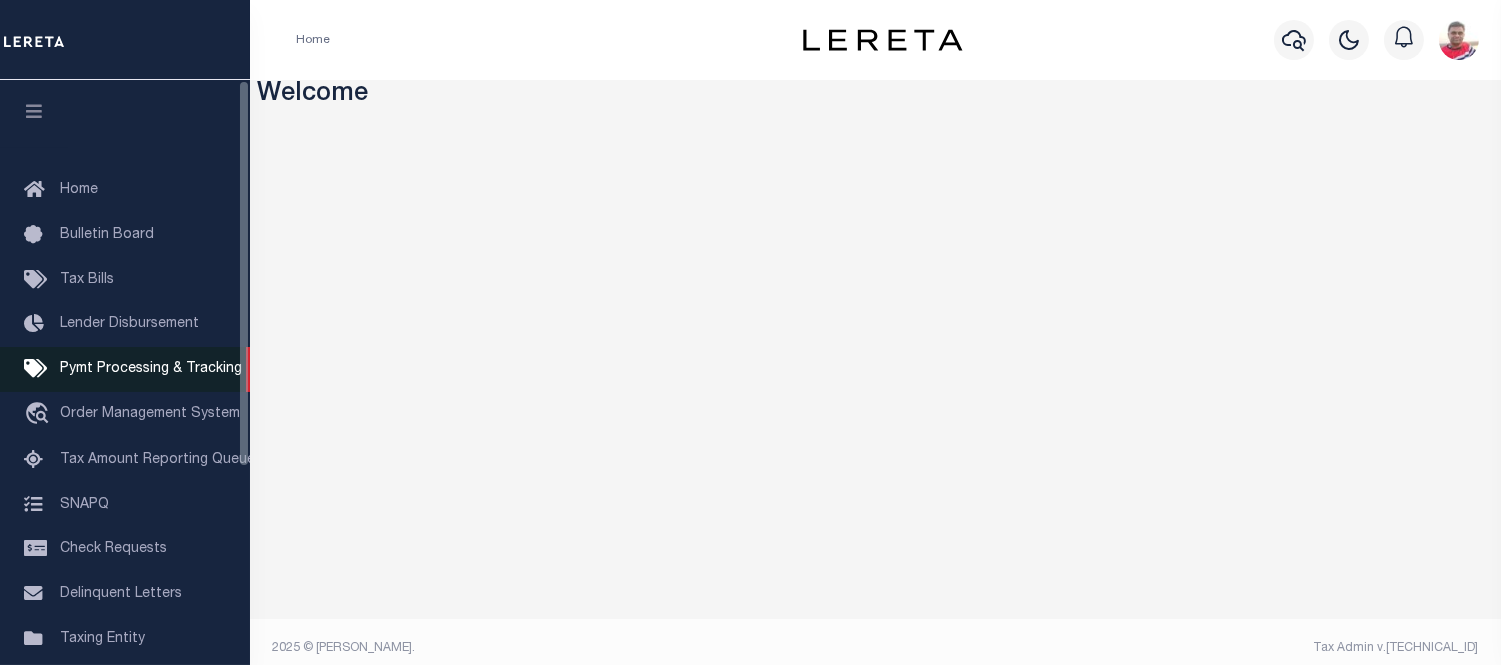 click on "Pymt Processing & Tracking" at bounding box center [151, 369] 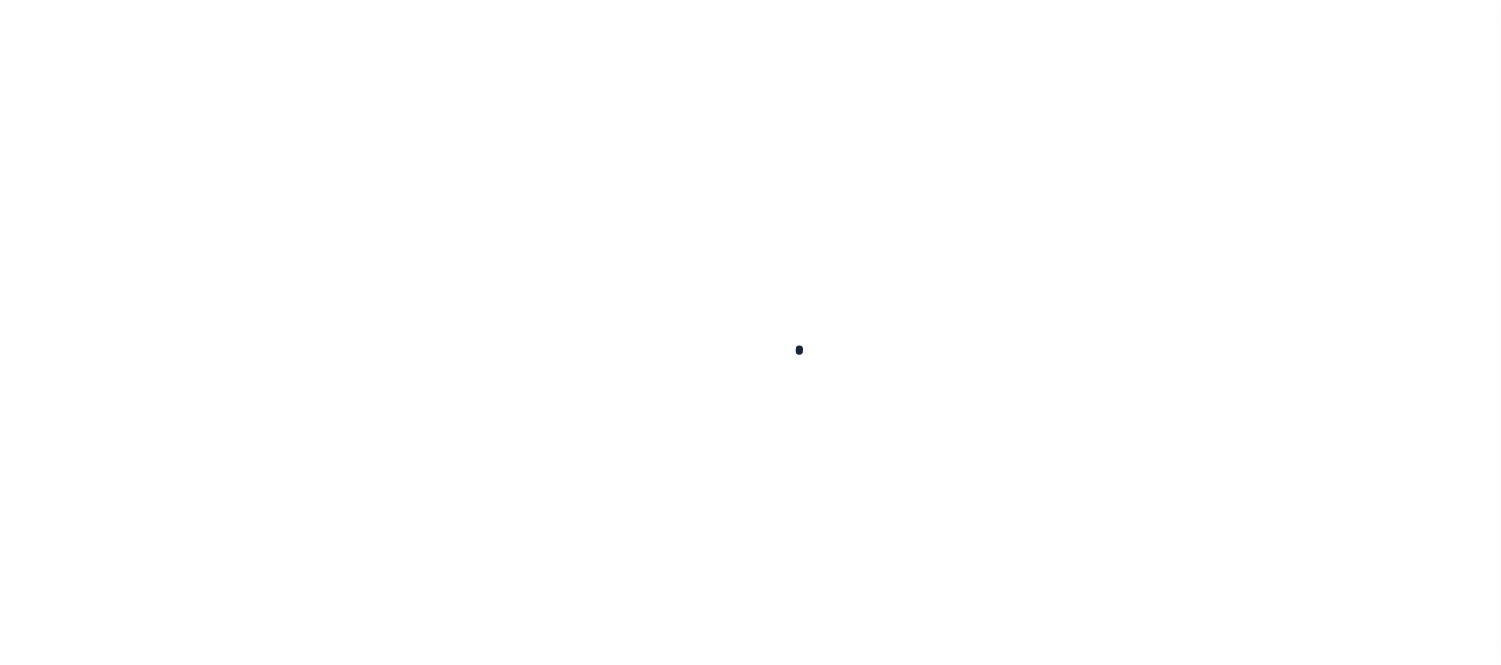 scroll, scrollTop: 0, scrollLeft: 0, axis: both 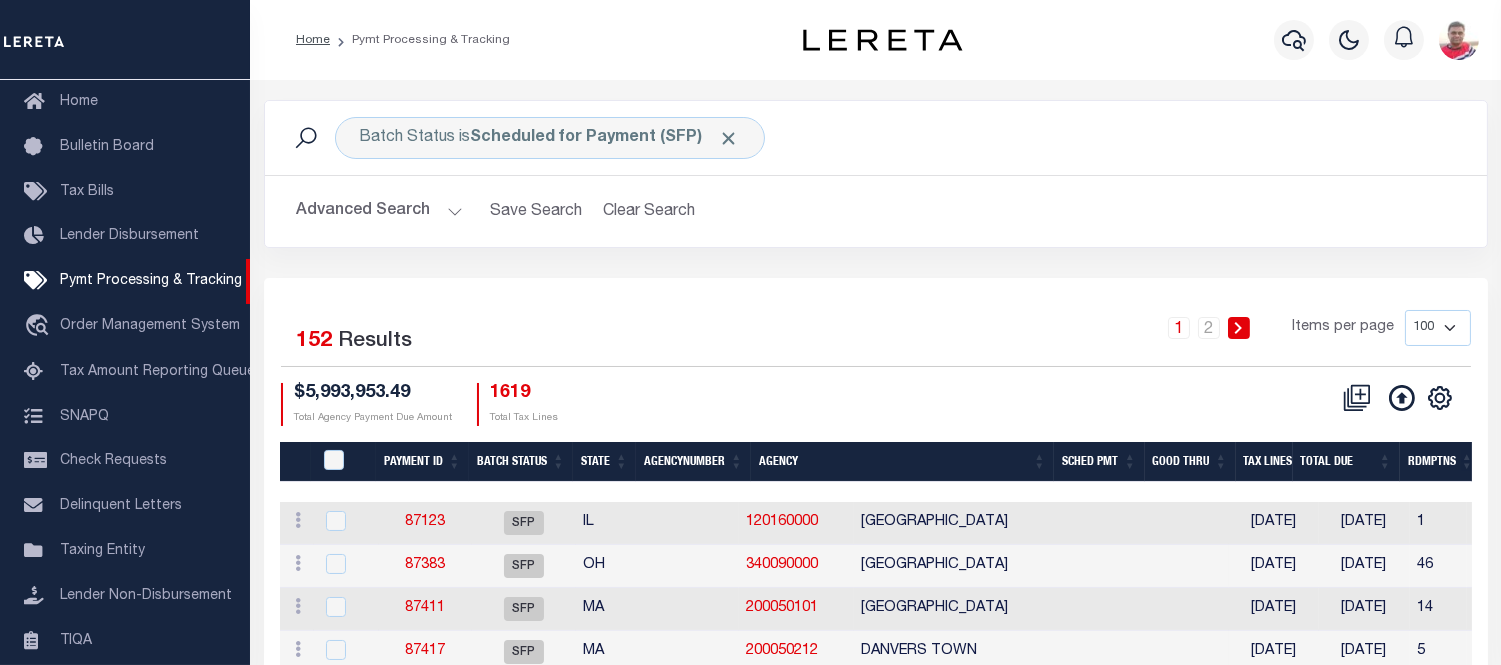 click on "Advanced Search" at bounding box center (380, 211) 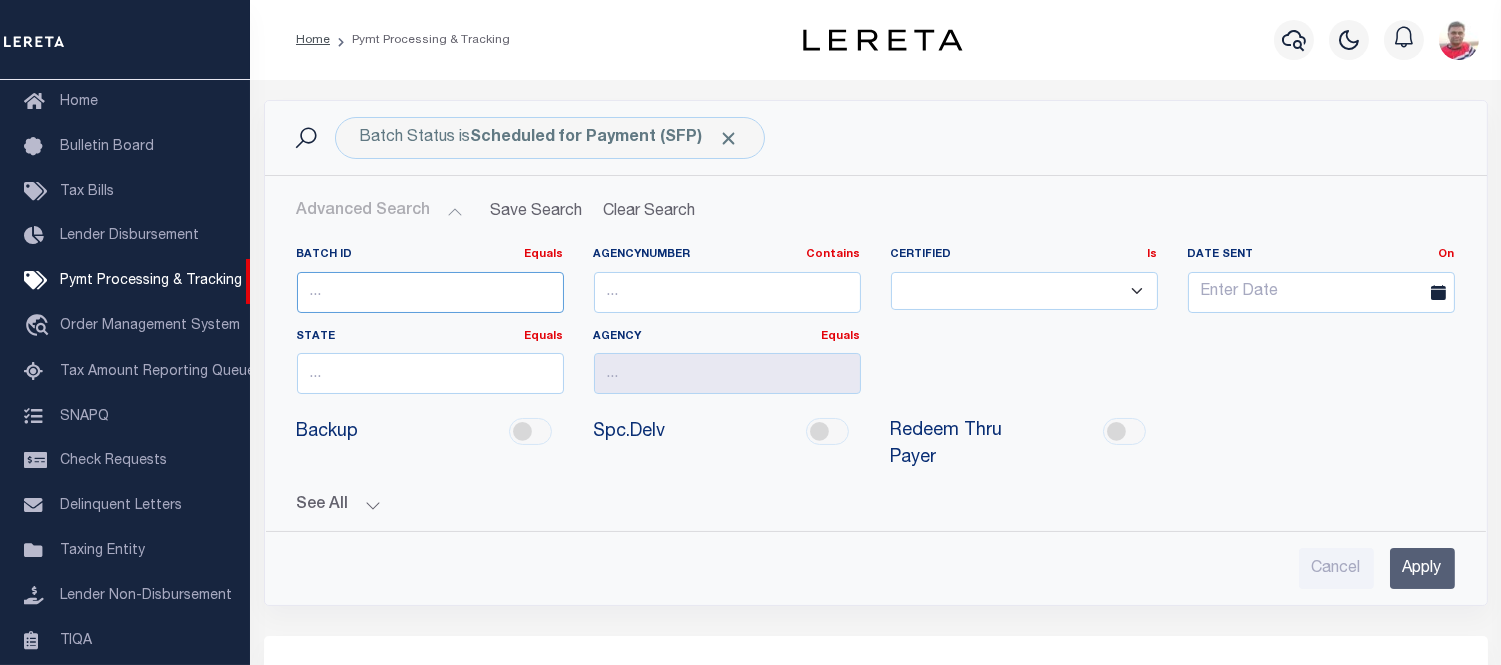 click at bounding box center (430, 292) 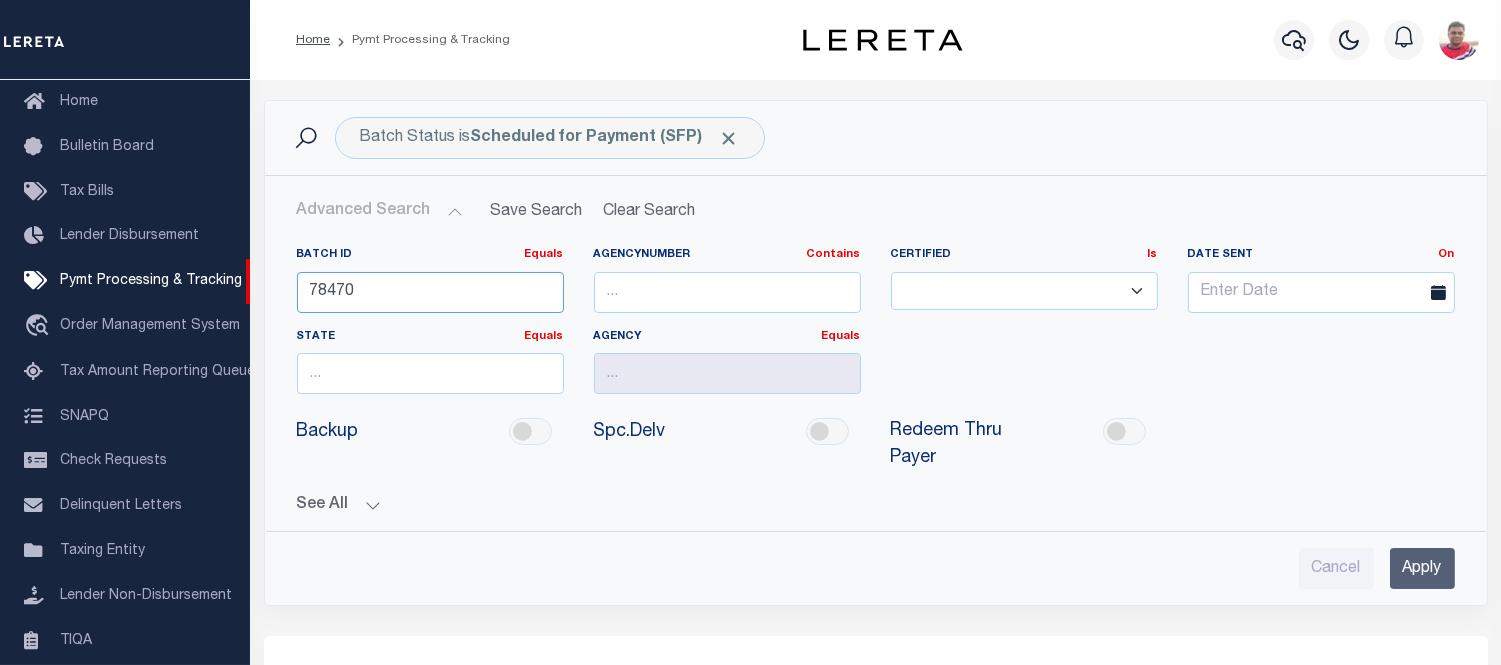 scroll, scrollTop: 111, scrollLeft: 0, axis: vertical 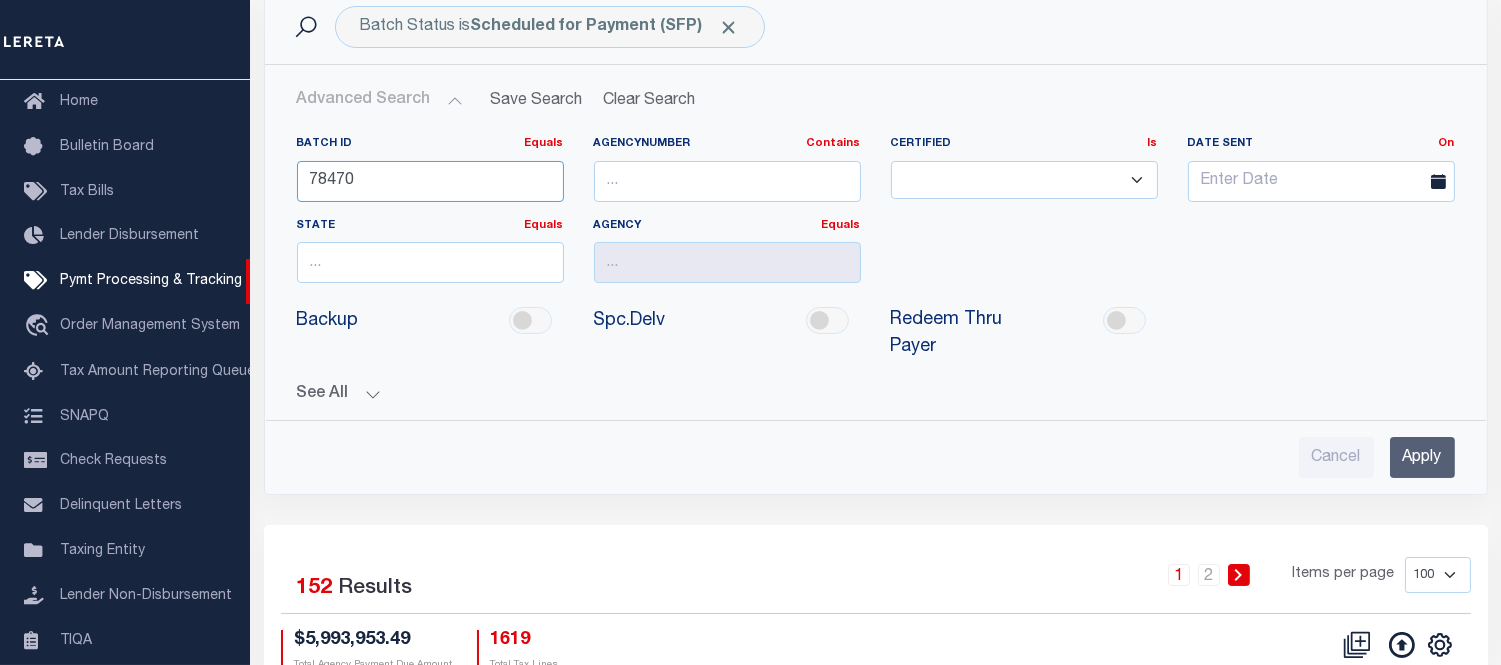 type on "78470" 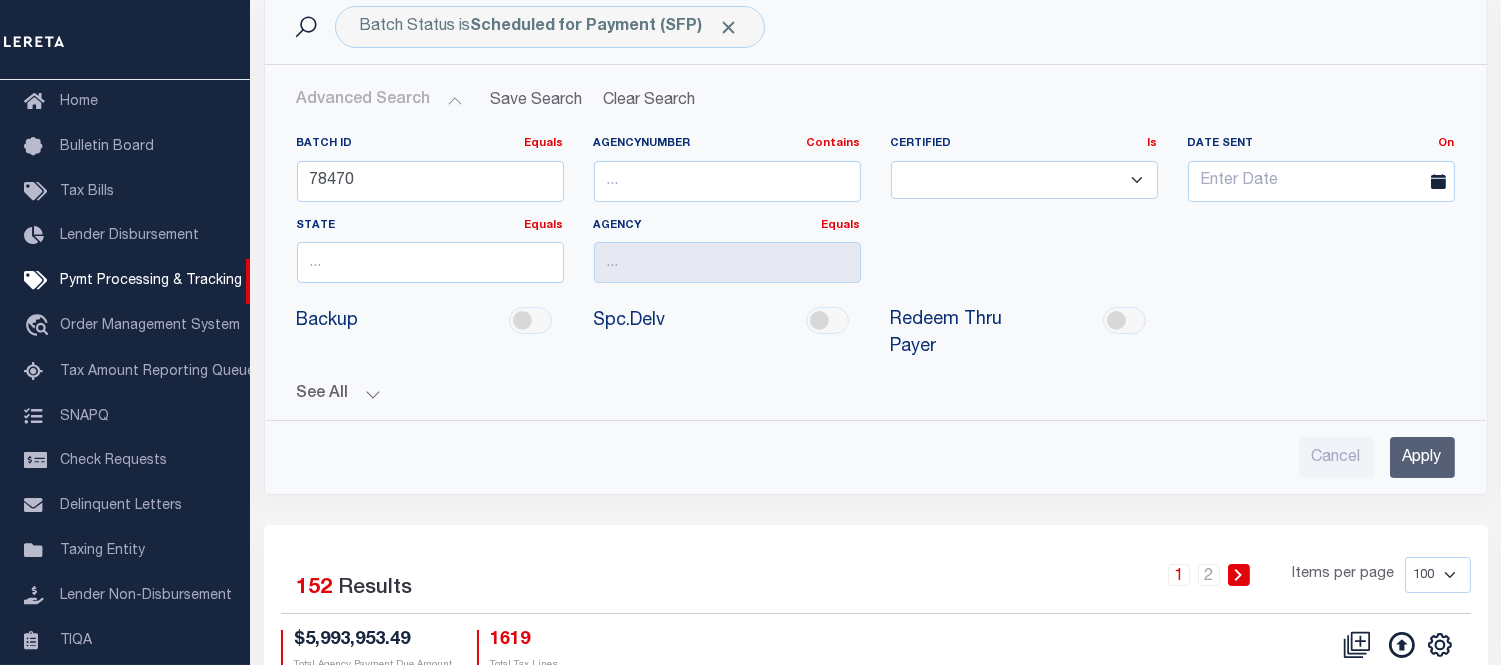 click on "Apply" at bounding box center [1422, 457] 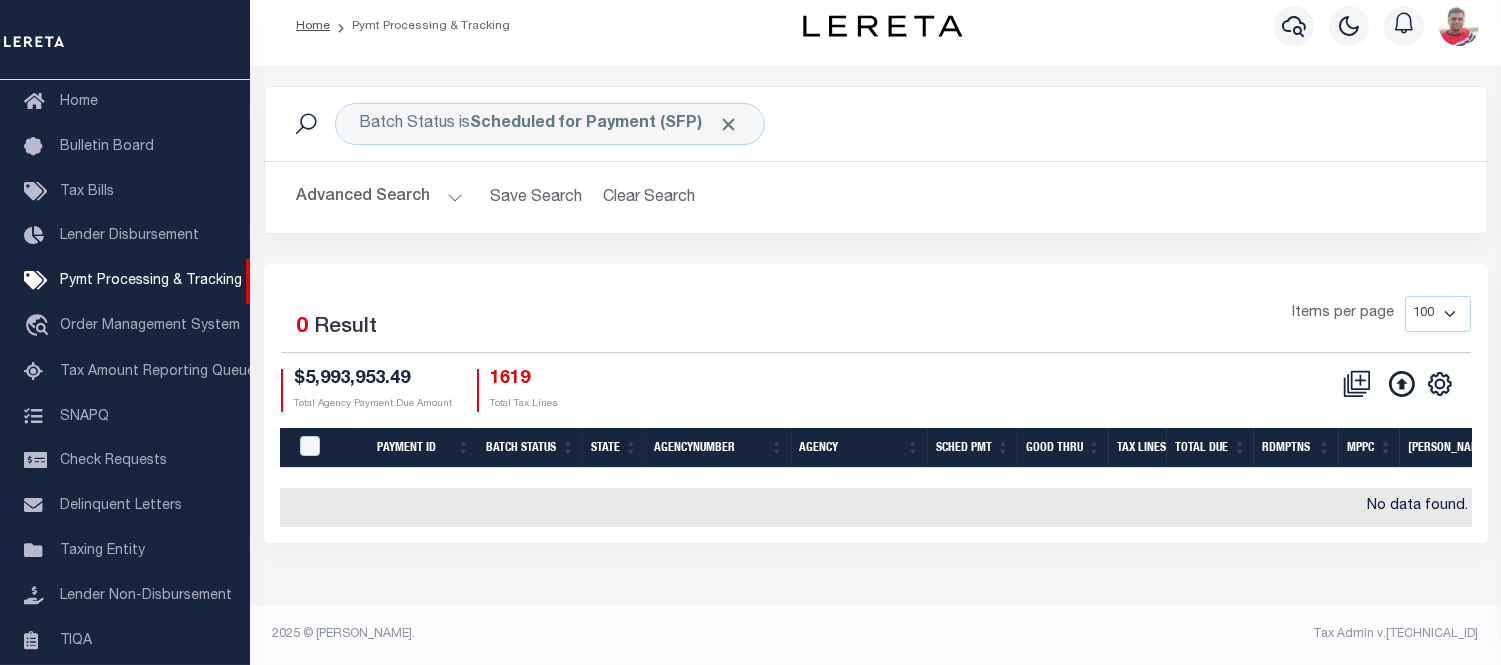 scroll, scrollTop: 13, scrollLeft: 0, axis: vertical 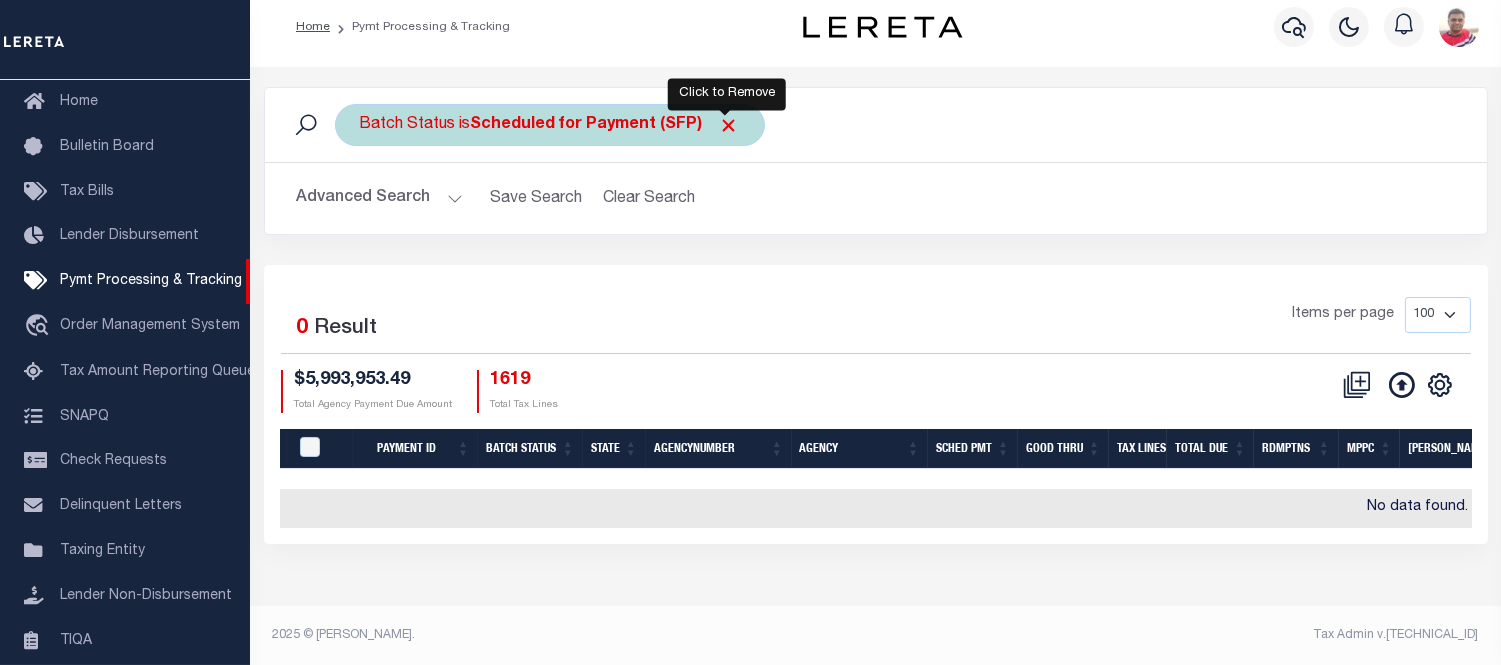 click at bounding box center (729, 125) 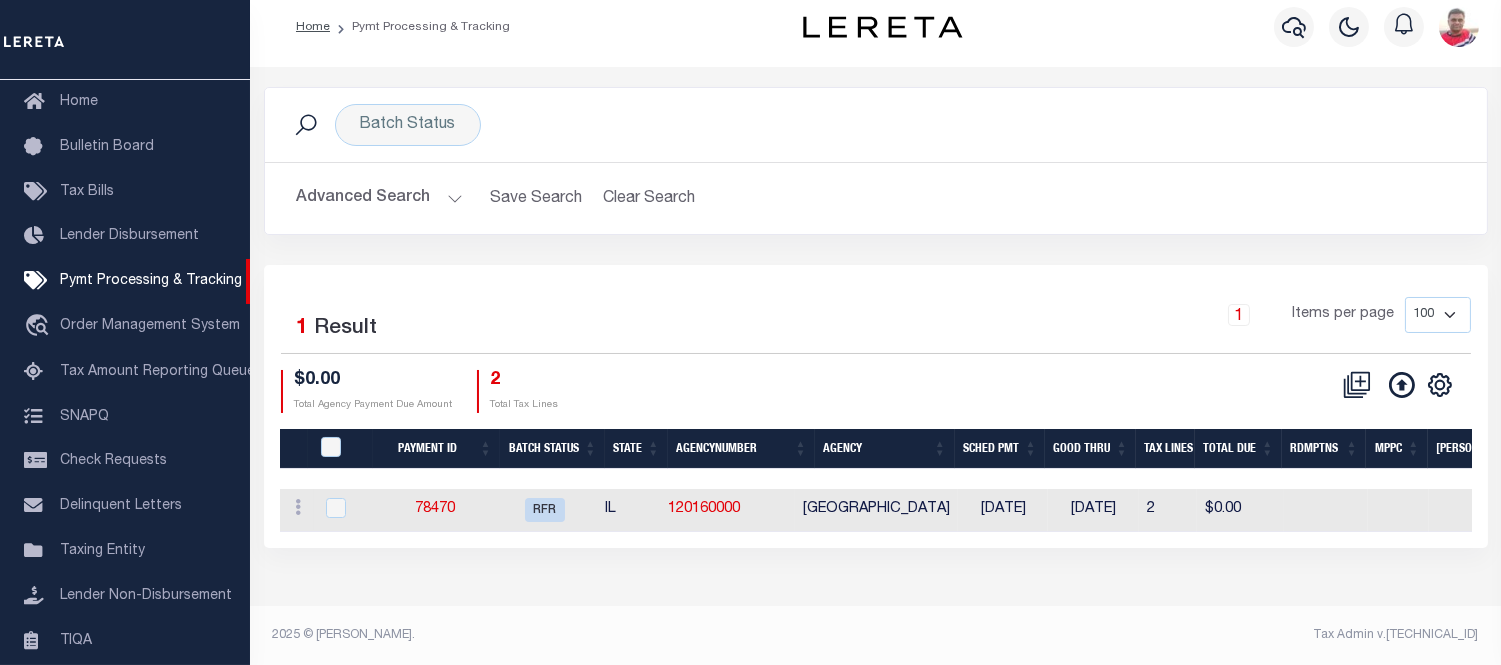 drag, startPoint x: 601, startPoint y: 546, endPoint x: 644, endPoint y: 546, distance: 43 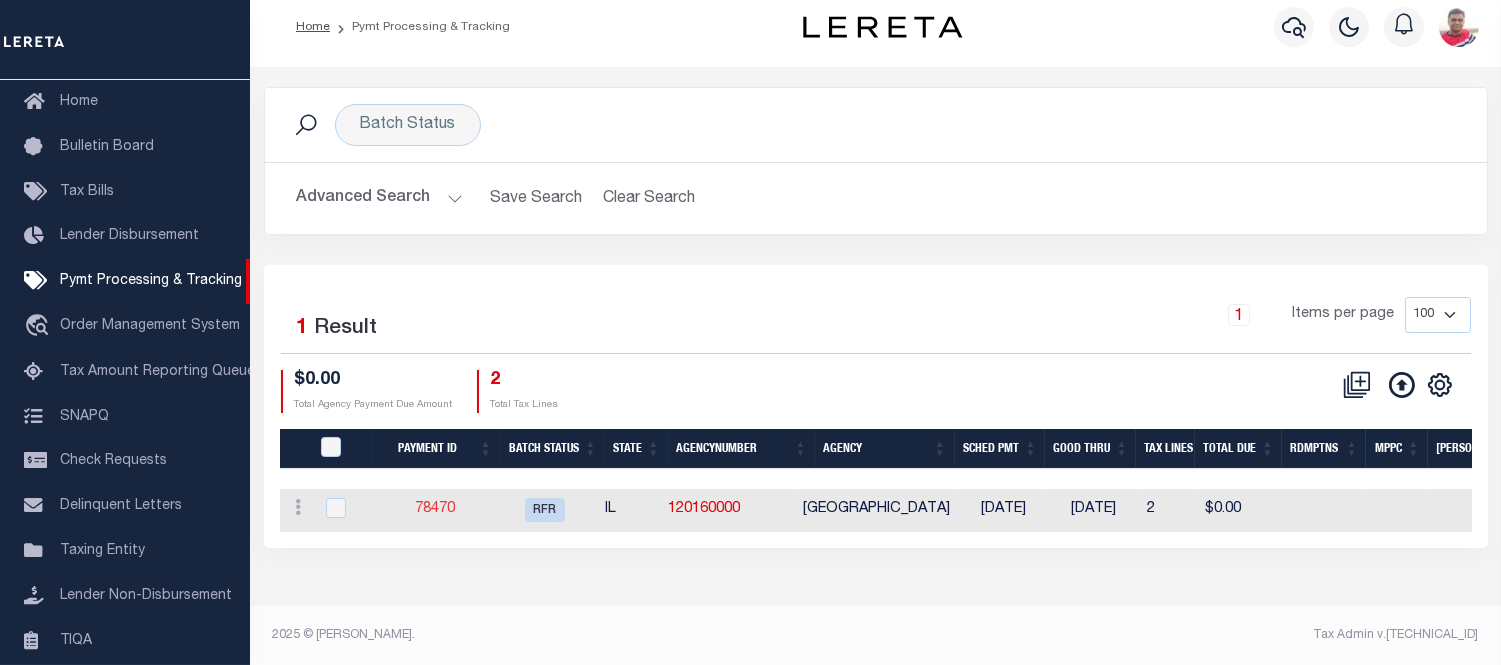 click on "78470" at bounding box center (435, 509) 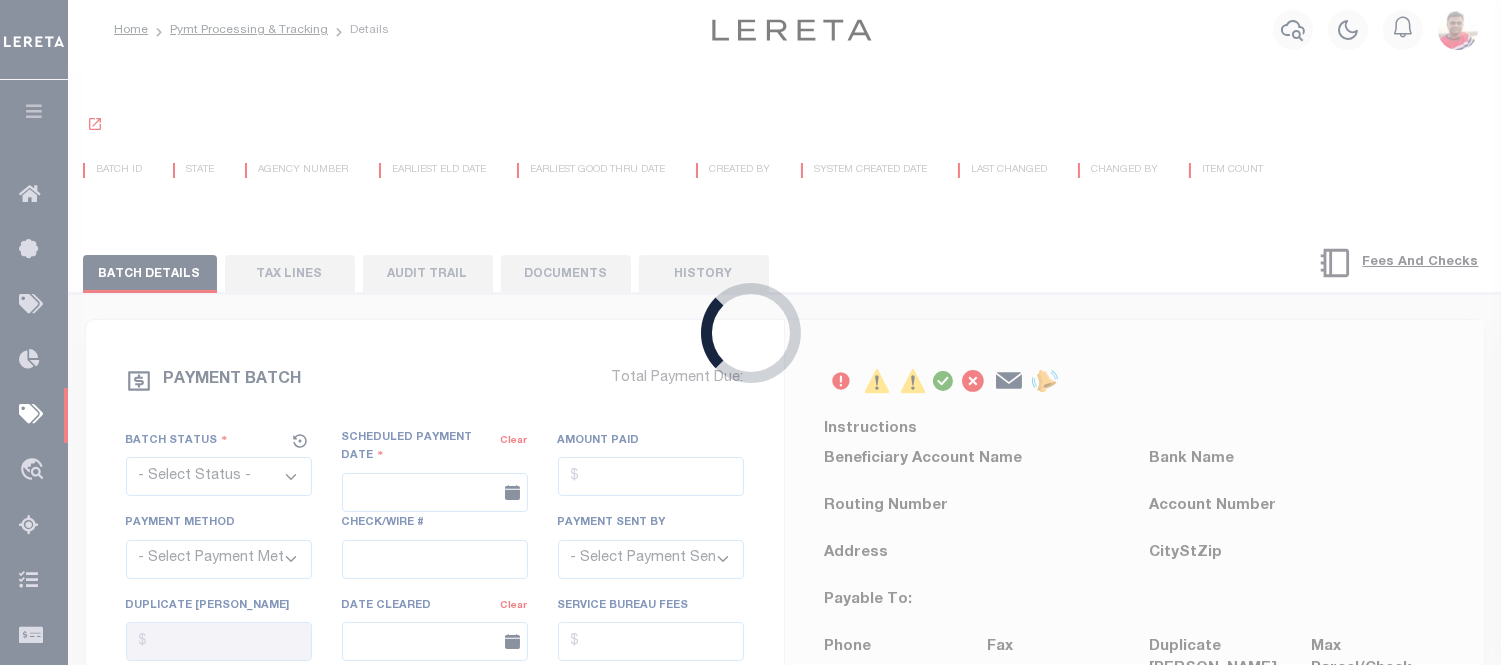 scroll, scrollTop: 3, scrollLeft: 0, axis: vertical 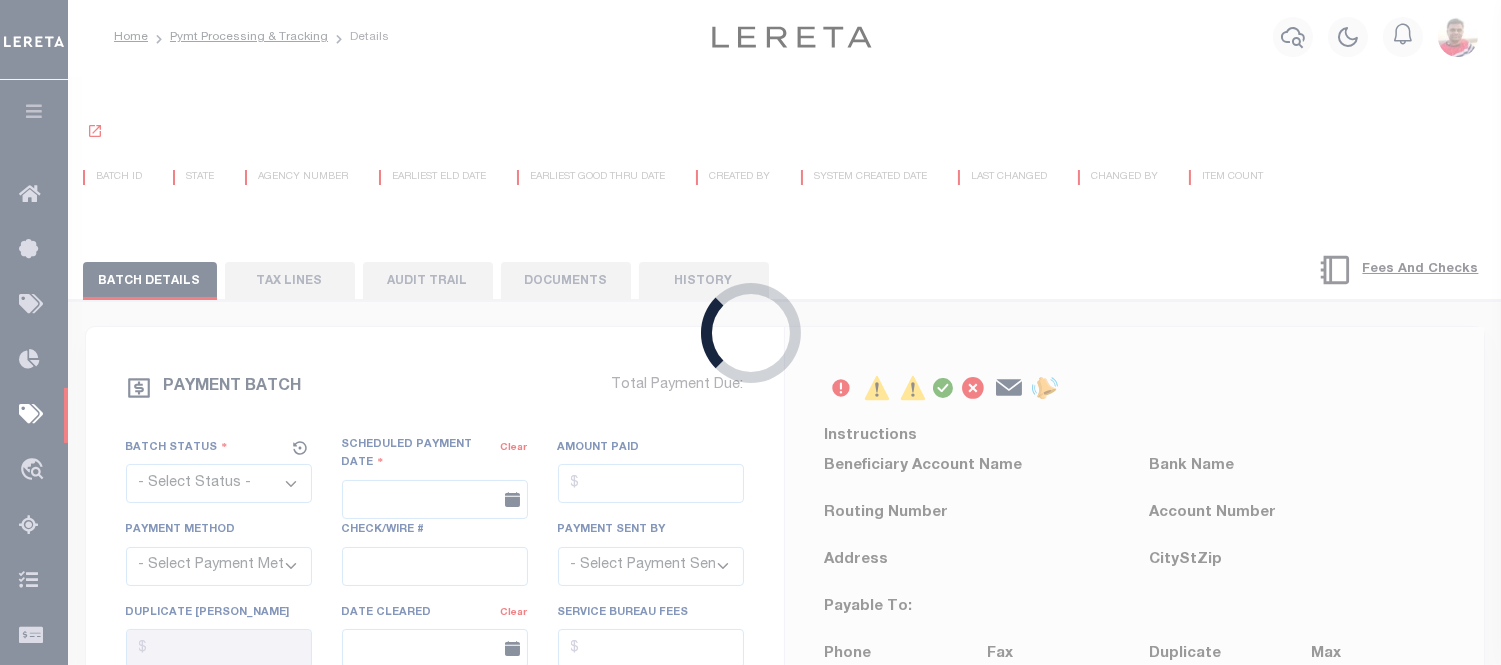 select on "RFR" 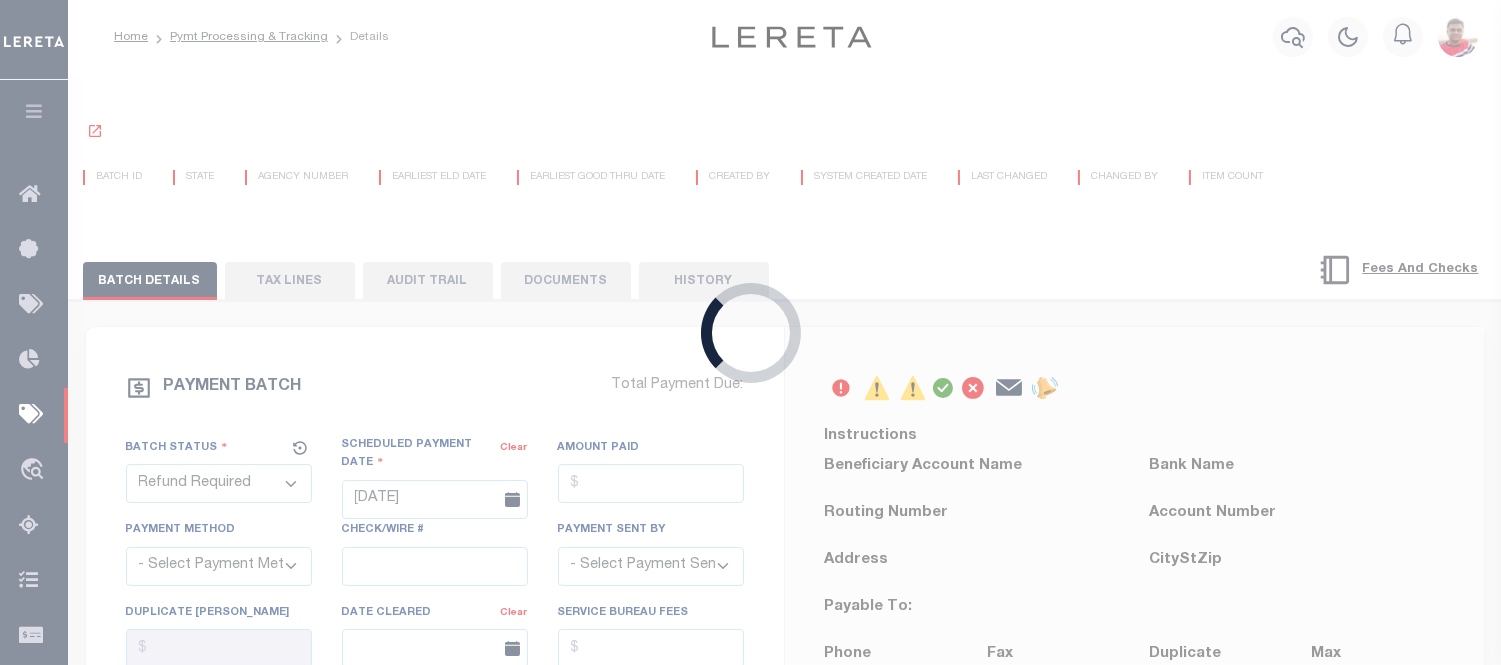 scroll, scrollTop: 0, scrollLeft: 0, axis: both 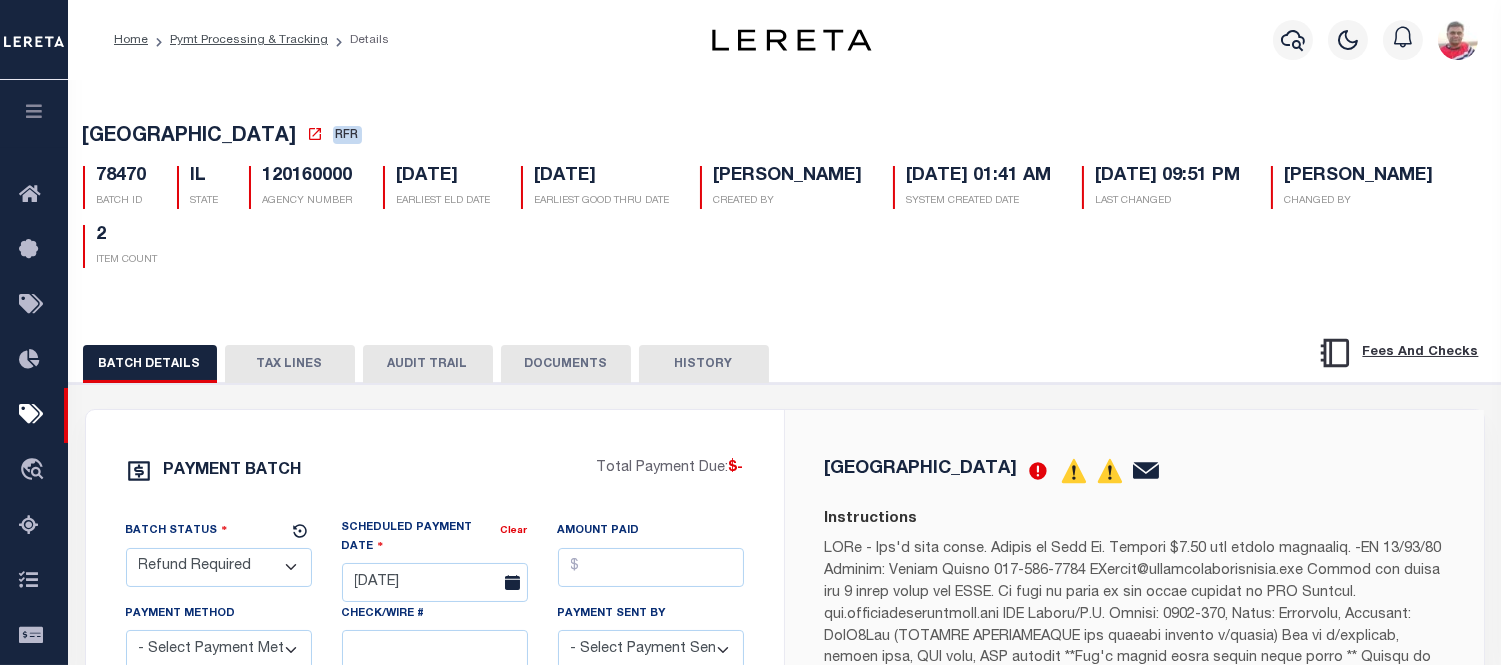 click on "TAX LINES" at bounding box center (290, 364) 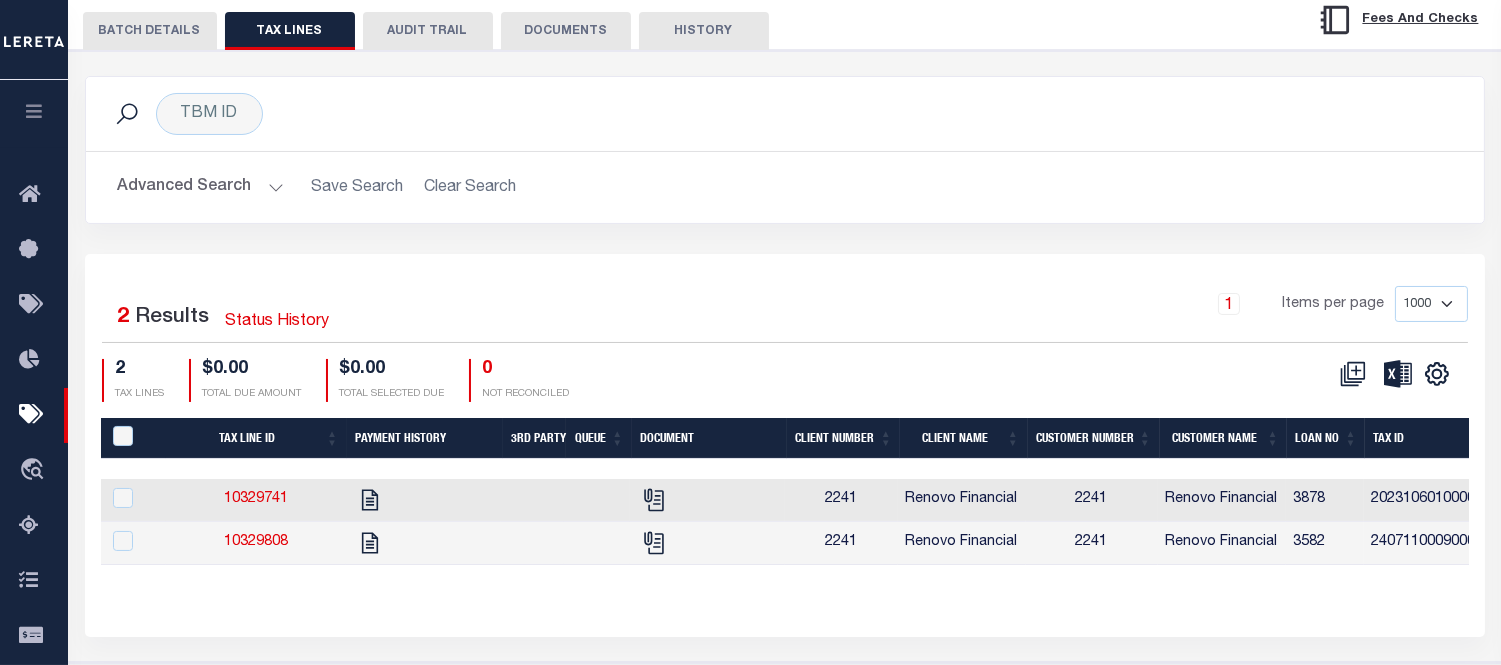 scroll, scrollTop: 406, scrollLeft: 0, axis: vertical 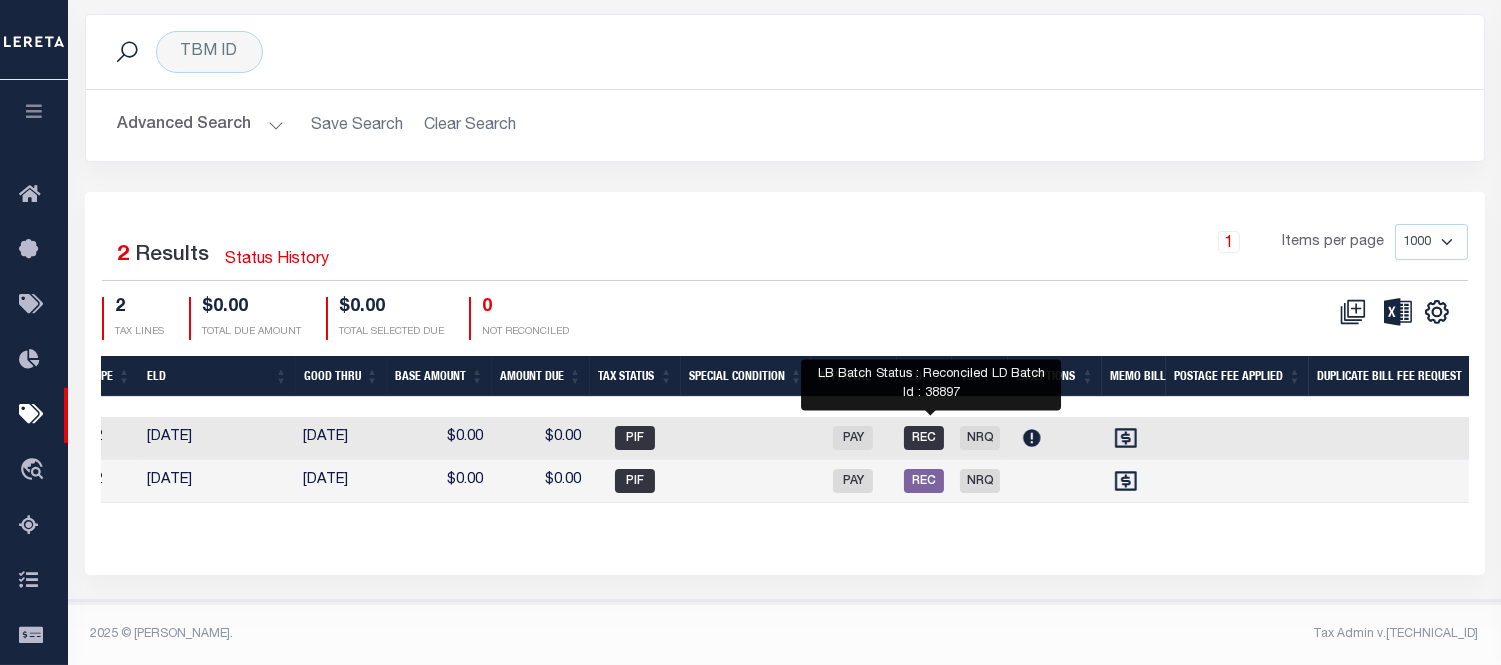 click on "REC" at bounding box center [924, 438] 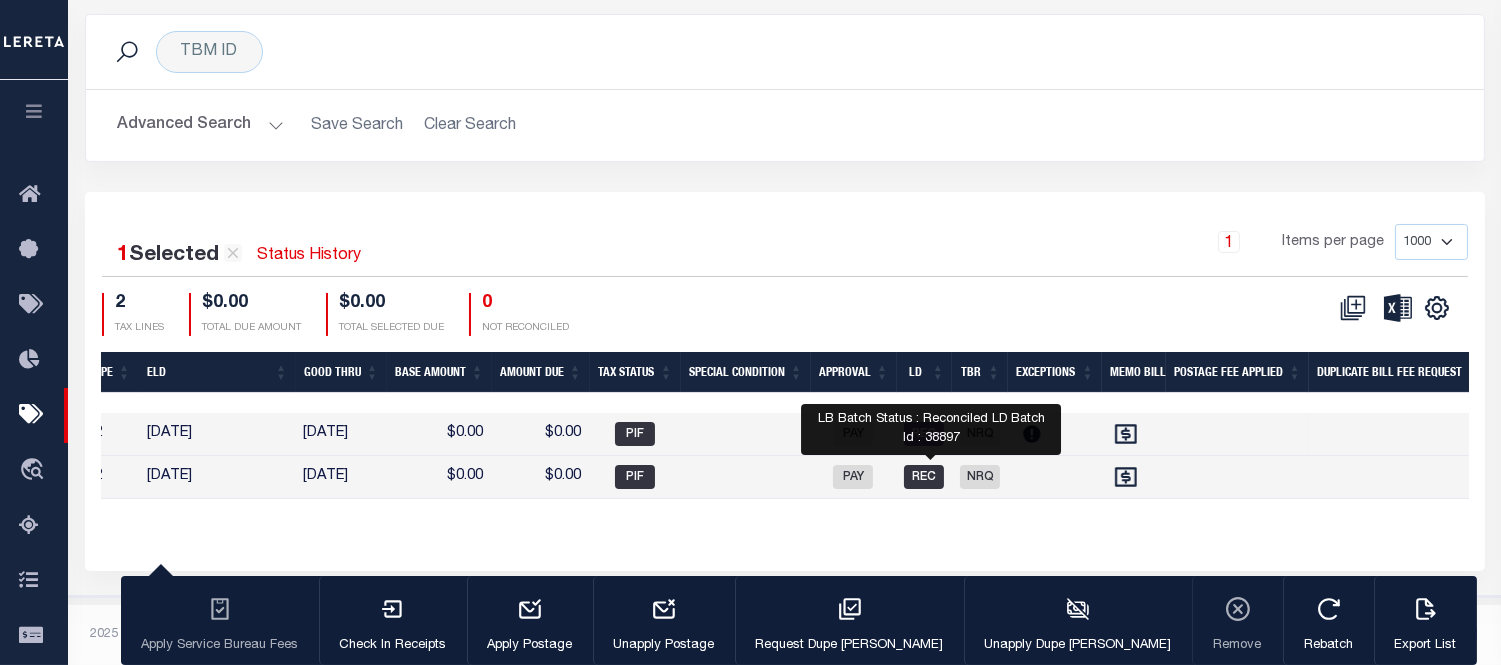 click on "REC" at bounding box center (924, 477) 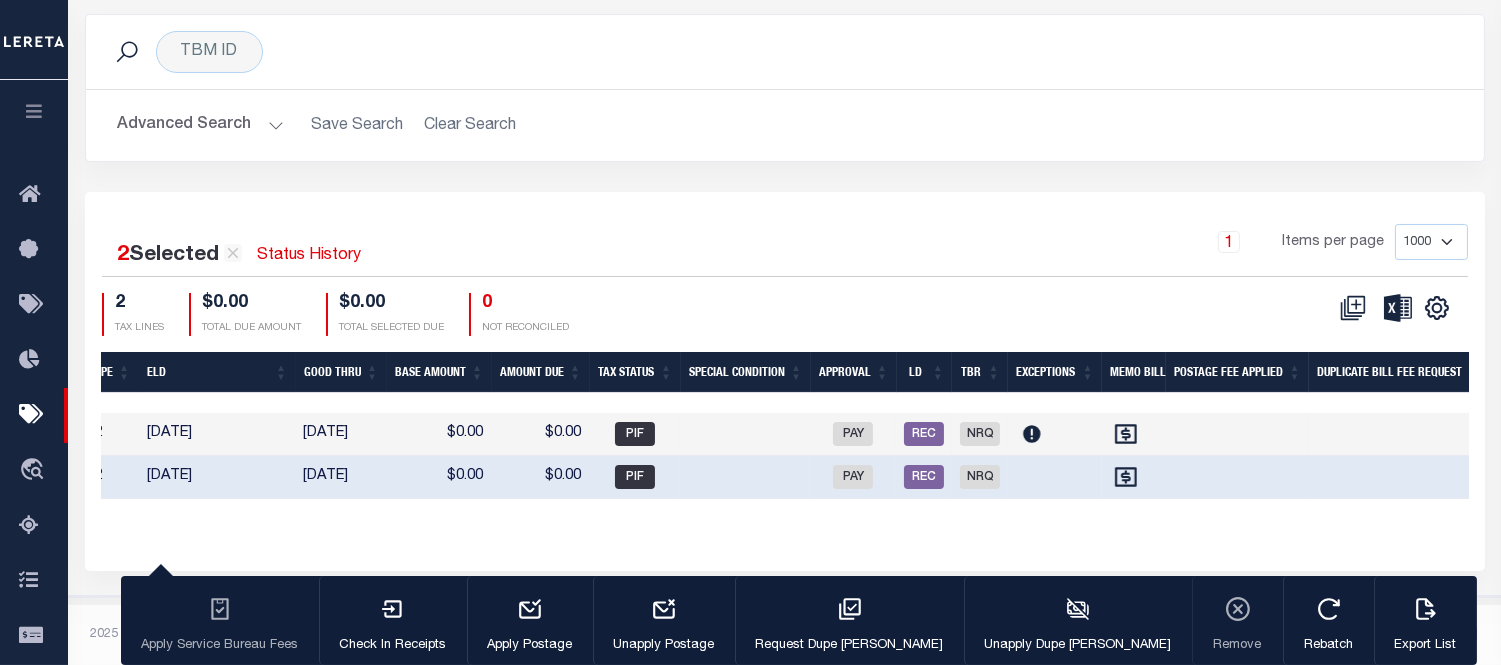 scroll, scrollTop: 0, scrollLeft: 800, axis: horizontal 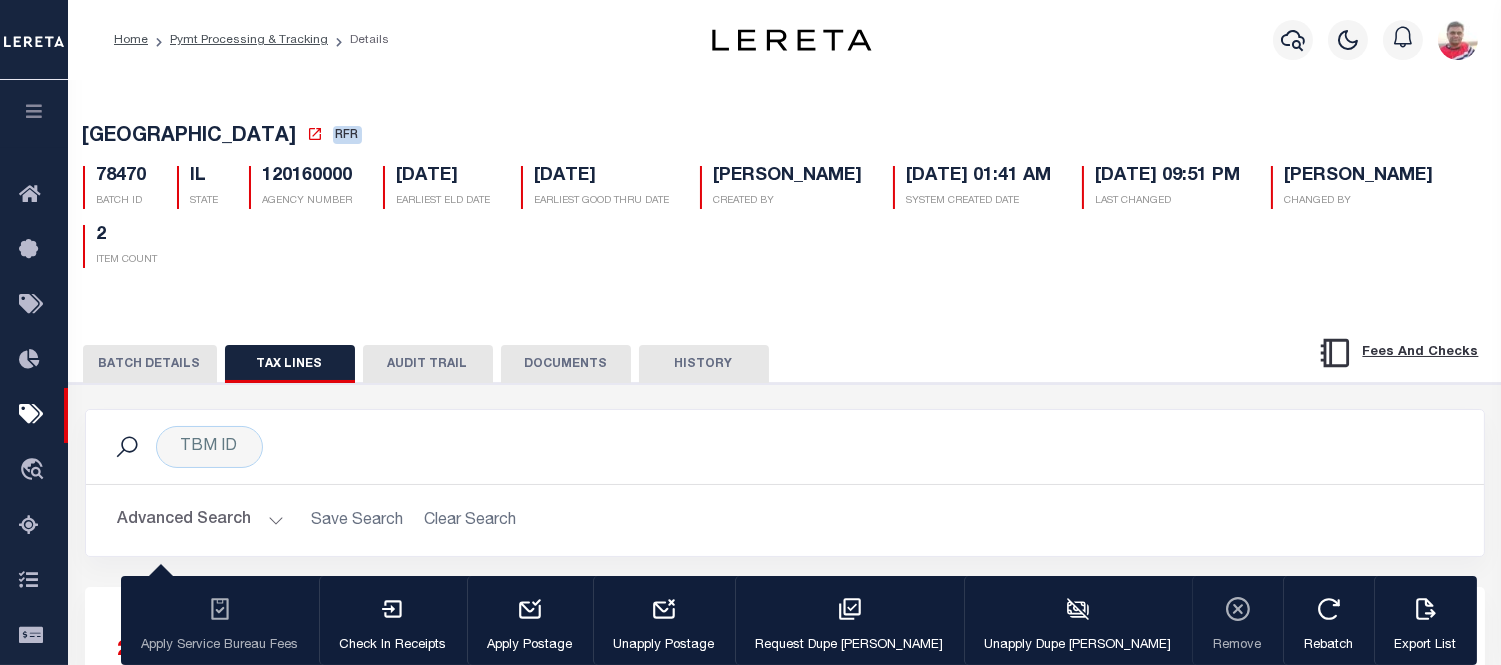 click on "AUDIT TRAIL" at bounding box center (428, 364) 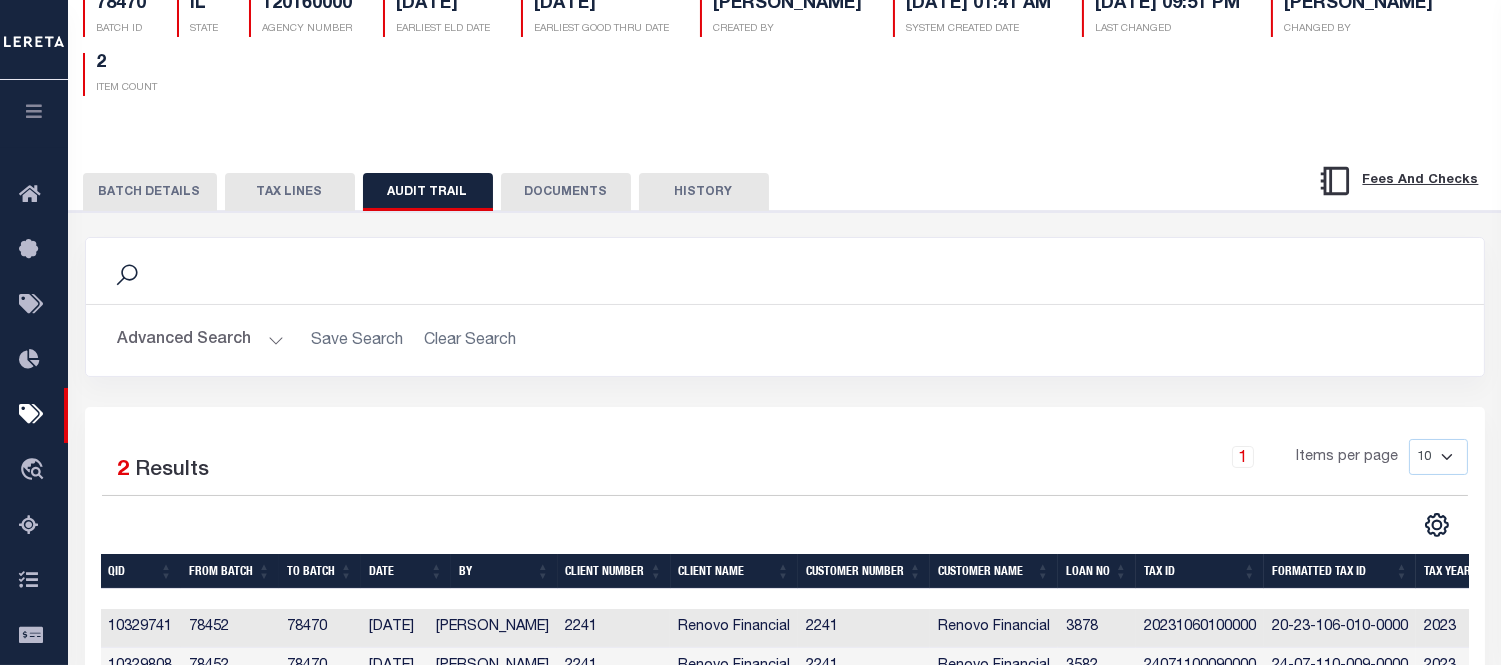 scroll, scrollTop: 394, scrollLeft: 0, axis: vertical 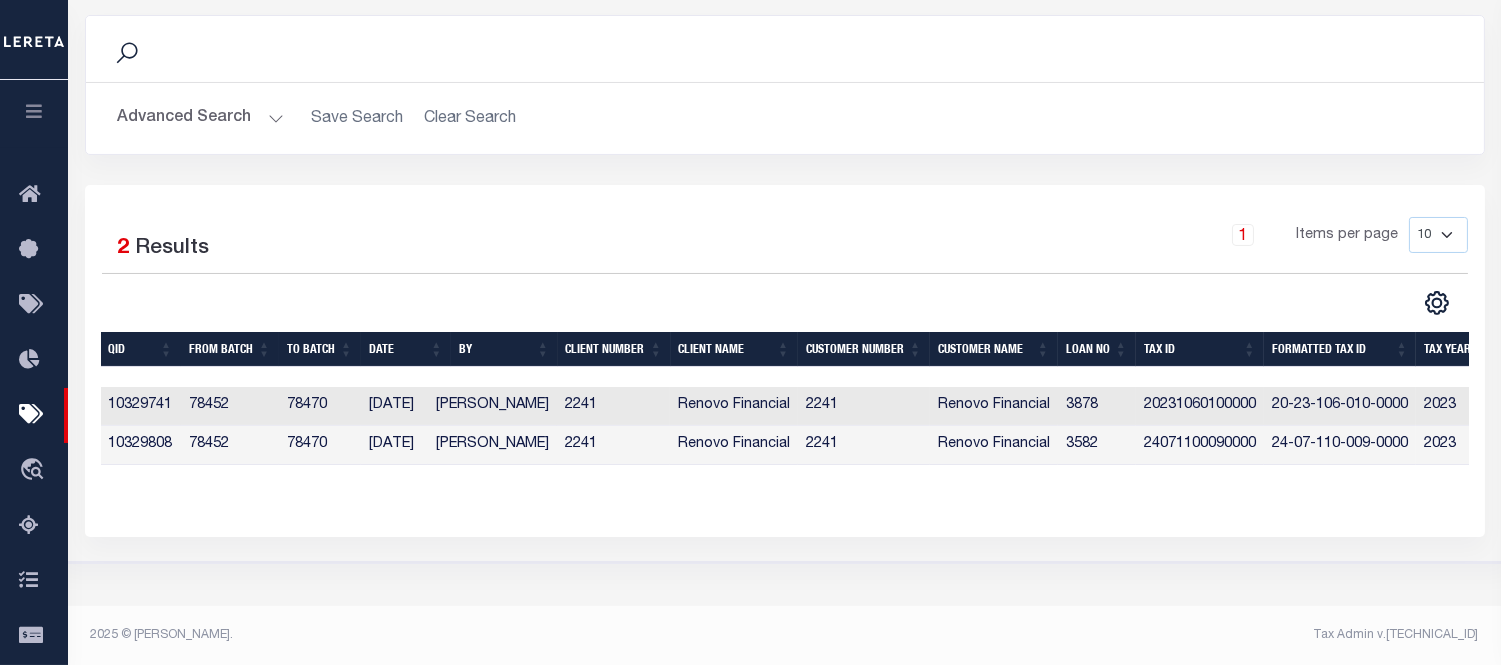 click at bounding box center [34, 114] 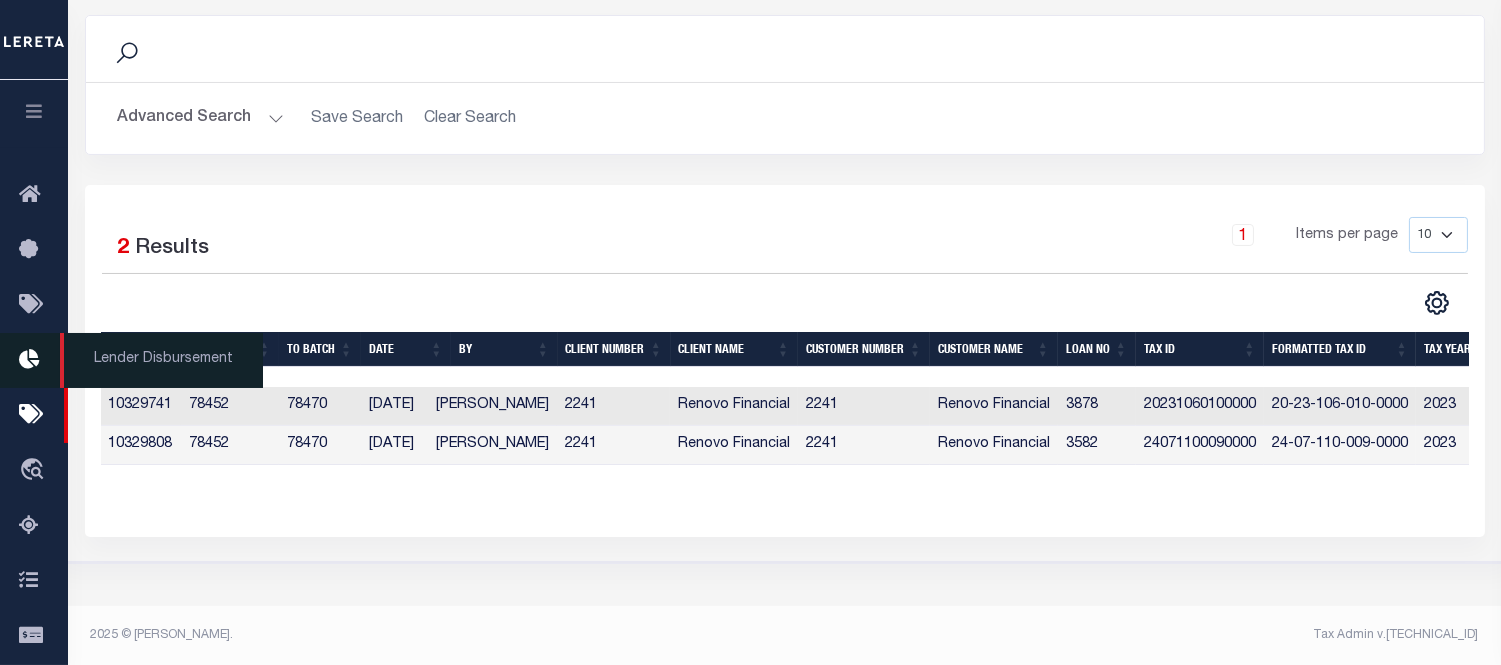 scroll, scrollTop: 366, scrollLeft: 0, axis: vertical 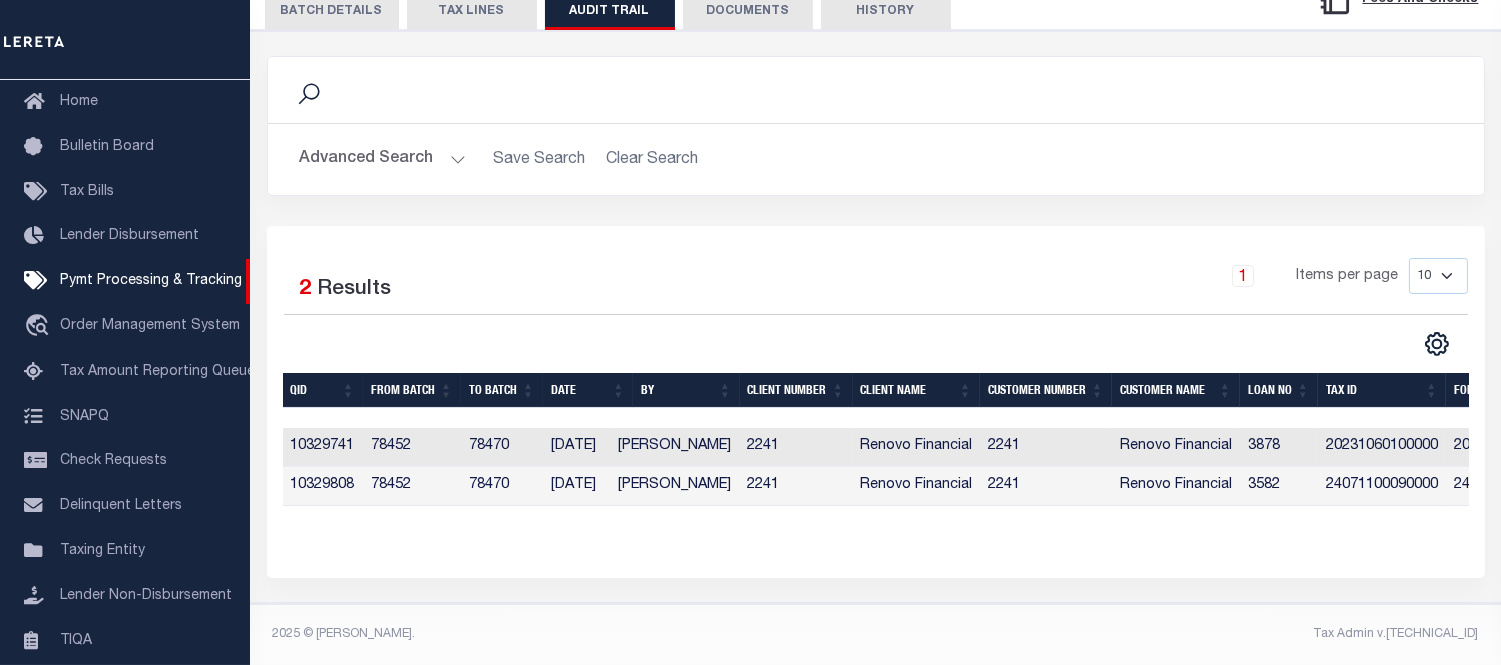 drag, startPoint x: 1117, startPoint y: 507, endPoint x: 1341, endPoint y: 523, distance: 224.5707 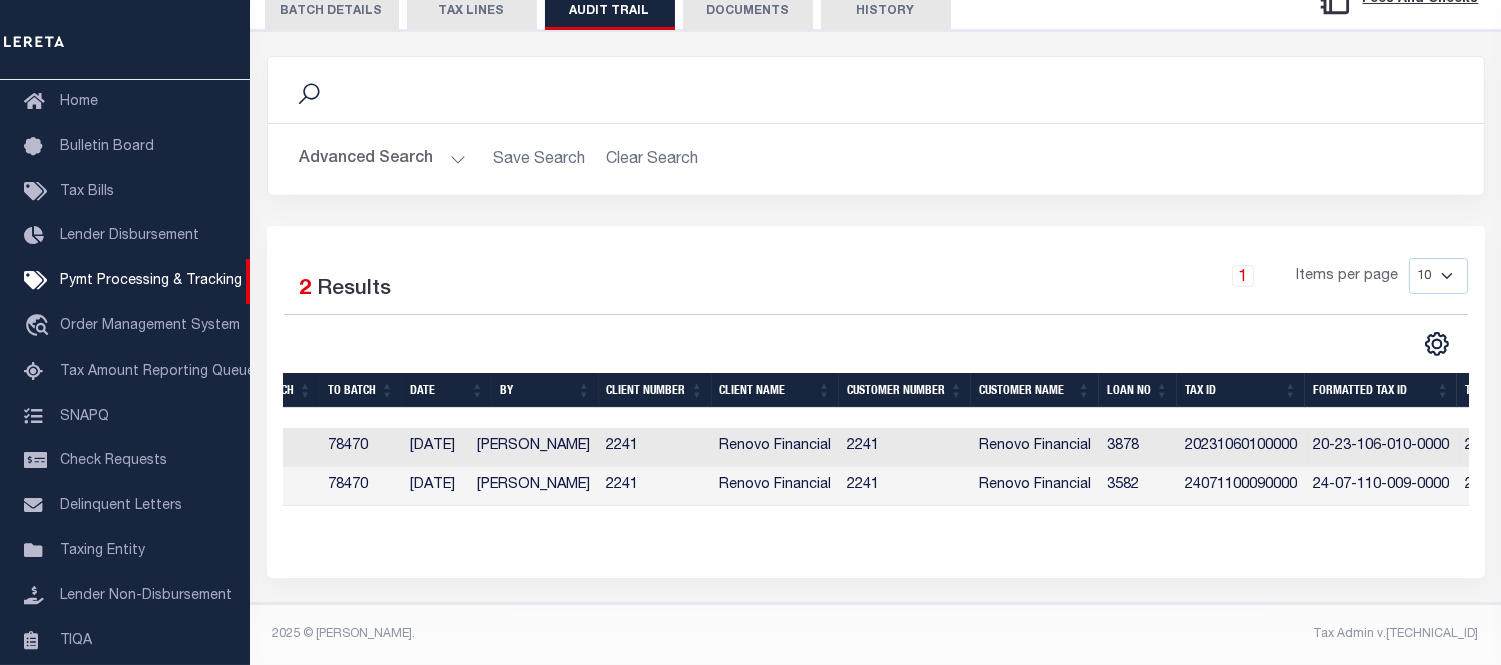 scroll, scrollTop: 0, scrollLeft: 241, axis: horizontal 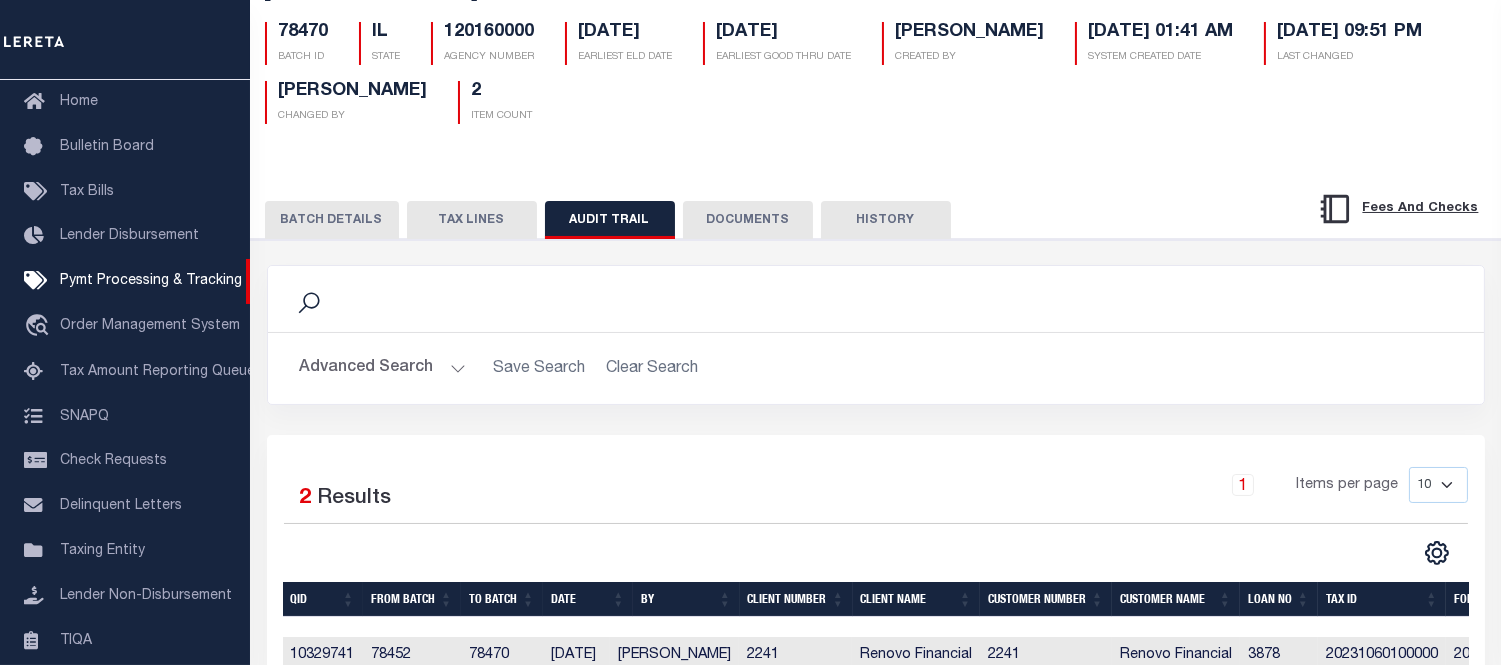 click on "TAX LINES" at bounding box center (472, 220) 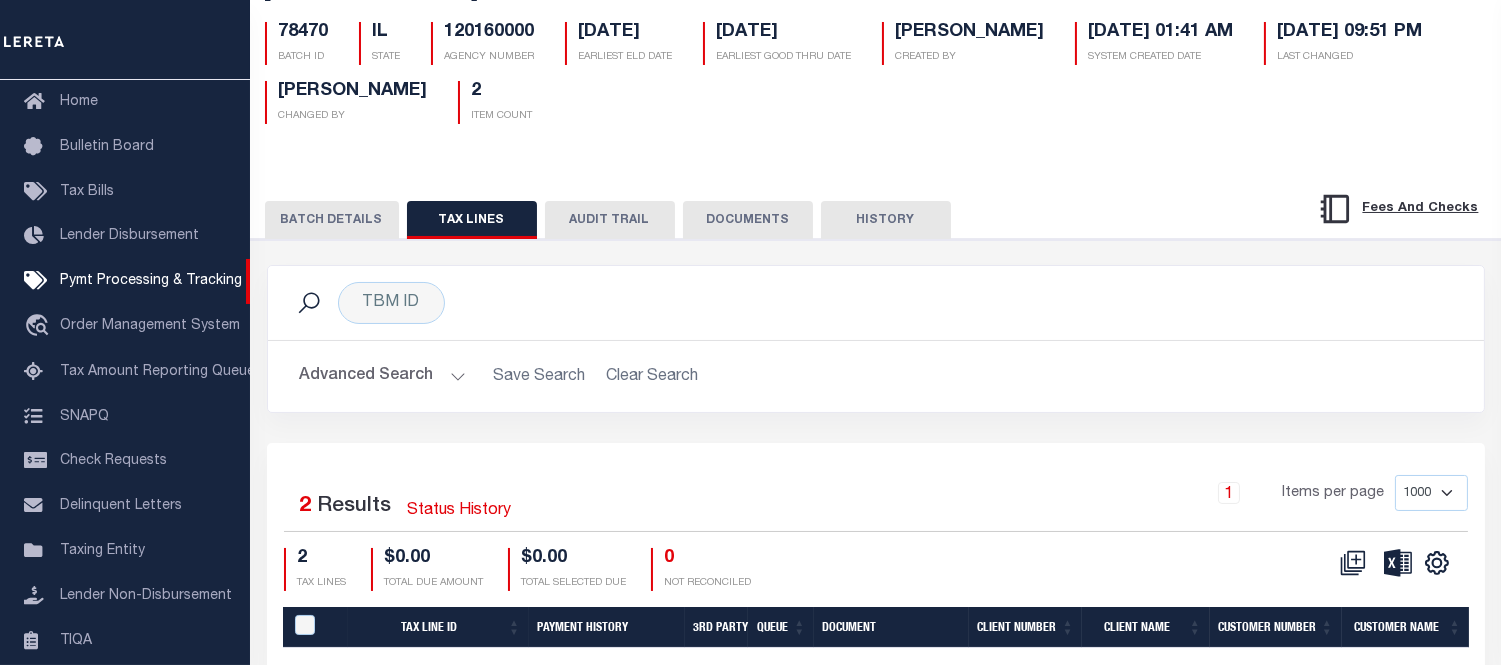 scroll, scrollTop: 406, scrollLeft: 0, axis: vertical 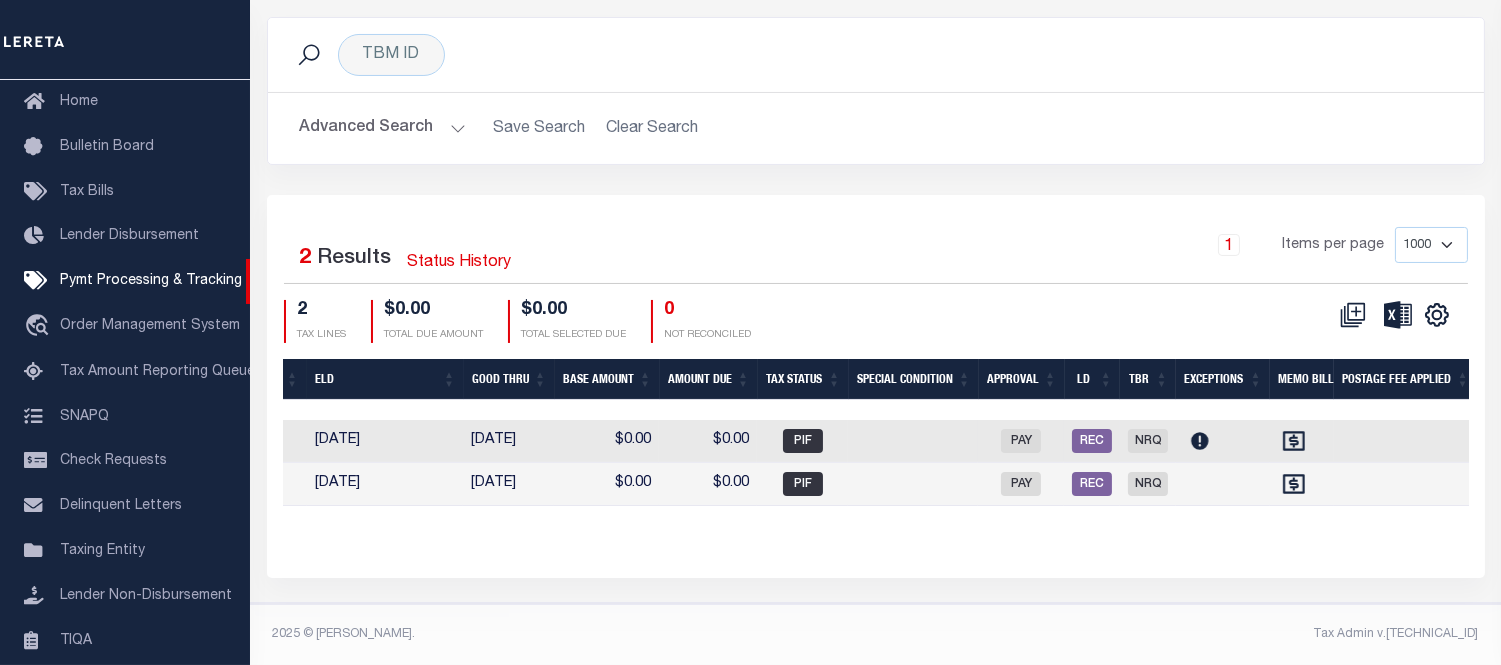 click at bounding box center (1223, 441) 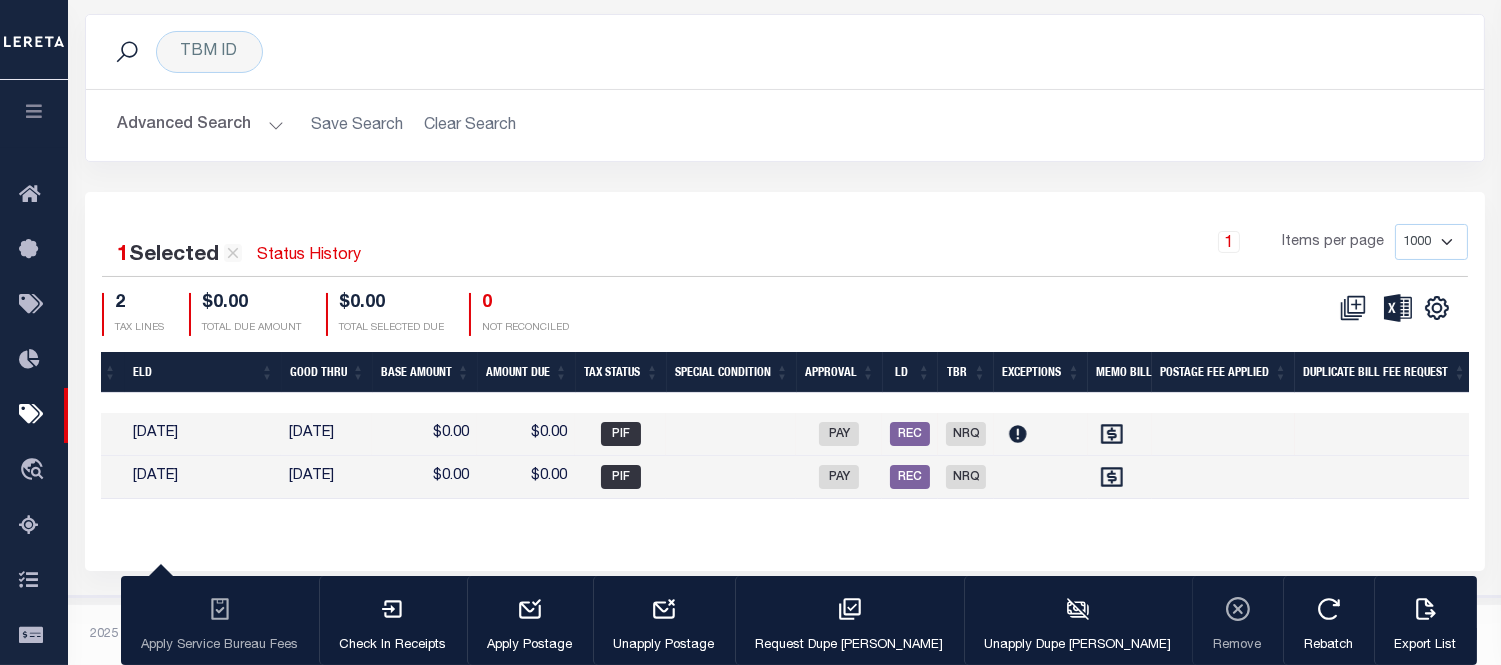 click at bounding box center (1223, 434) 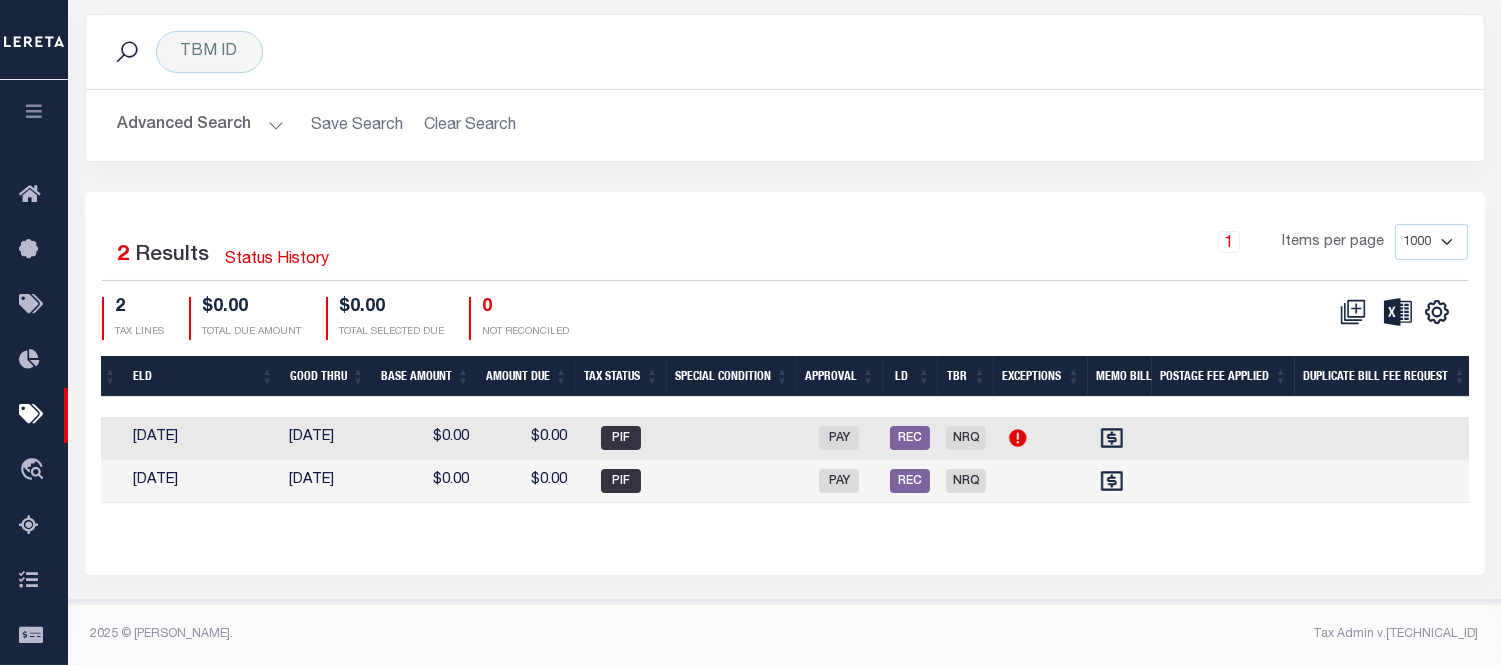 click 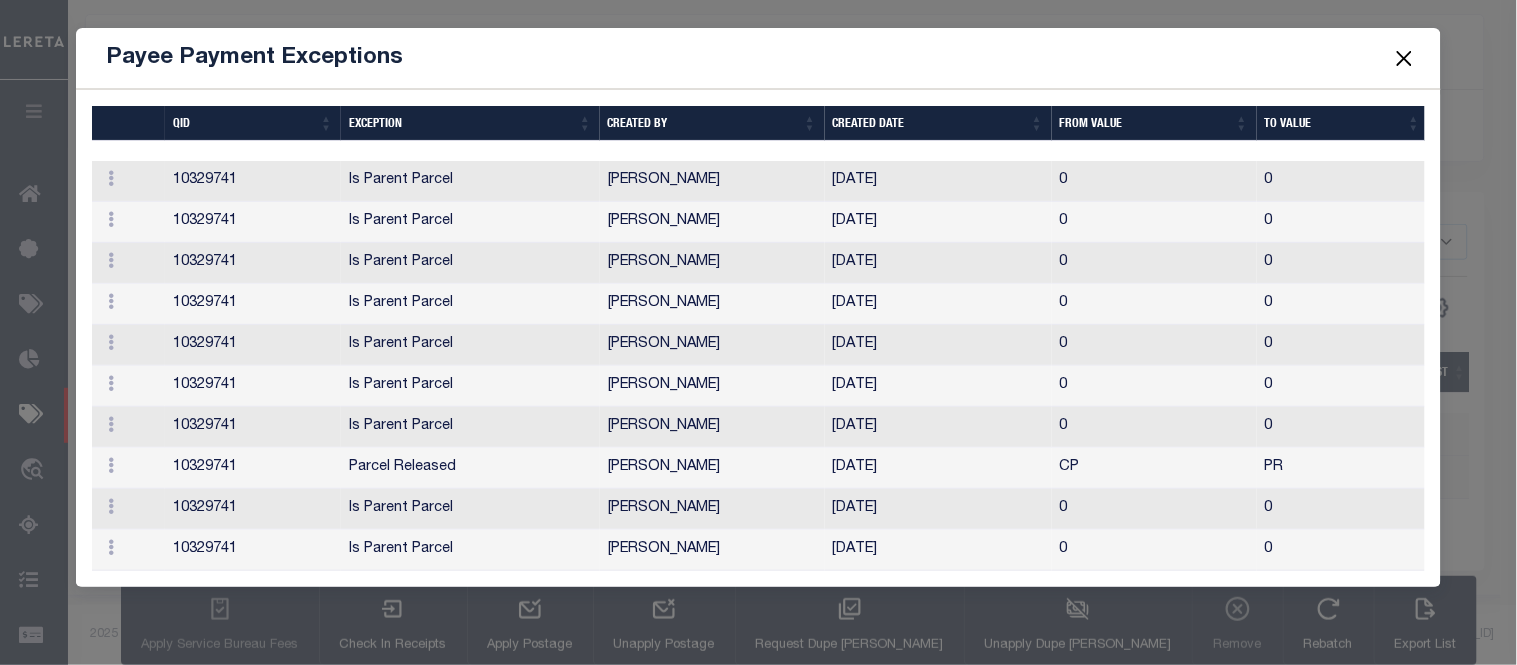 click at bounding box center (1404, 58) 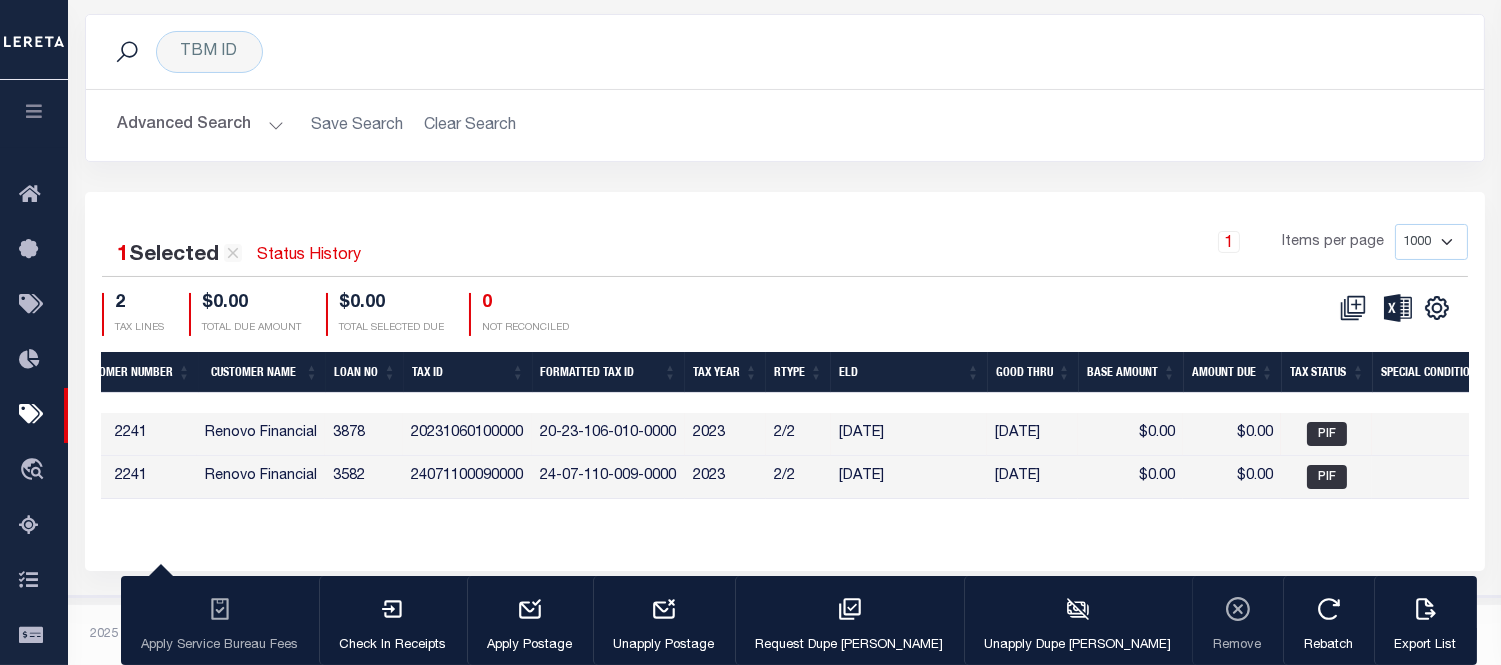 click on "$0.00" at bounding box center [1232, 434] 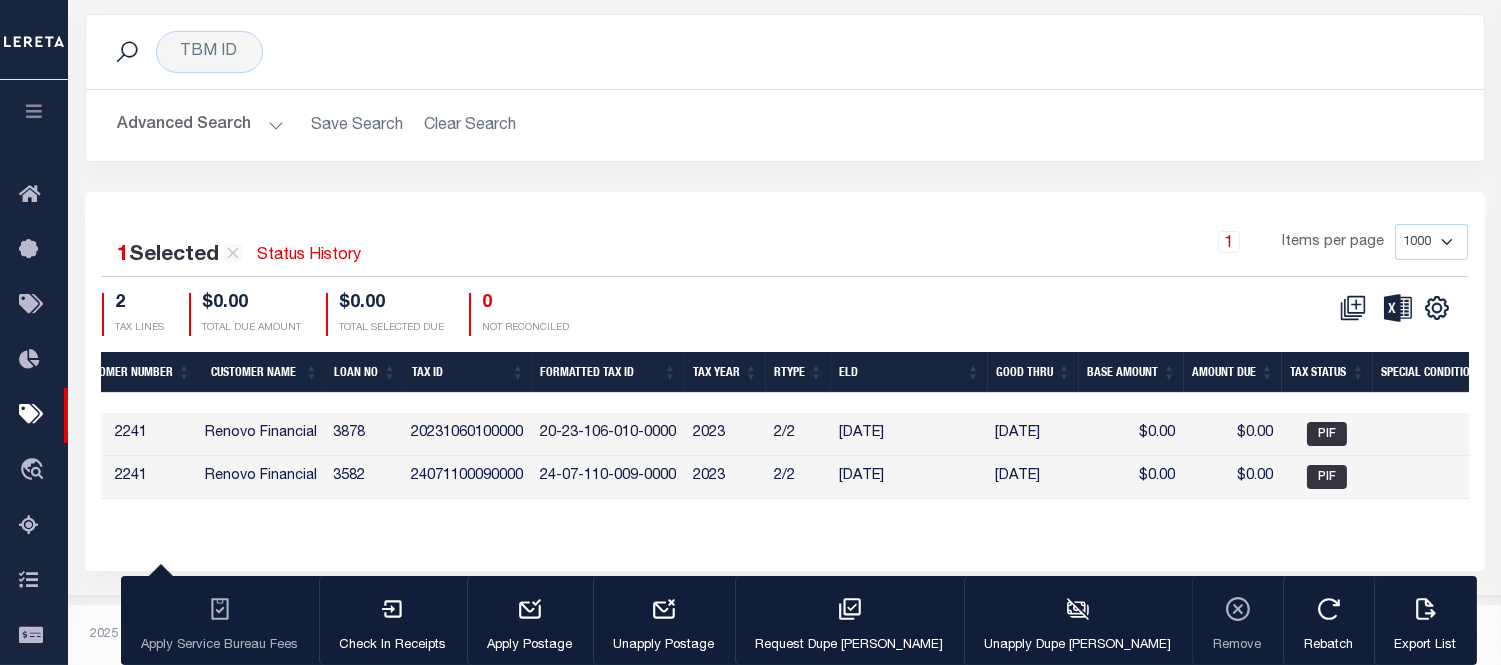 checkbox on "false" 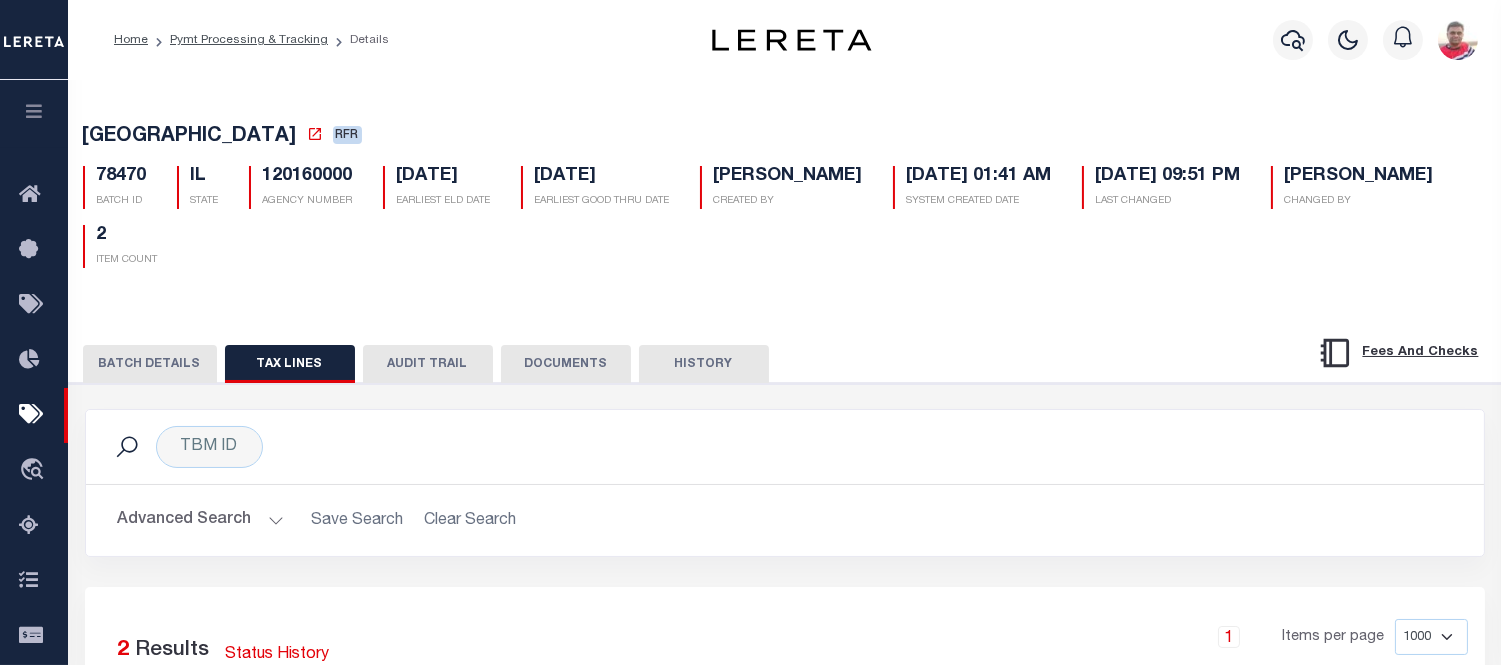 click on "AUDIT TRAIL" at bounding box center (428, 364) 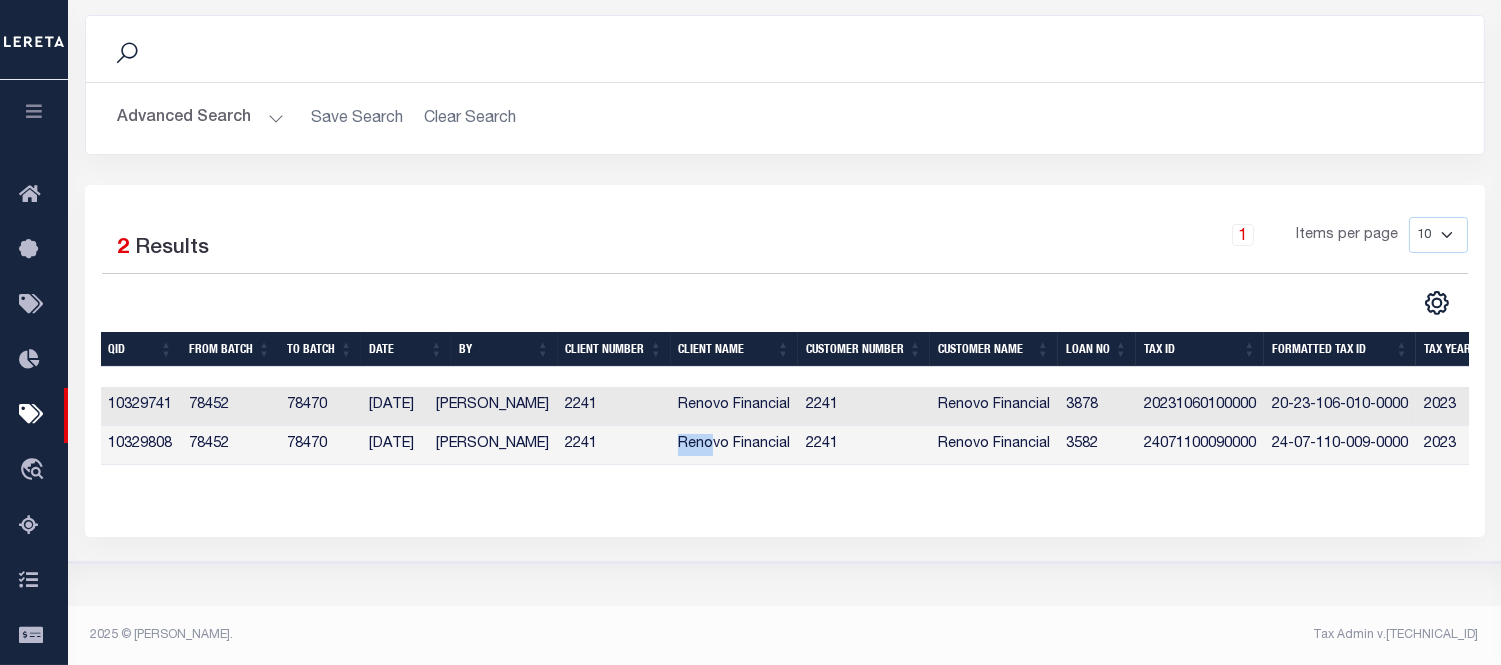 drag, startPoint x: 608, startPoint y: 462, endPoint x: 707, endPoint y: 454, distance: 99.32271 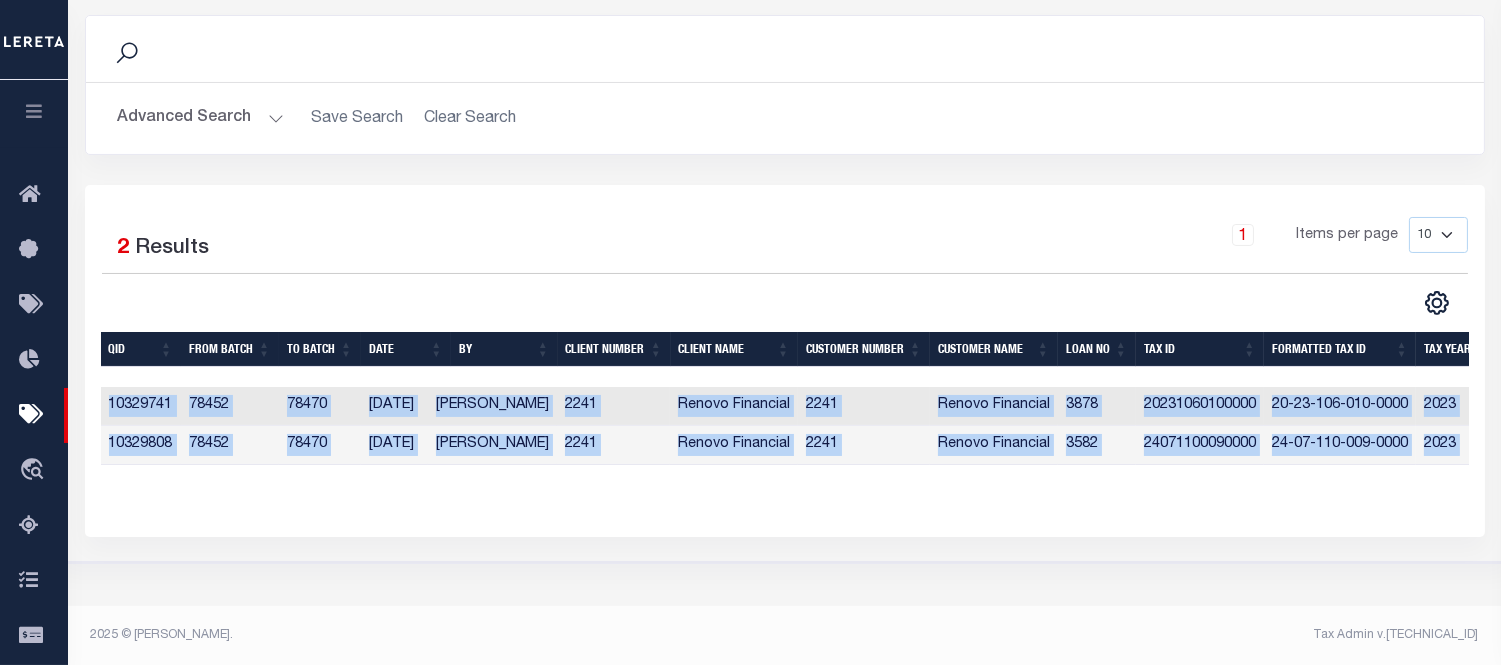 drag, startPoint x: 718, startPoint y: 481, endPoint x: 1057, endPoint y: 470, distance: 339.1784 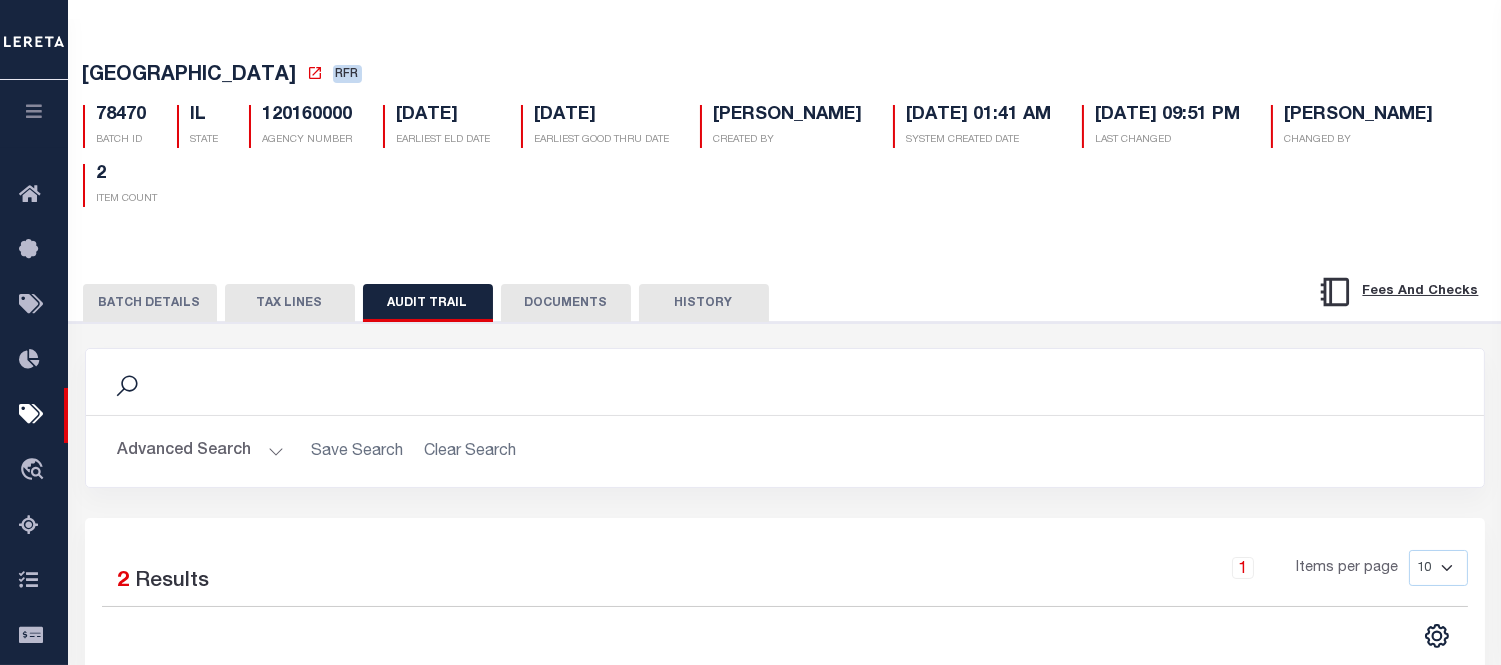 scroll, scrollTop: 0, scrollLeft: 0, axis: both 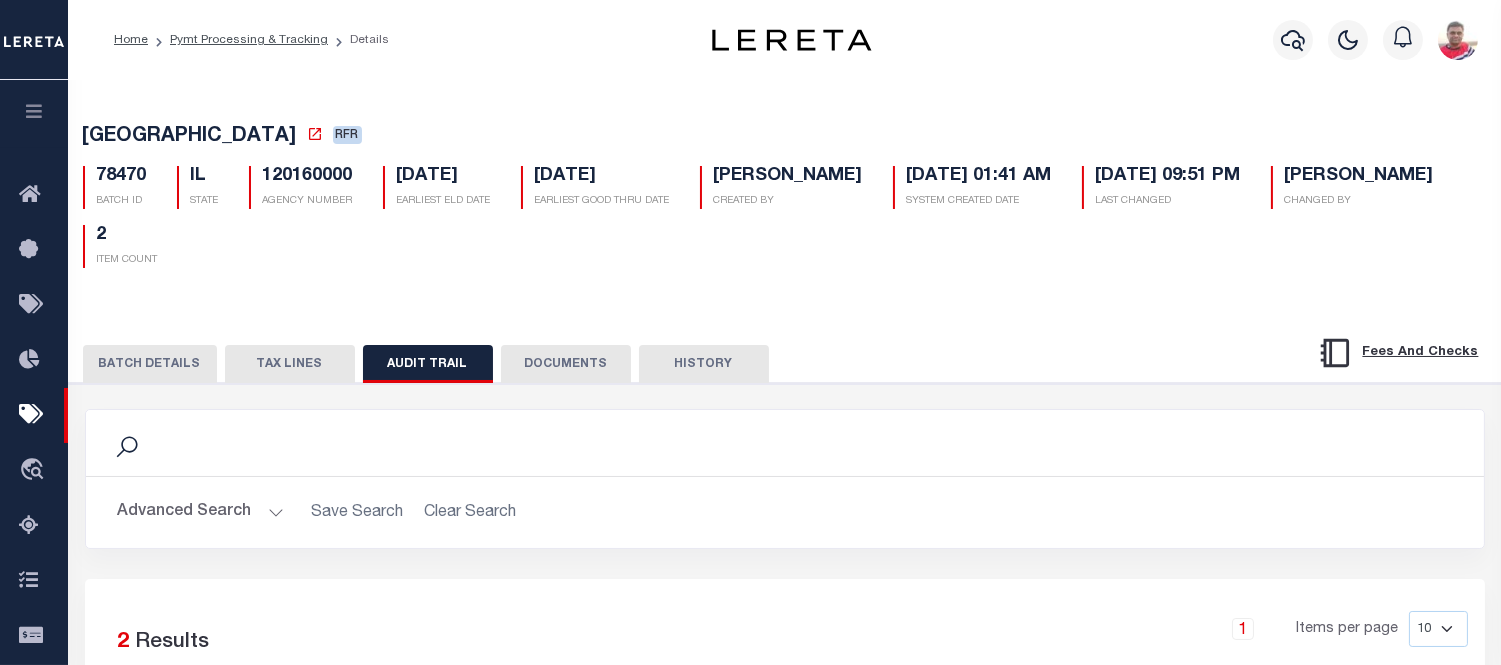 click on "DOCUMENTS" at bounding box center [566, 364] 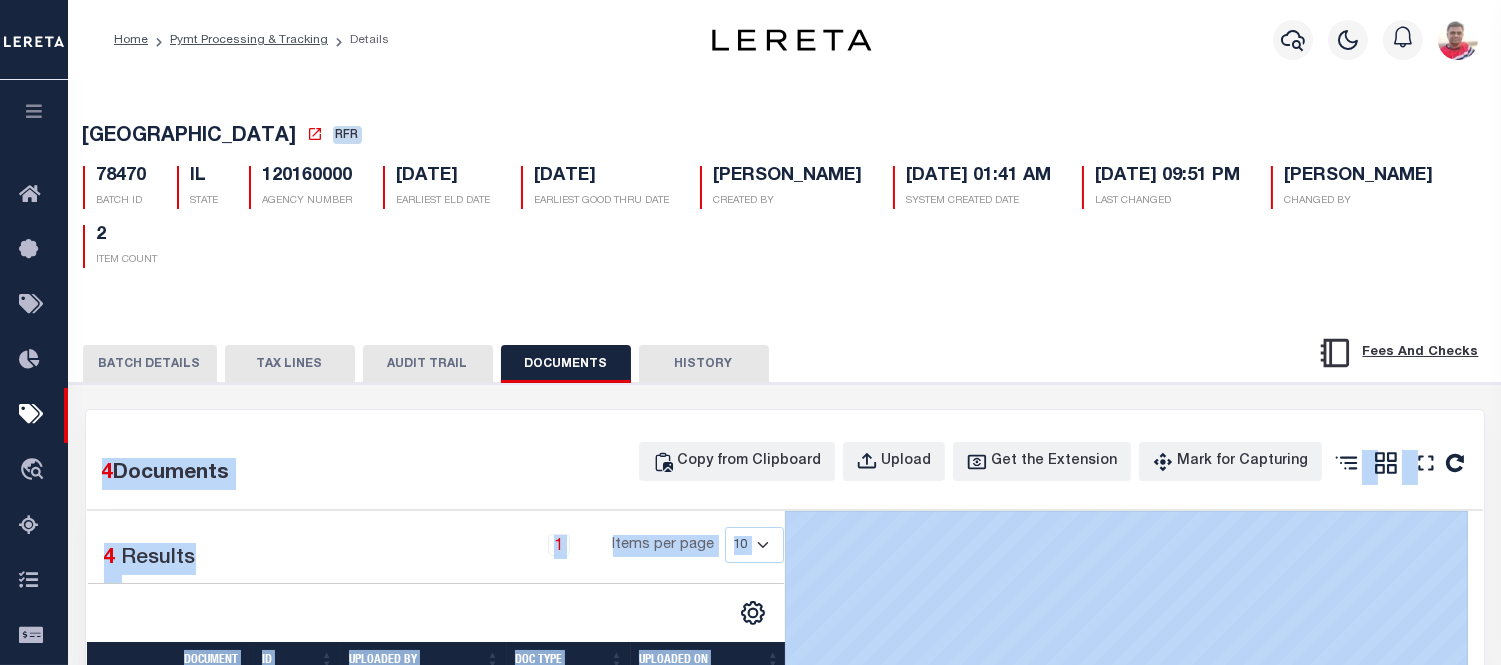 click on "BATCH DETAILS" at bounding box center [150, 364] 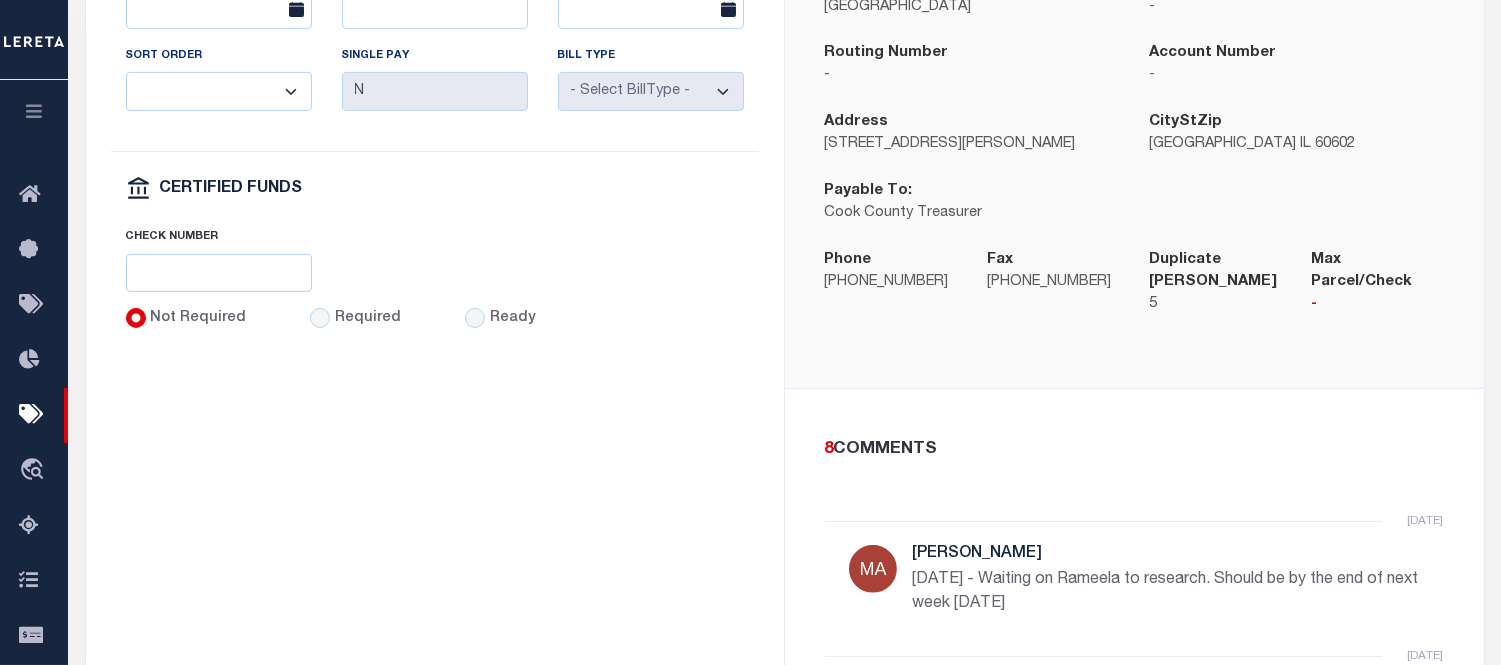 scroll, scrollTop: 1444, scrollLeft: 0, axis: vertical 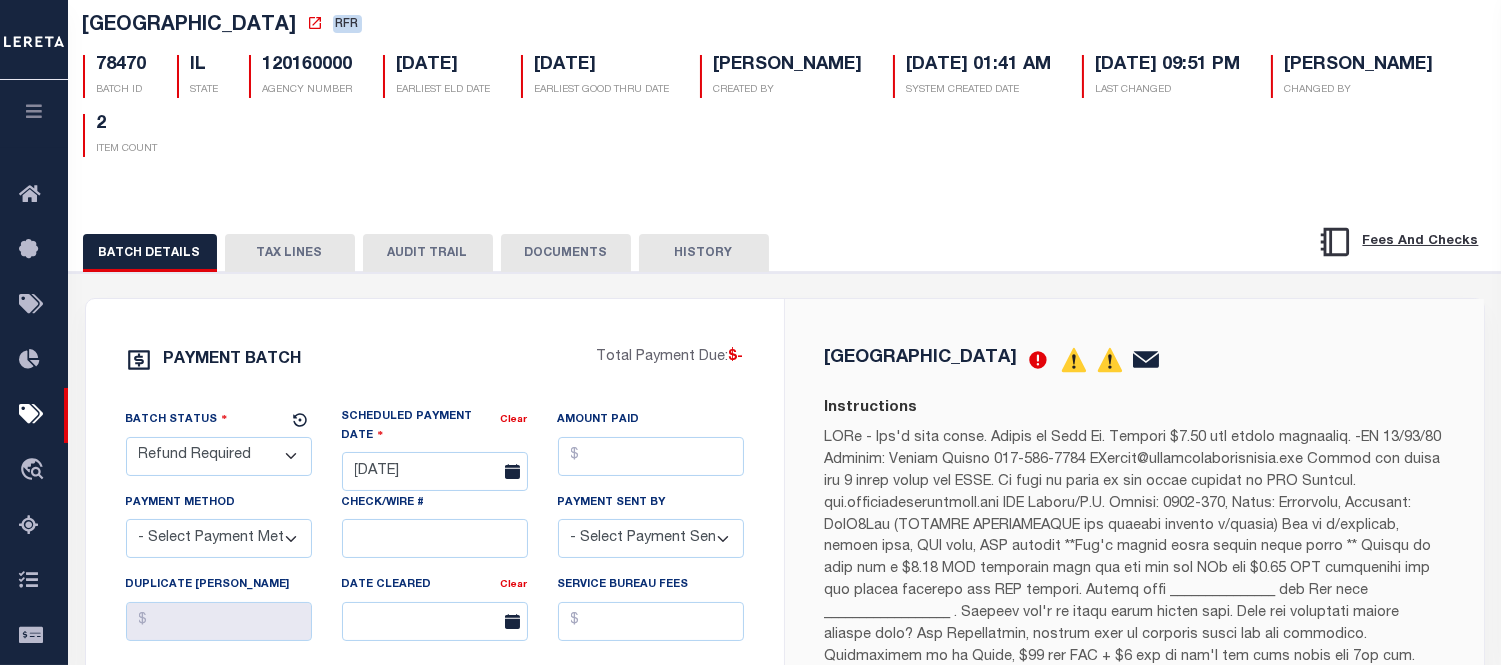 click on "TAX LINES" at bounding box center [290, 253] 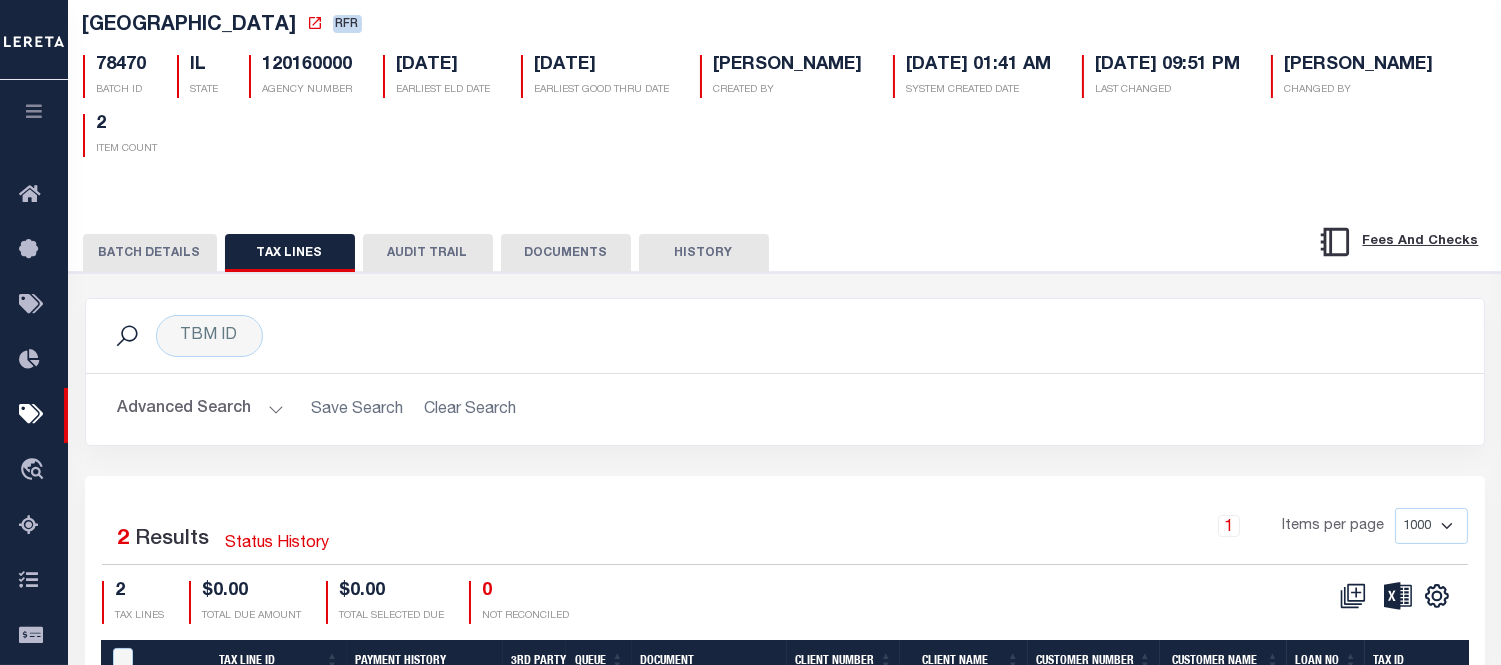 click on "AUDIT TRAIL" at bounding box center [428, 253] 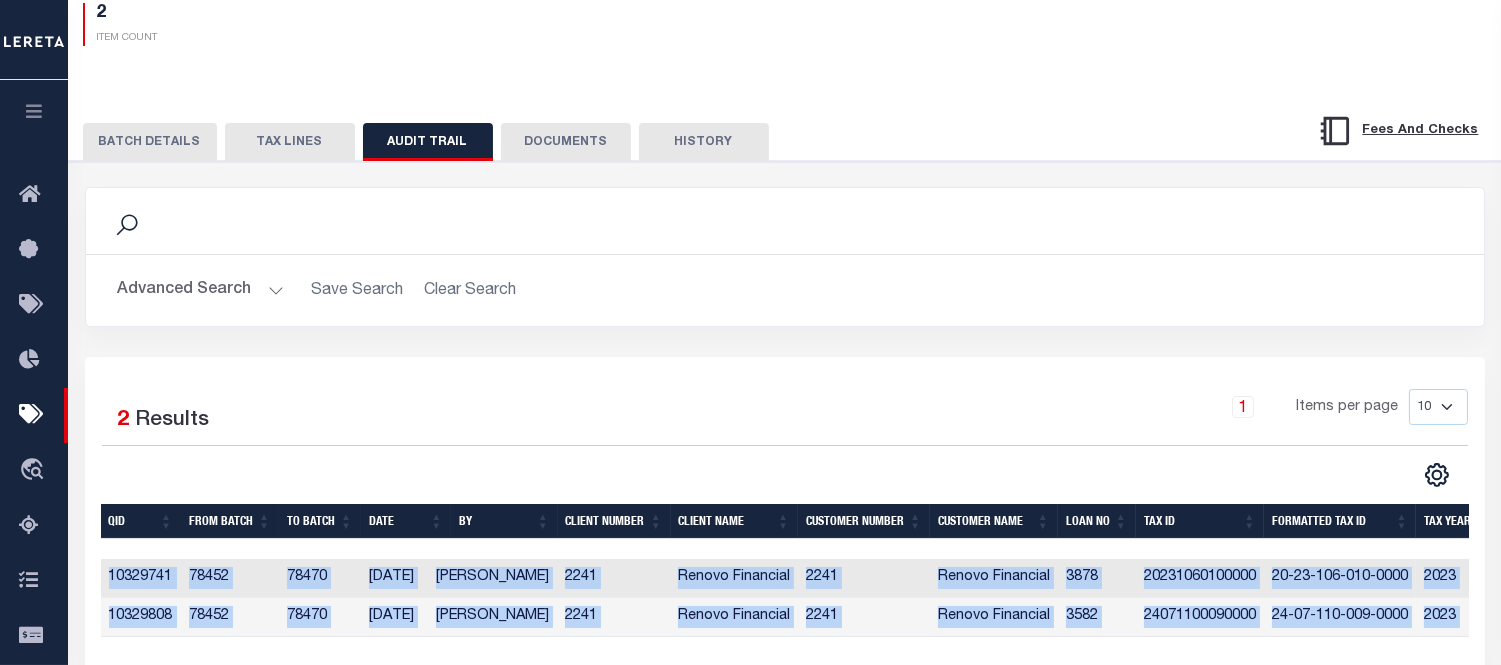 scroll, scrollTop: 394, scrollLeft: 0, axis: vertical 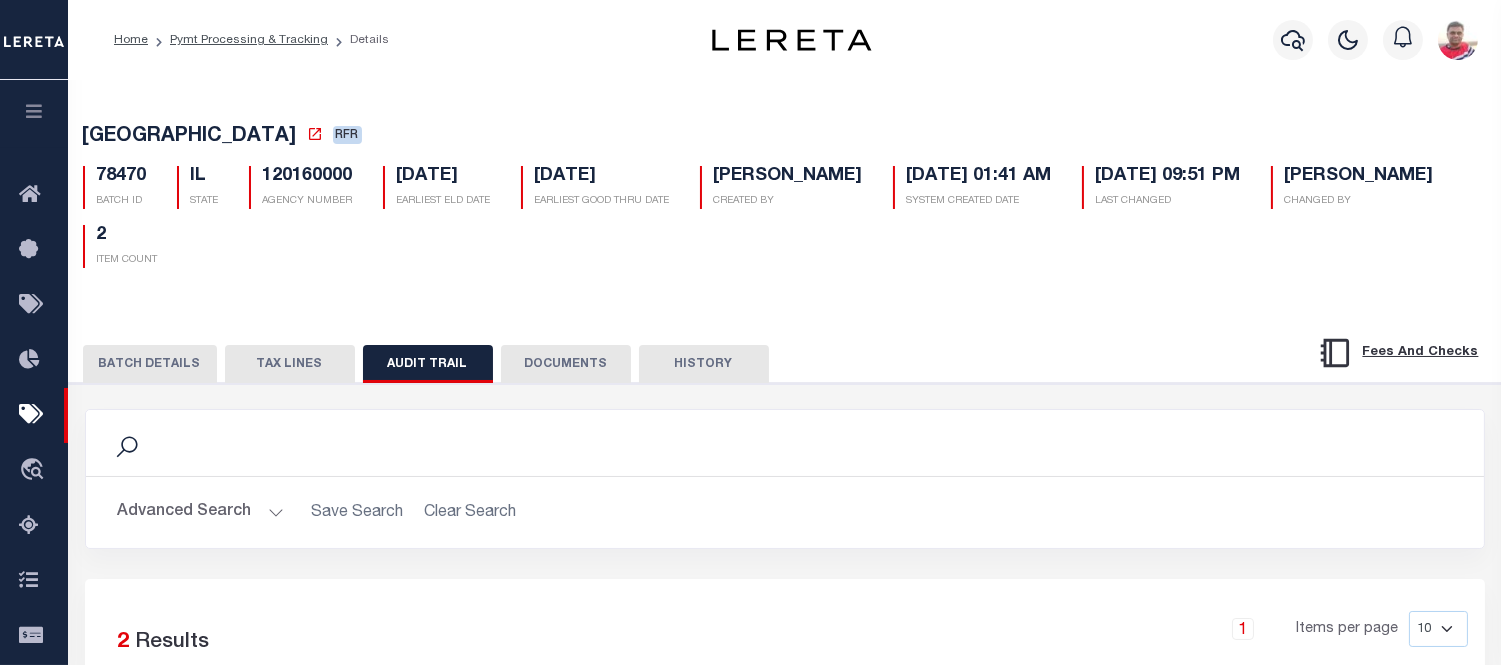 click on "BATCH DETAILS" at bounding box center [150, 364] 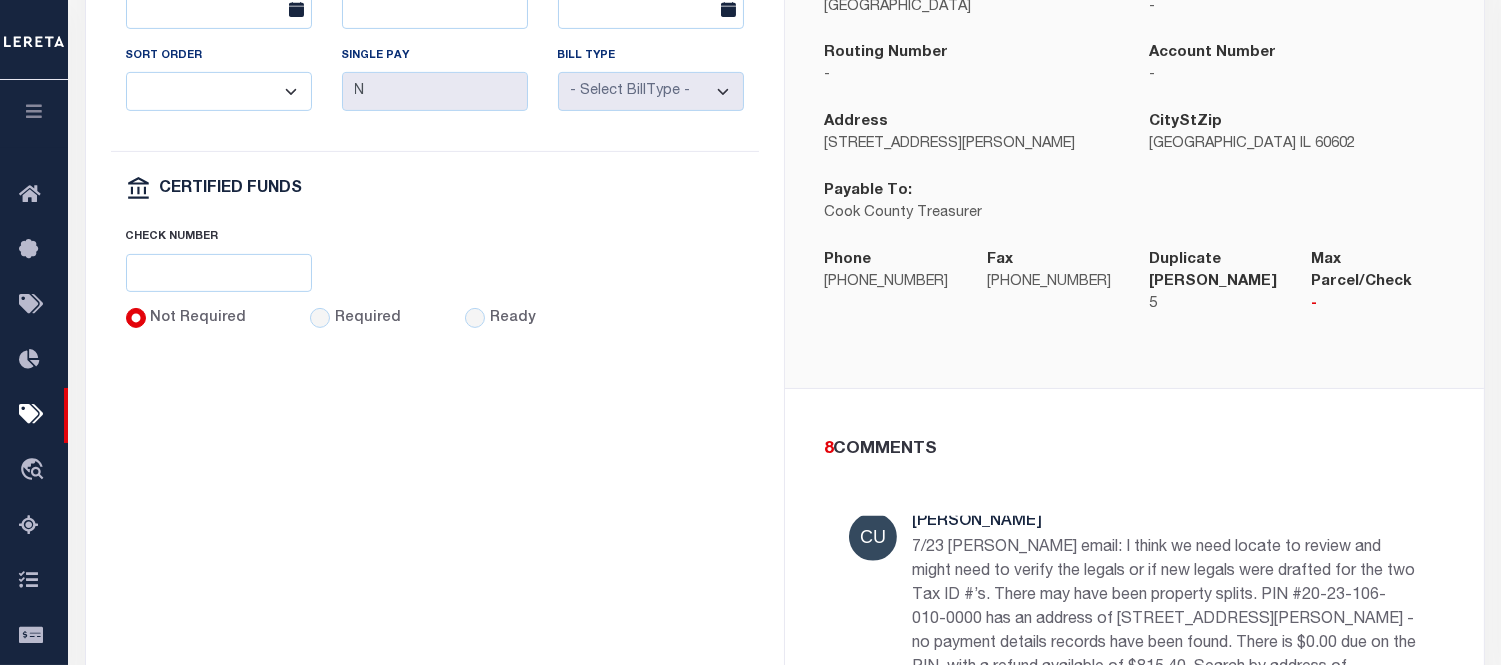 scroll, scrollTop: 1555, scrollLeft: 0, axis: vertical 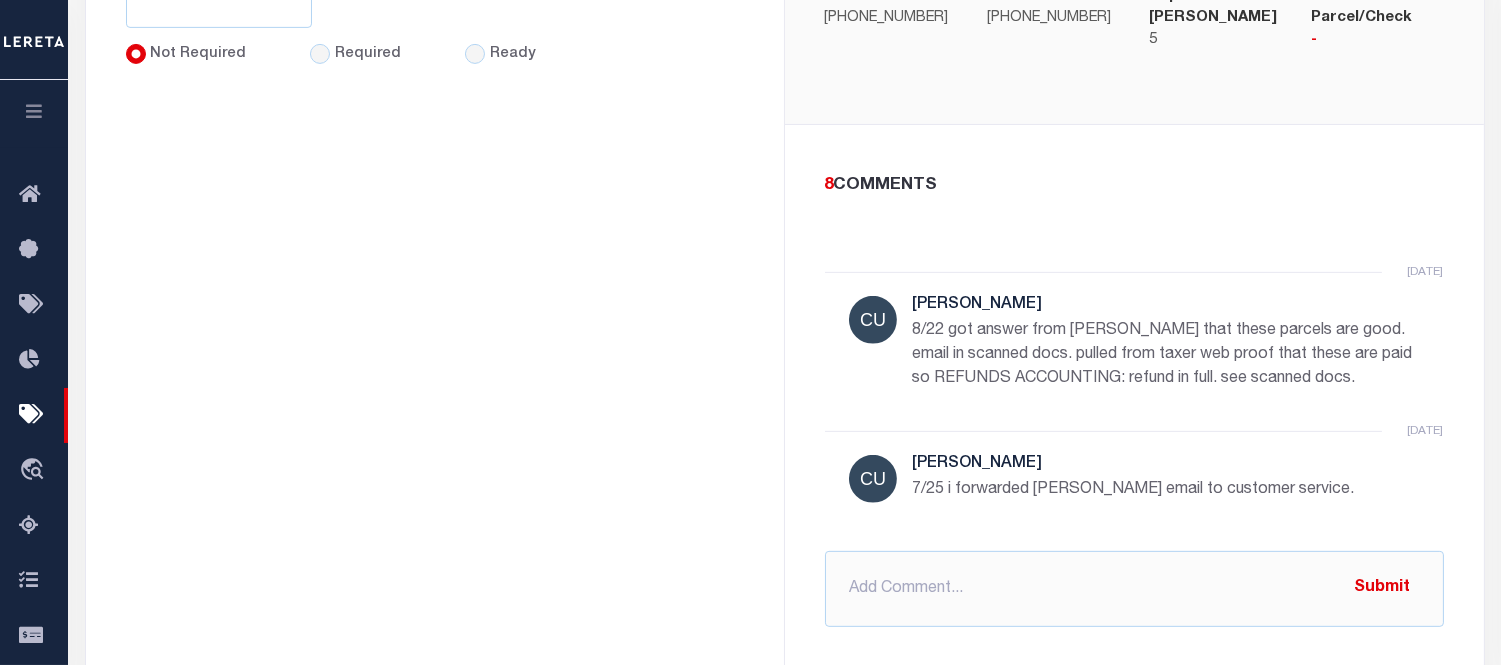 click on "8/22 got answer from shirley that these parcels are good. email in scanned docs. pulled from taxer web proof that these are paid so REFUNDS ACCOUNTING: refund in full. see scanned docs." at bounding box center [1166, 355] 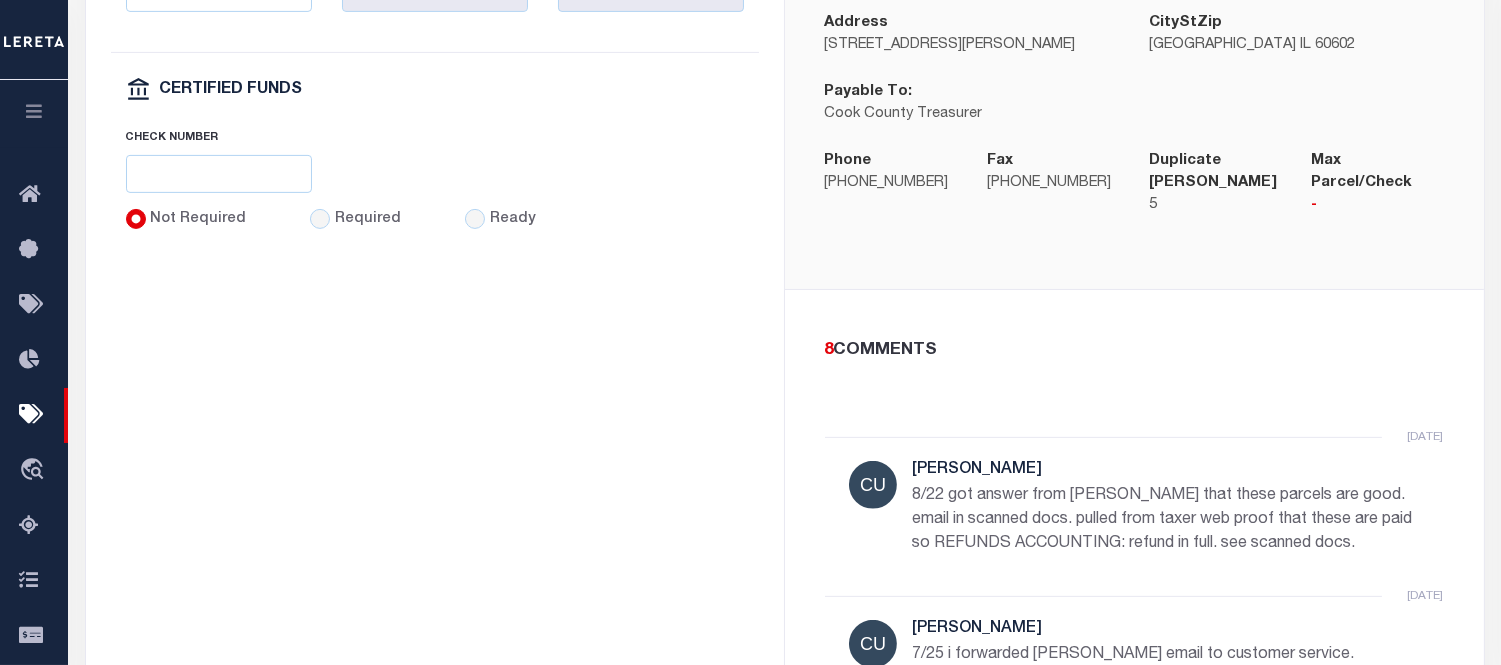 scroll, scrollTop: 1312, scrollLeft: 0, axis: vertical 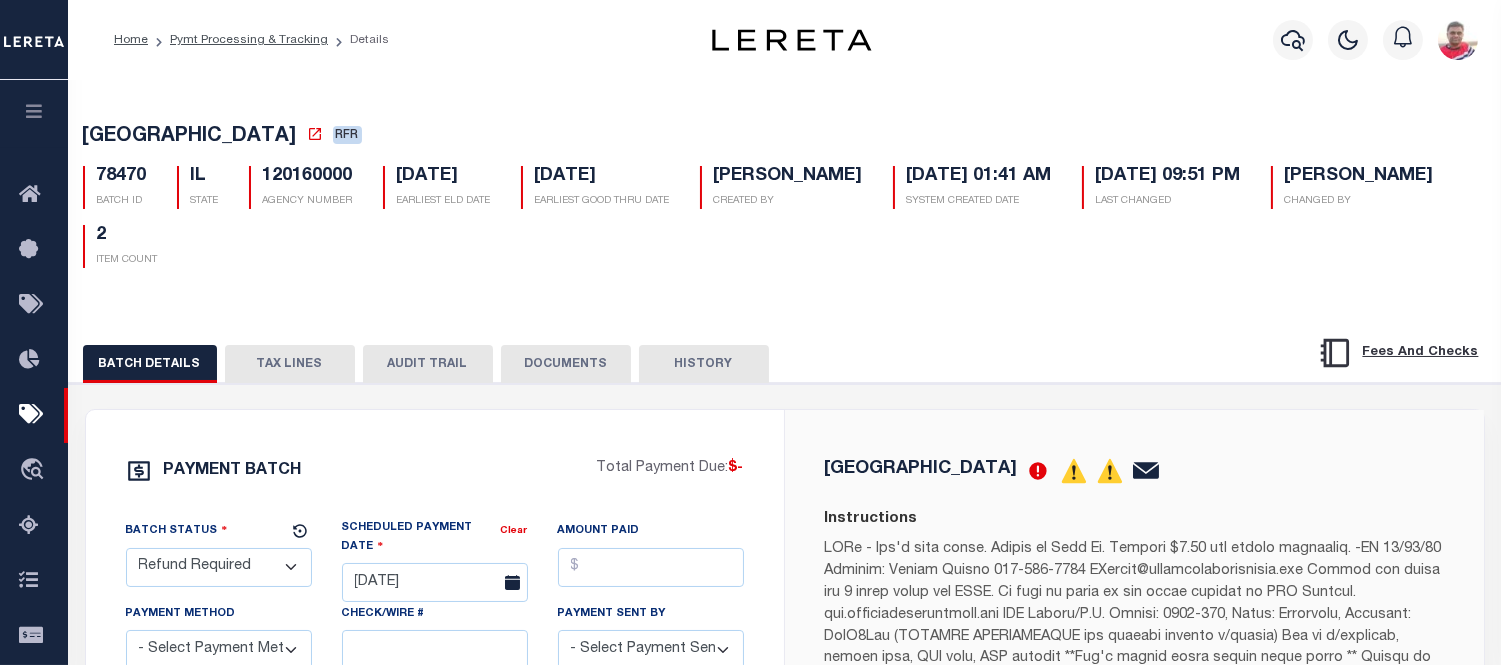 click at bounding box center [34, 111] 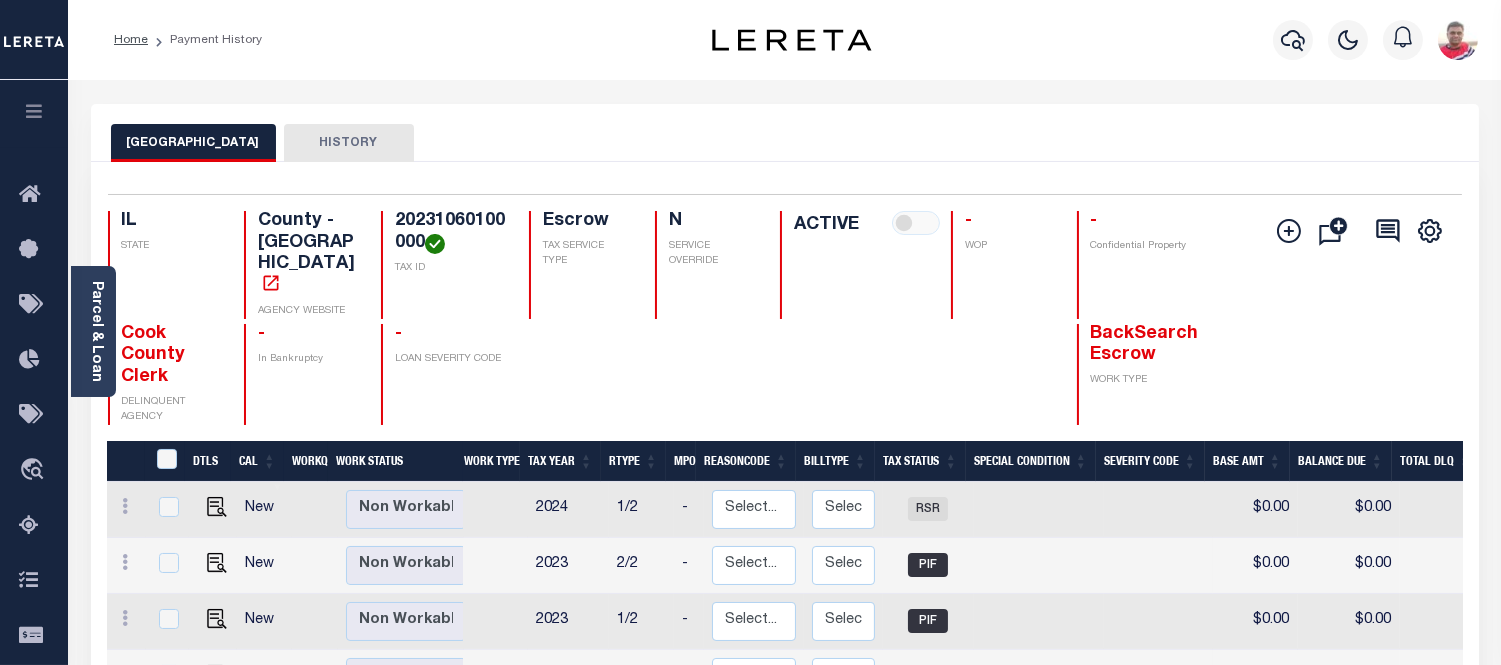 scroll, scrollTop: 222, scrollLeft: 0, axis: vertical 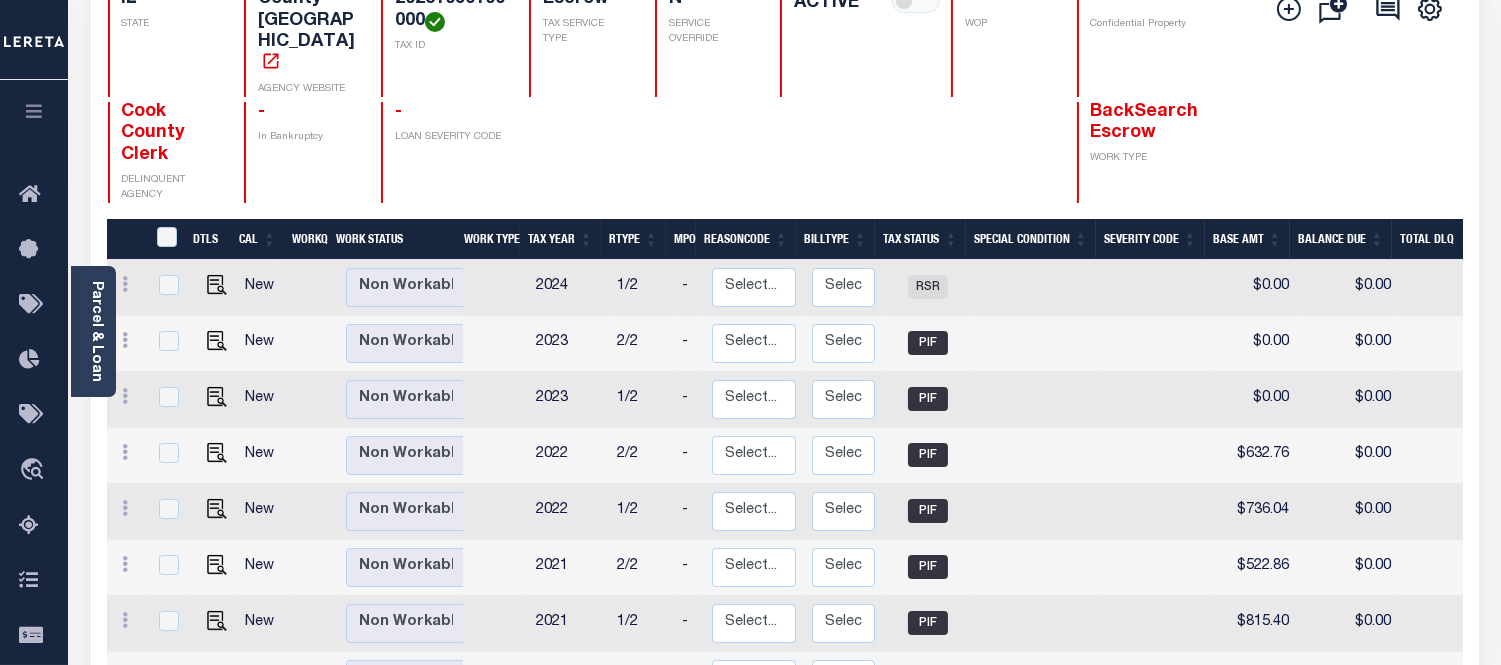 click at bounding box center [496, 344] 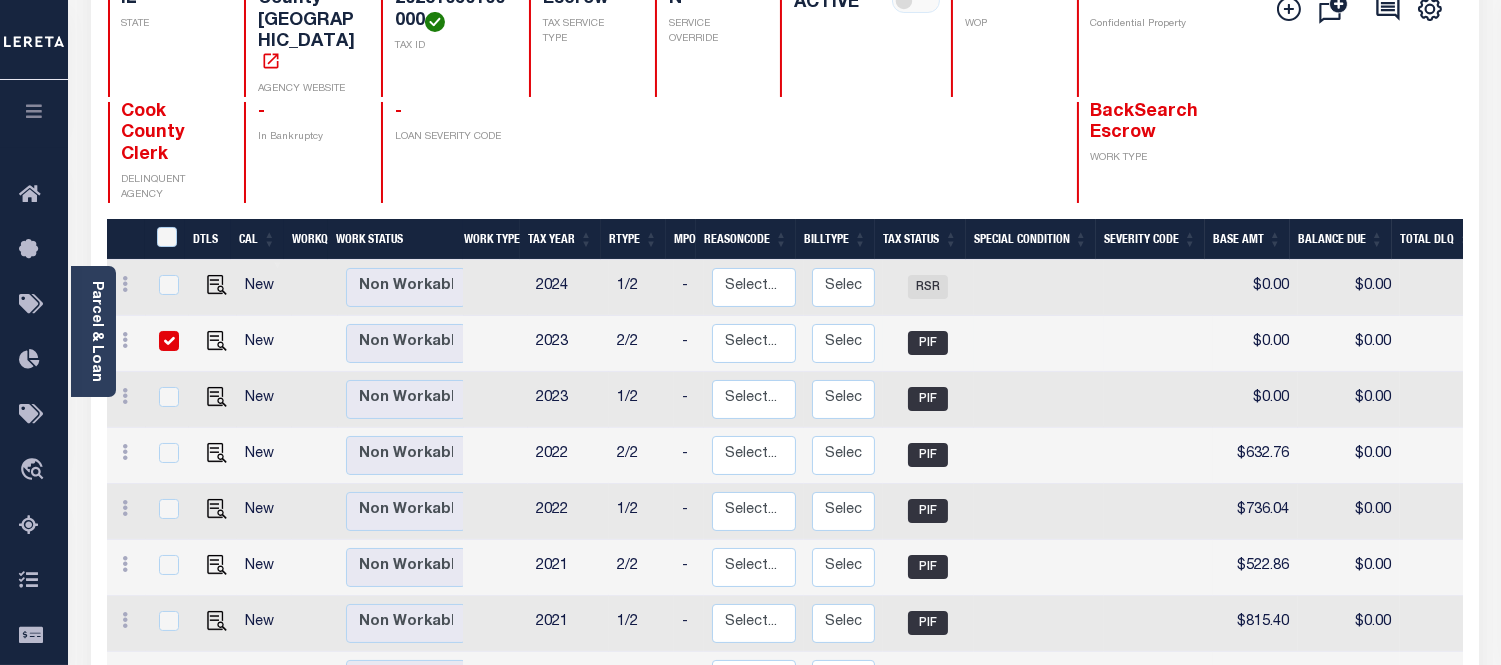 checkbox on "true" 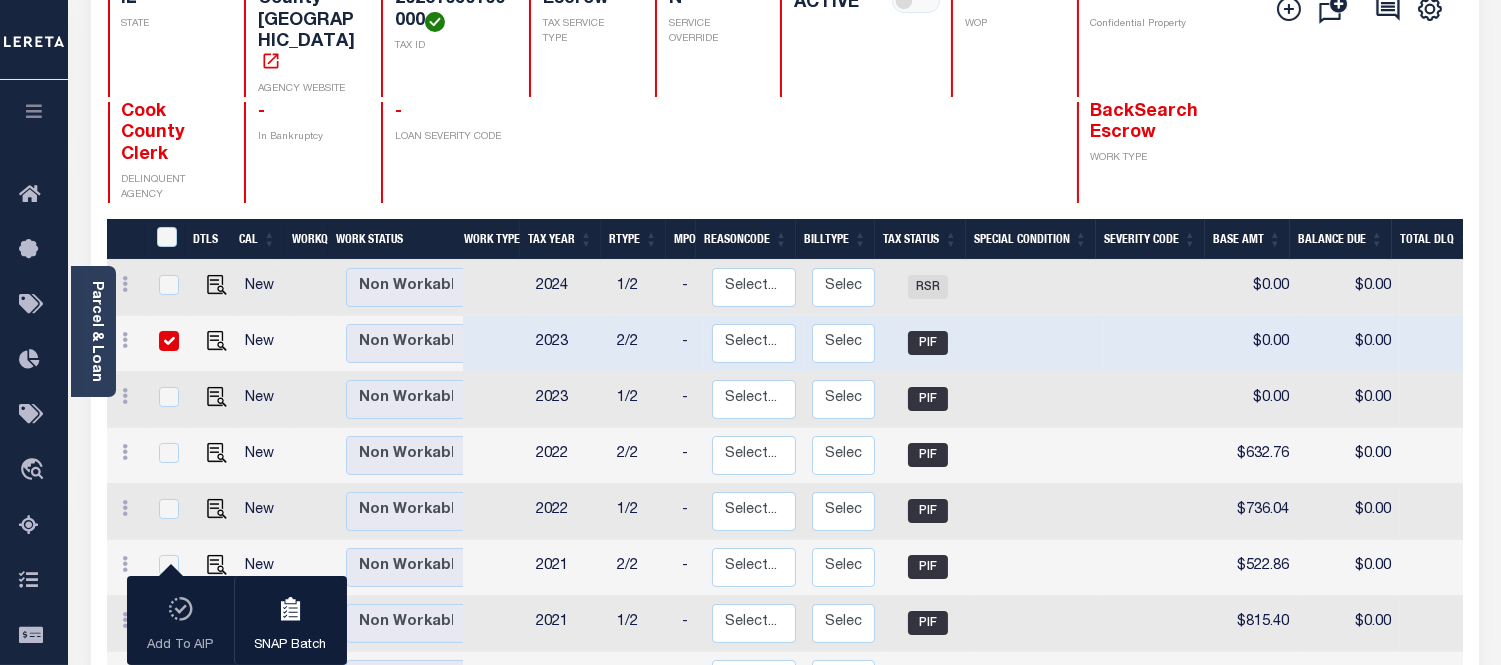 scroll, scrollTop: 0, scrollLeft: 44, axis: horizontal 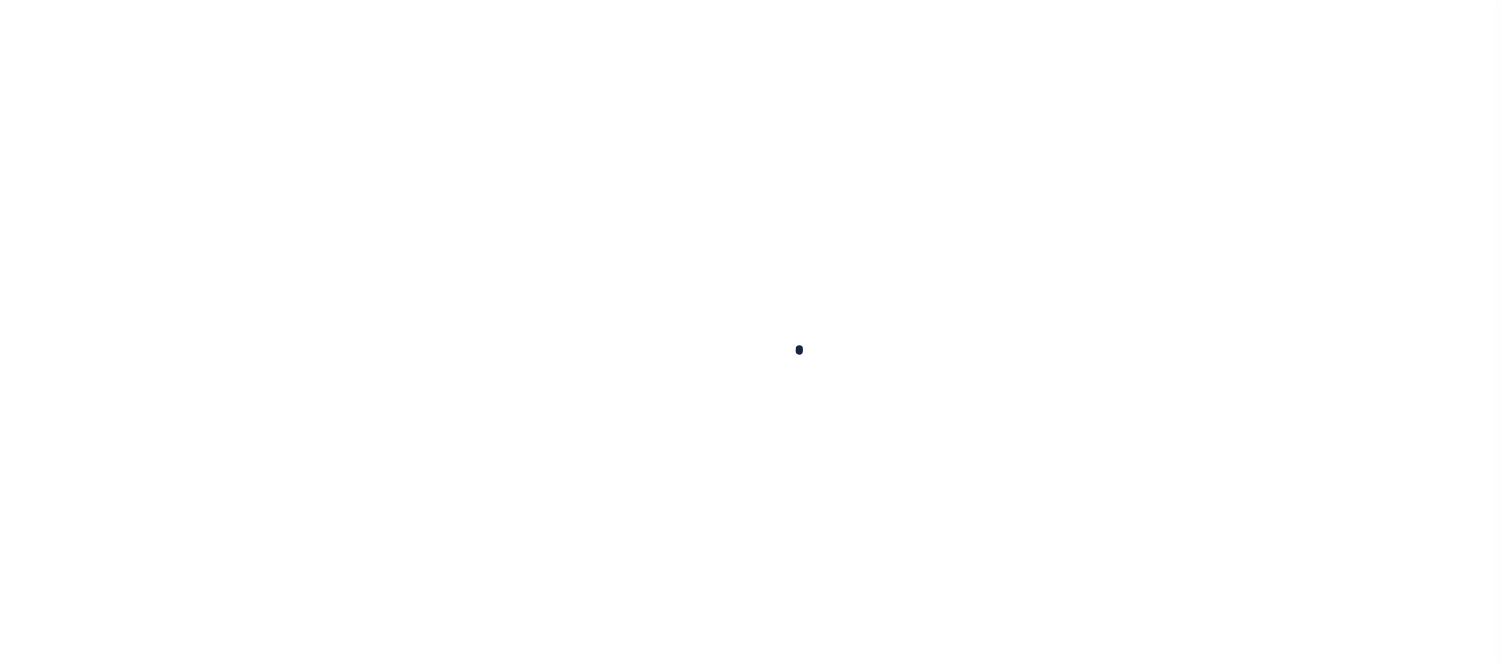 checkbox on "false" 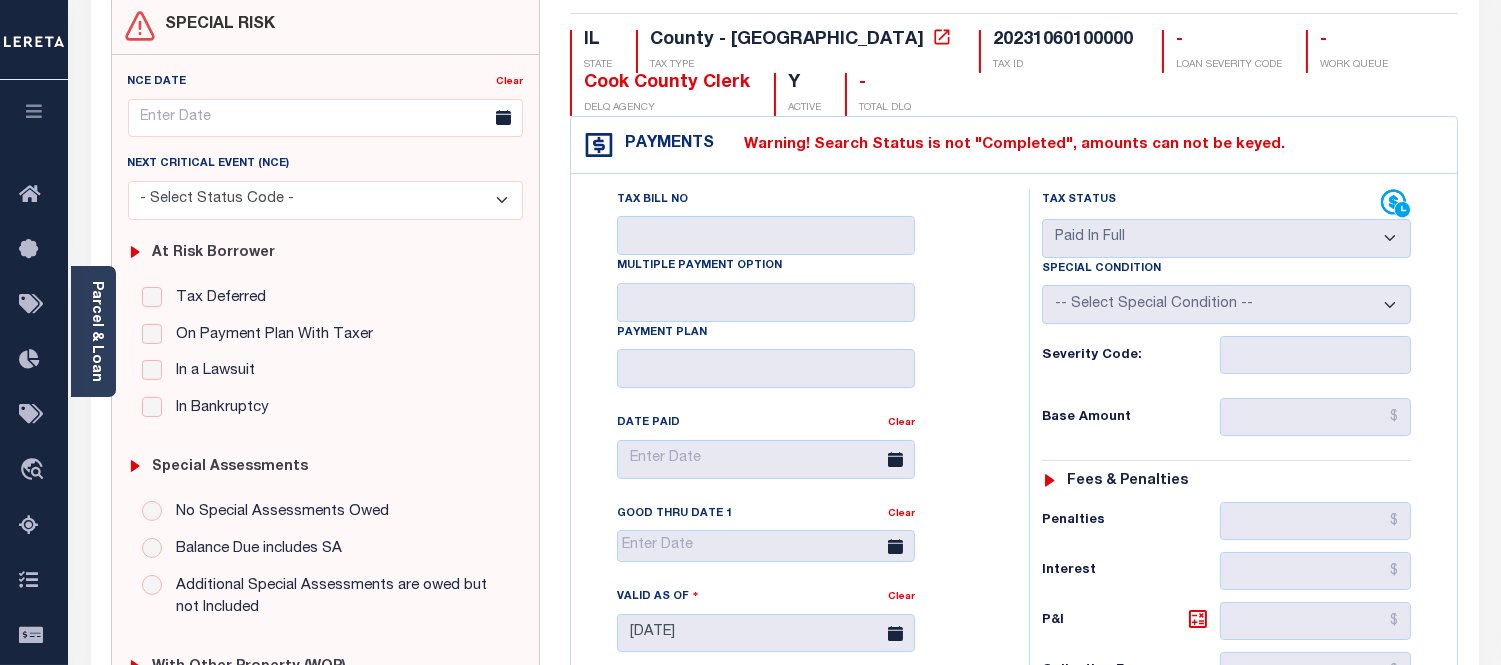 scroll, scrollTop: 0, scrollLeft: 0, axis: both 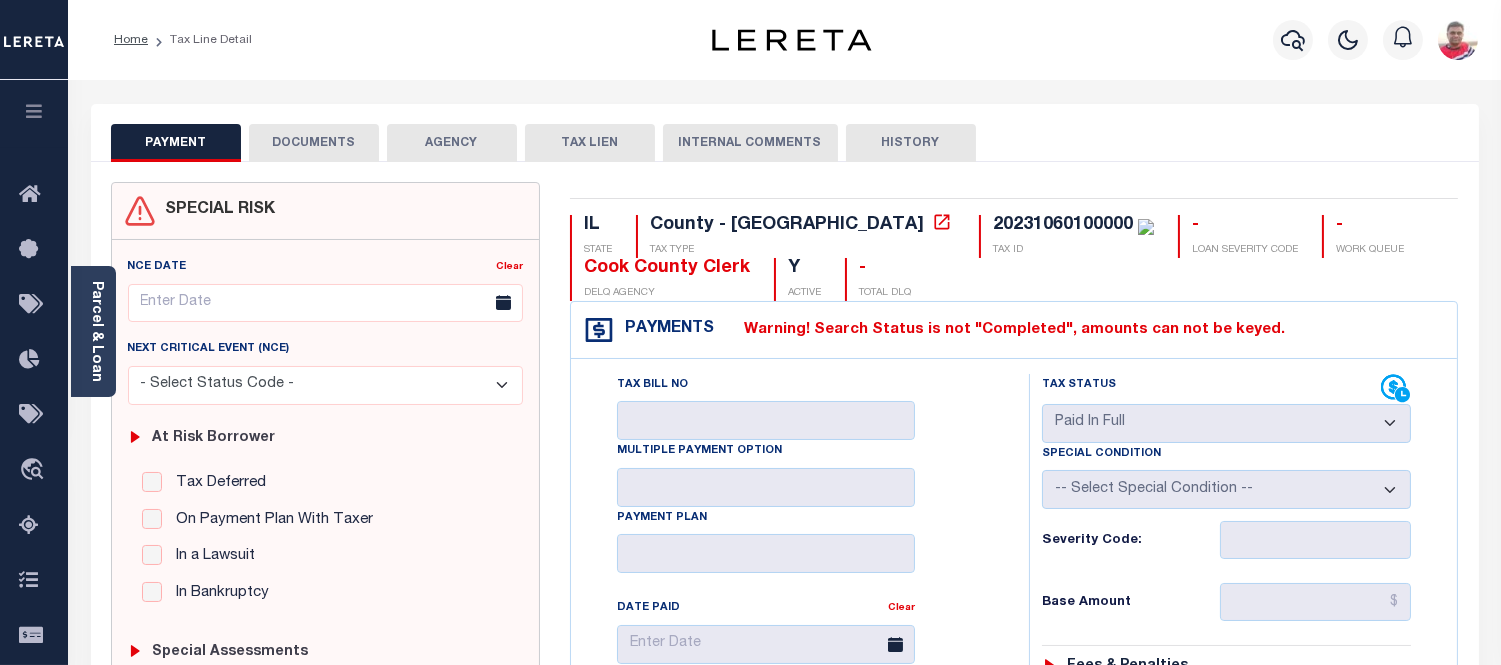 click on "HISTORY" at bounding box center (911, 143) 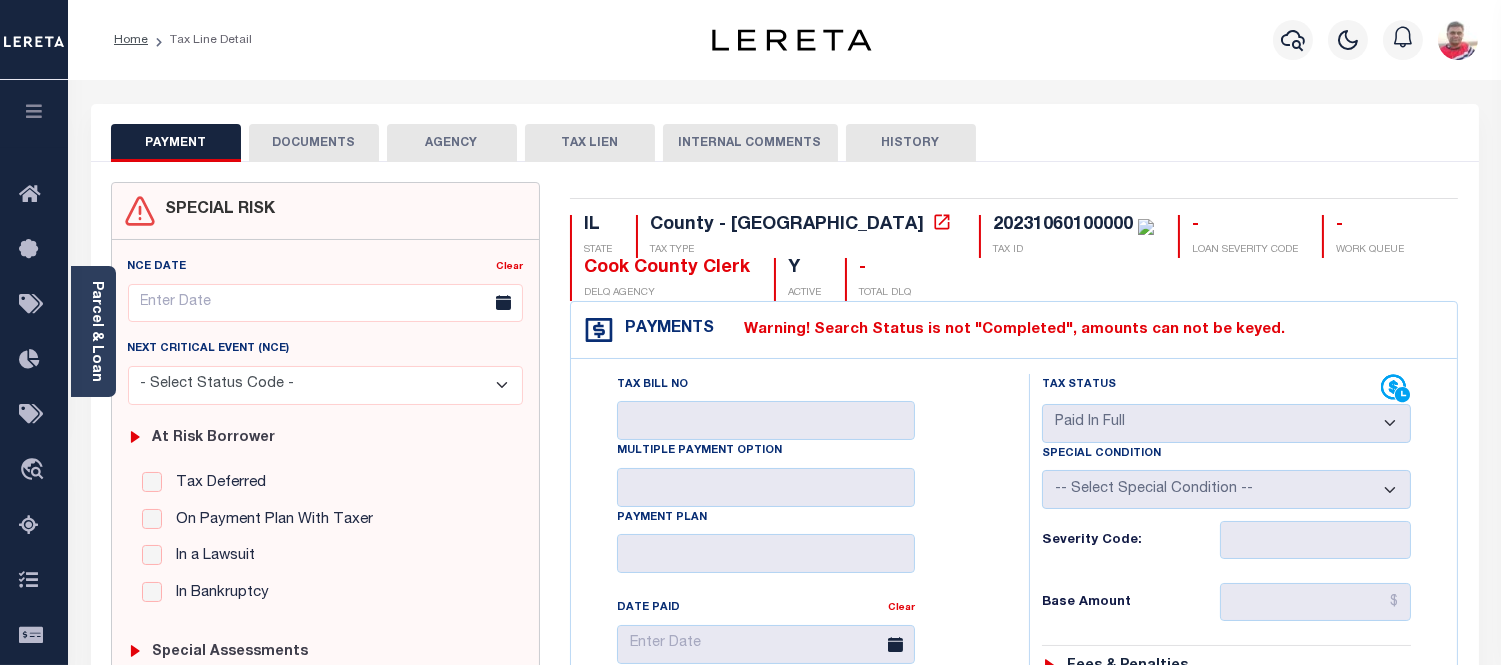 select on "50" 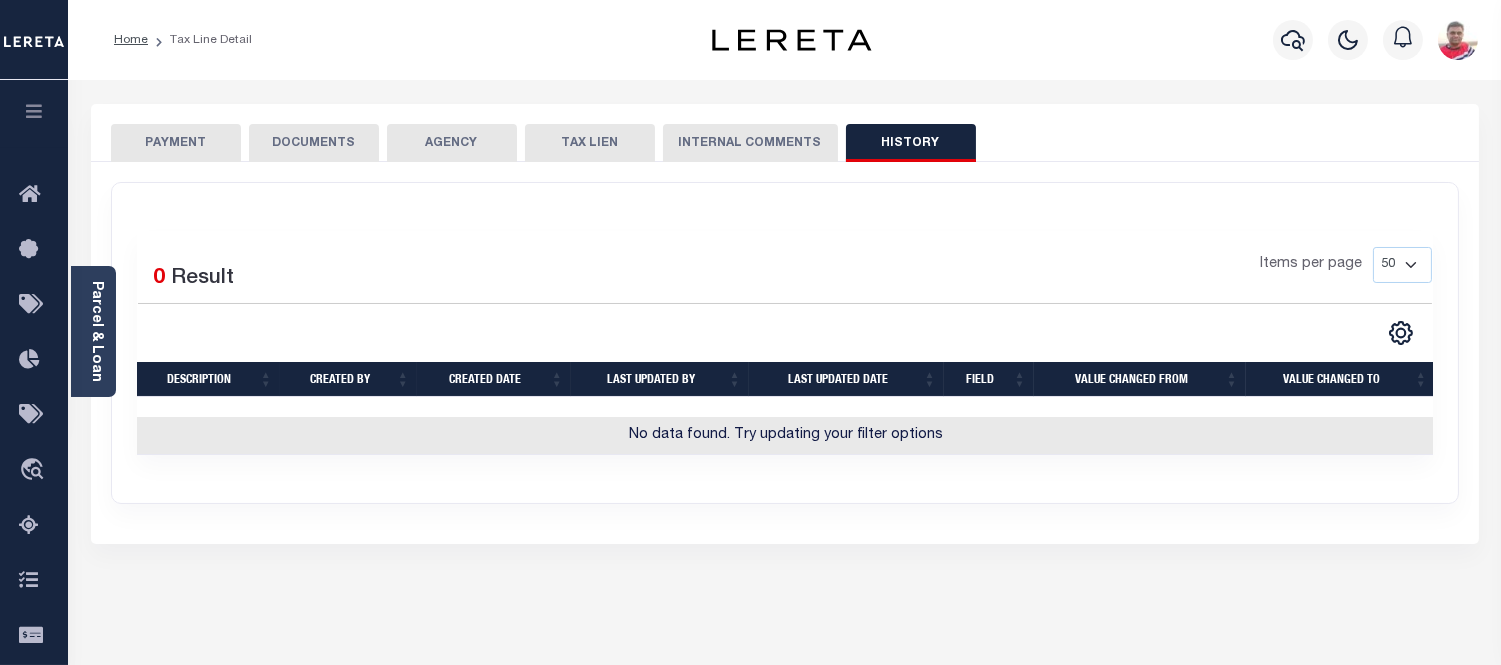 click on "PAYMENT" at bounding box center [176, 143] 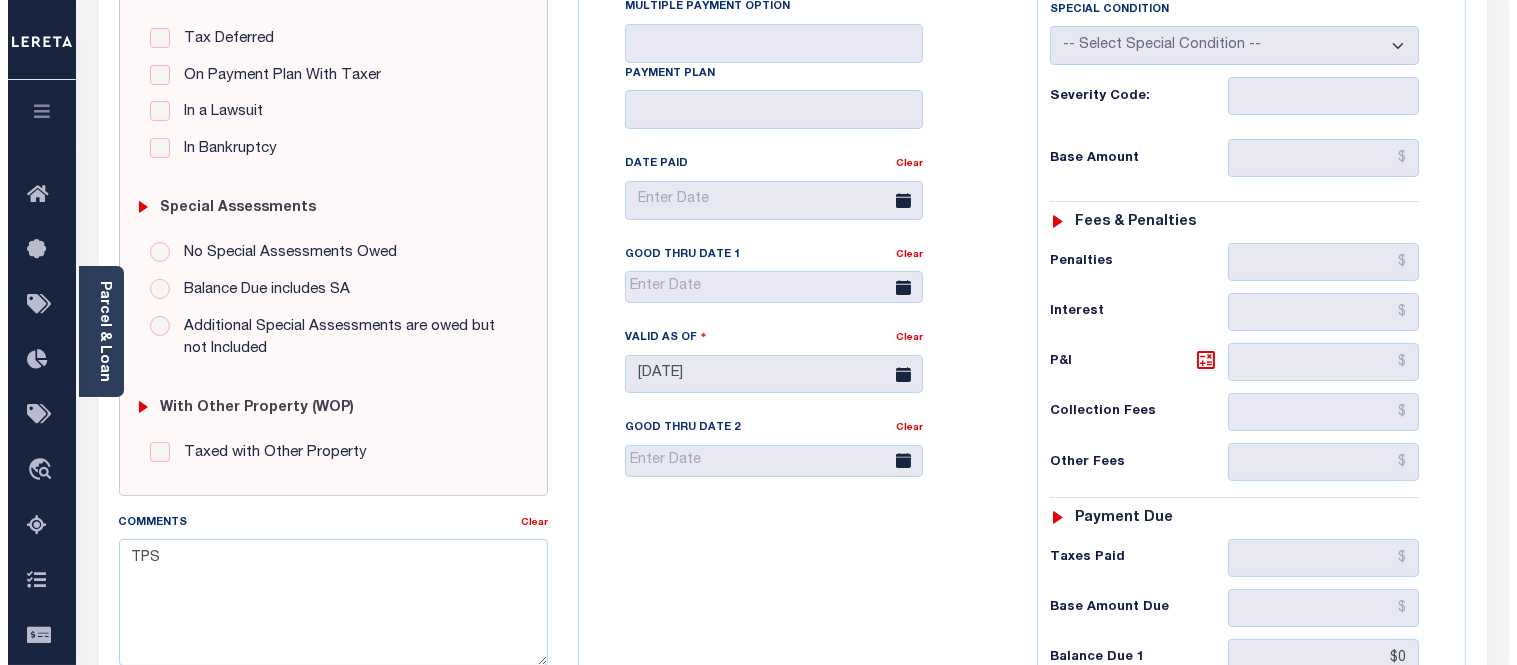 scroll, scrollTop: 222, scrollLeft: 0, axis: vertical 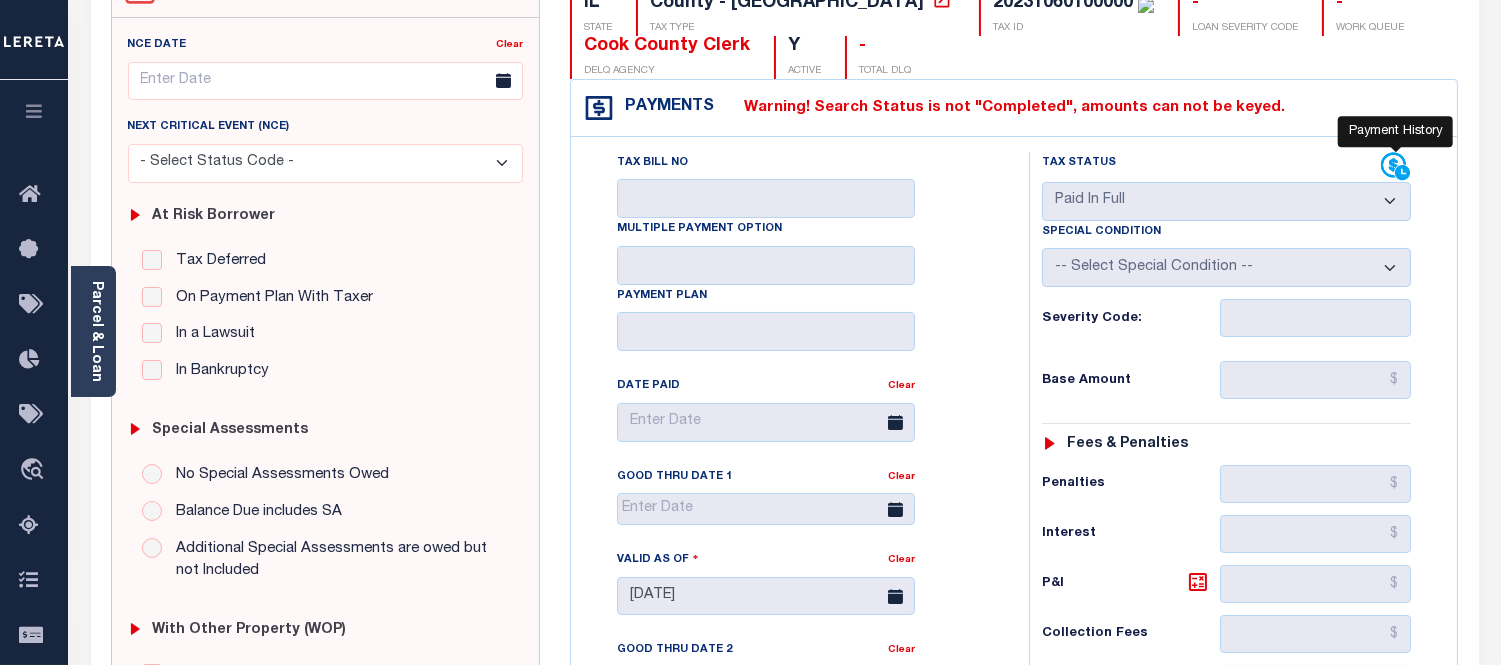 click on "Home Tax Line Detail
Profile Sign out" at bounding box center (750, 531) 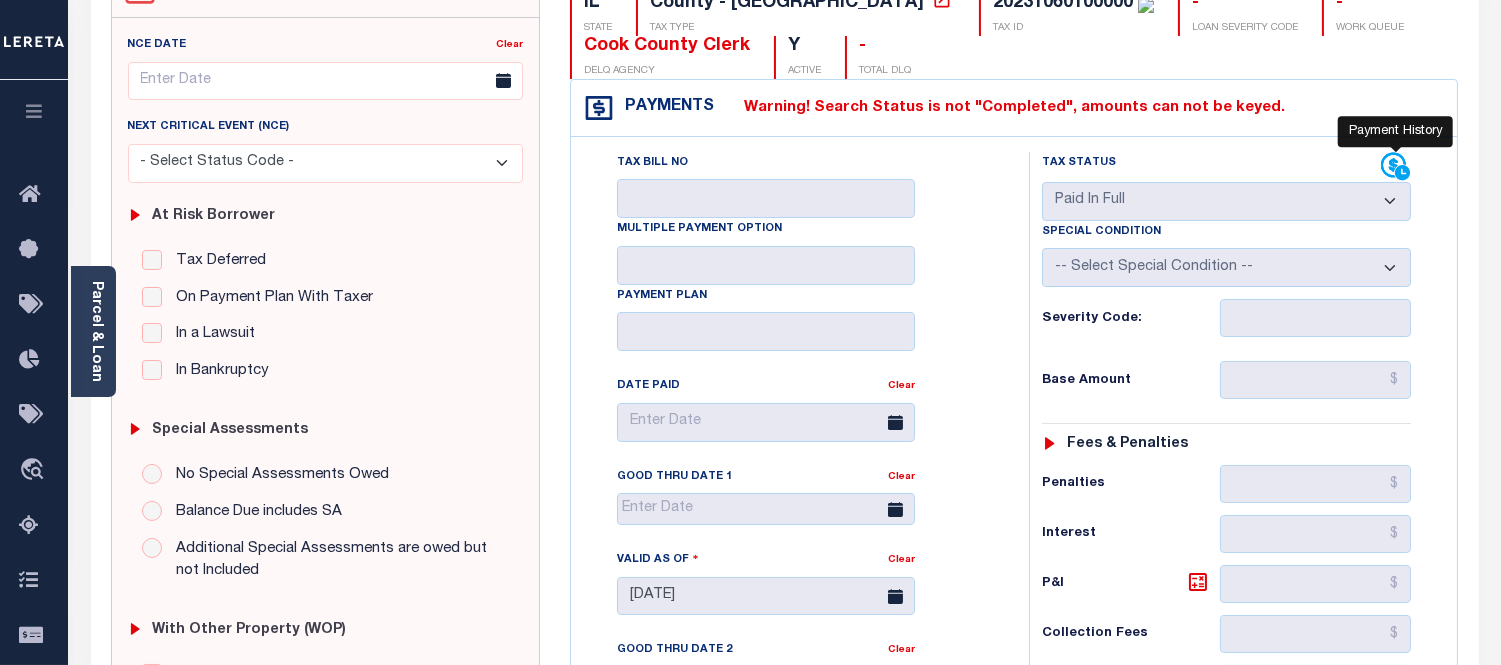 click 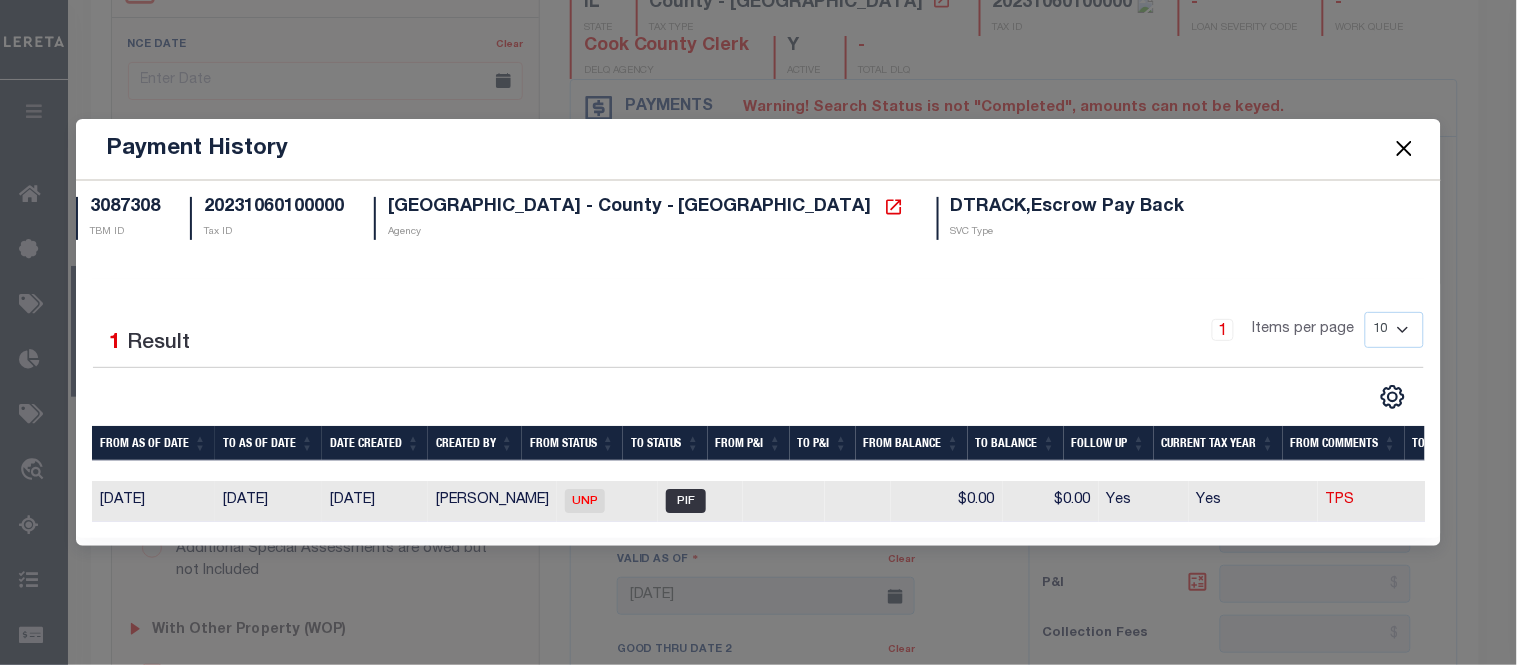 scroll, scrollTop: 0, scrollLeft: 77, axis: horizontal 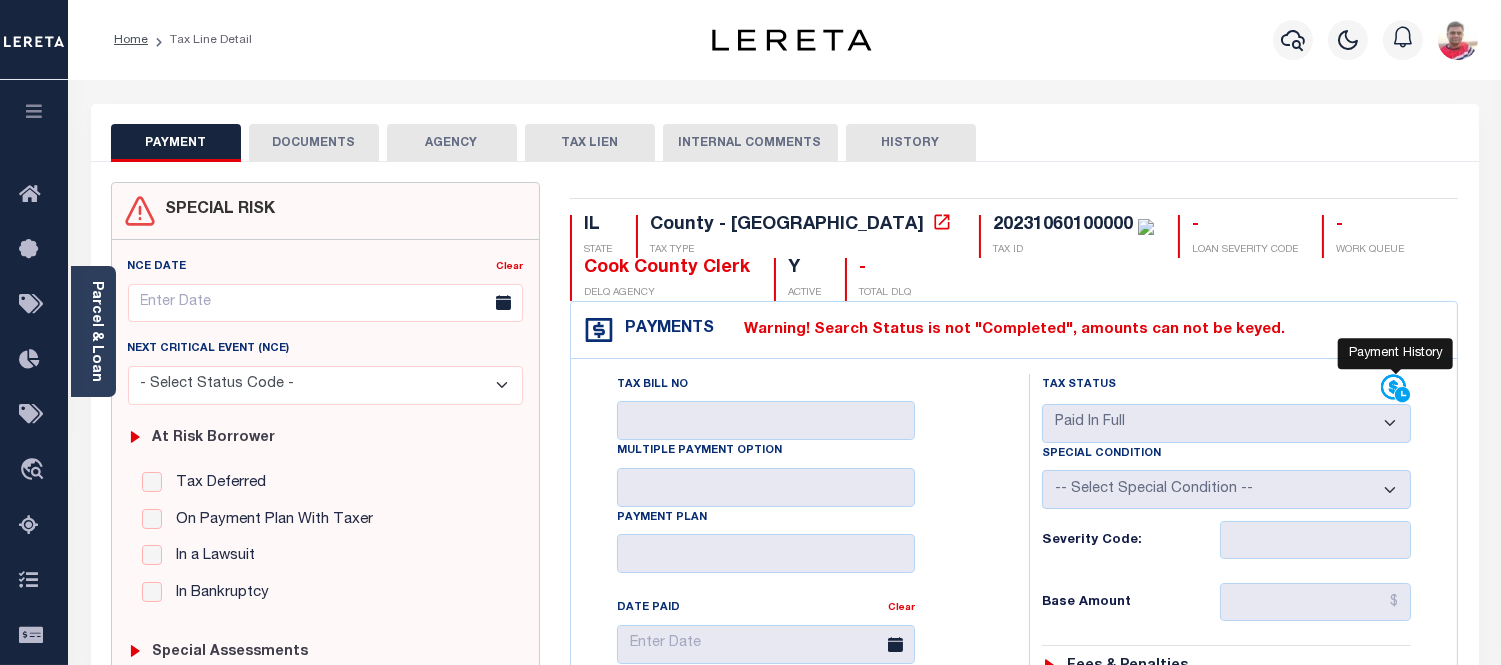 click 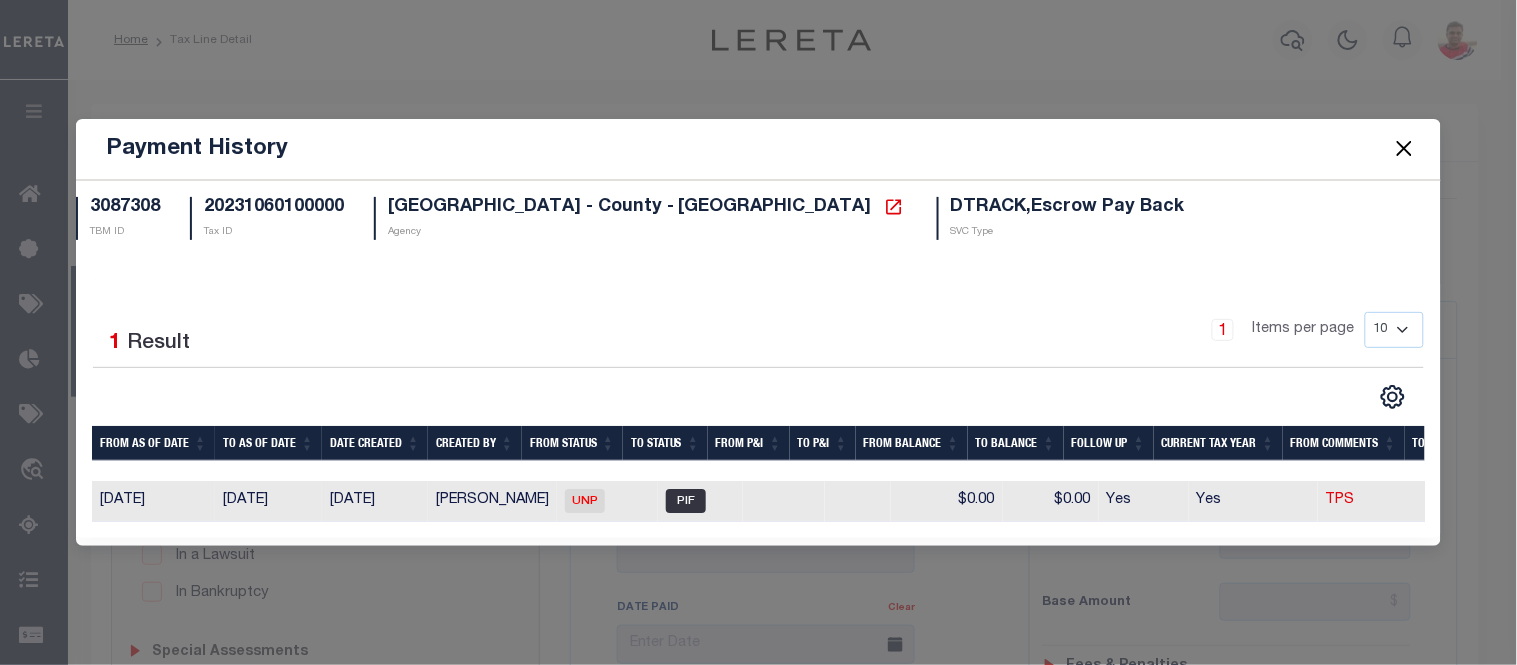 scroll, scrollTop: 0, scrollLeft: 42, axis: horizontal 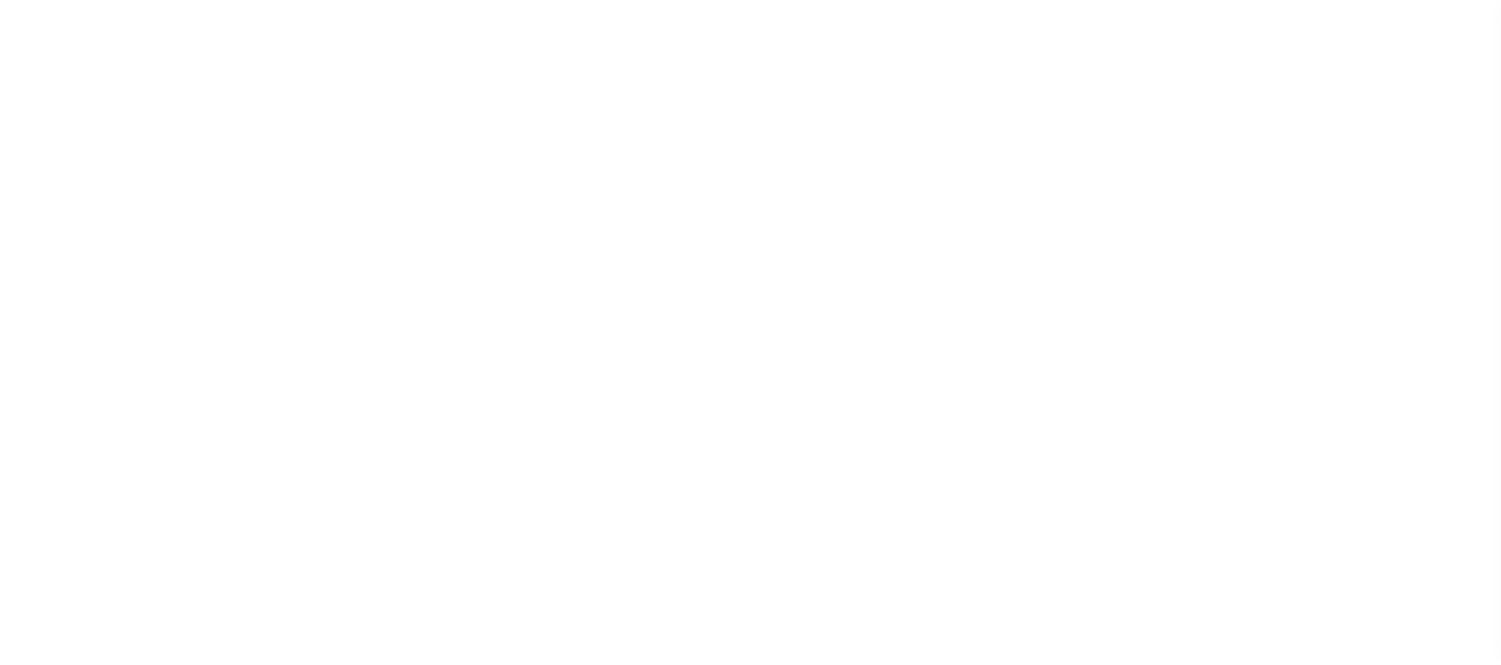 select on "PIF" 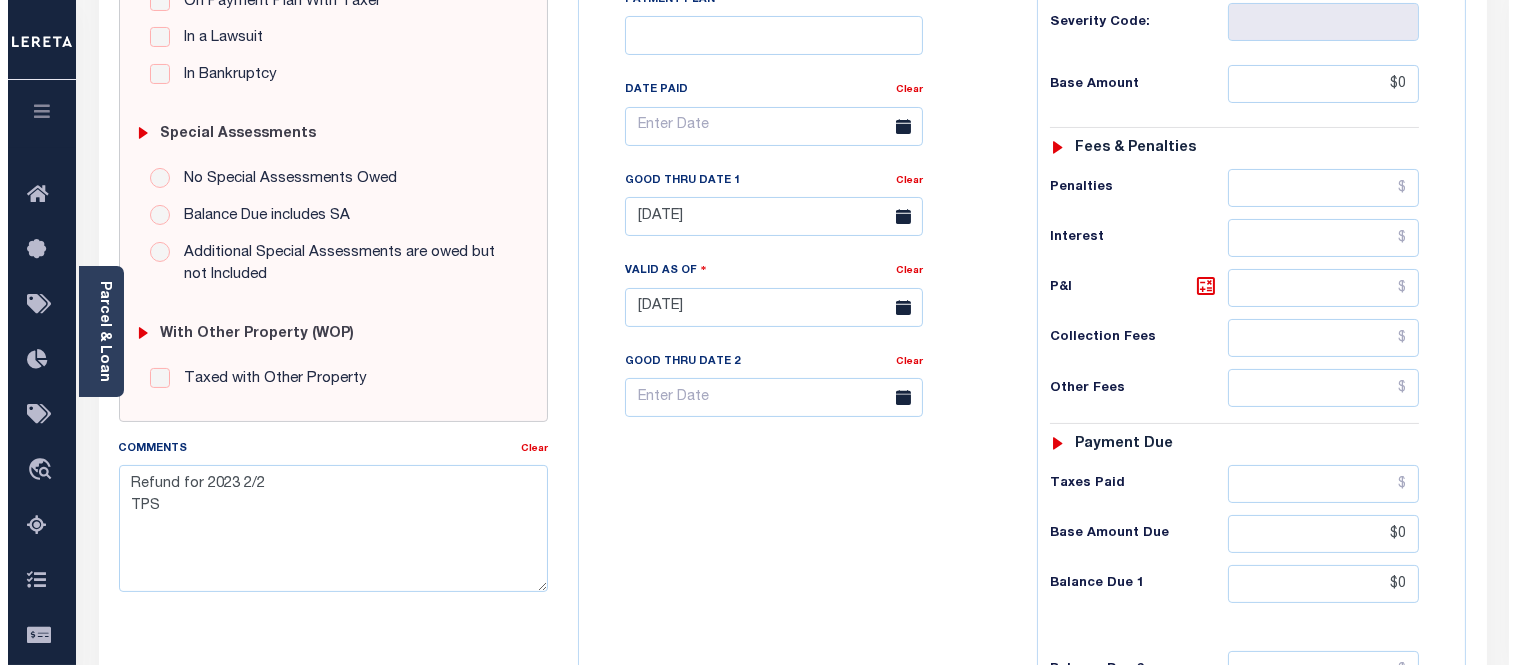 scroll, scrollTop: 296, scrollLeft: 0, axis: vertical 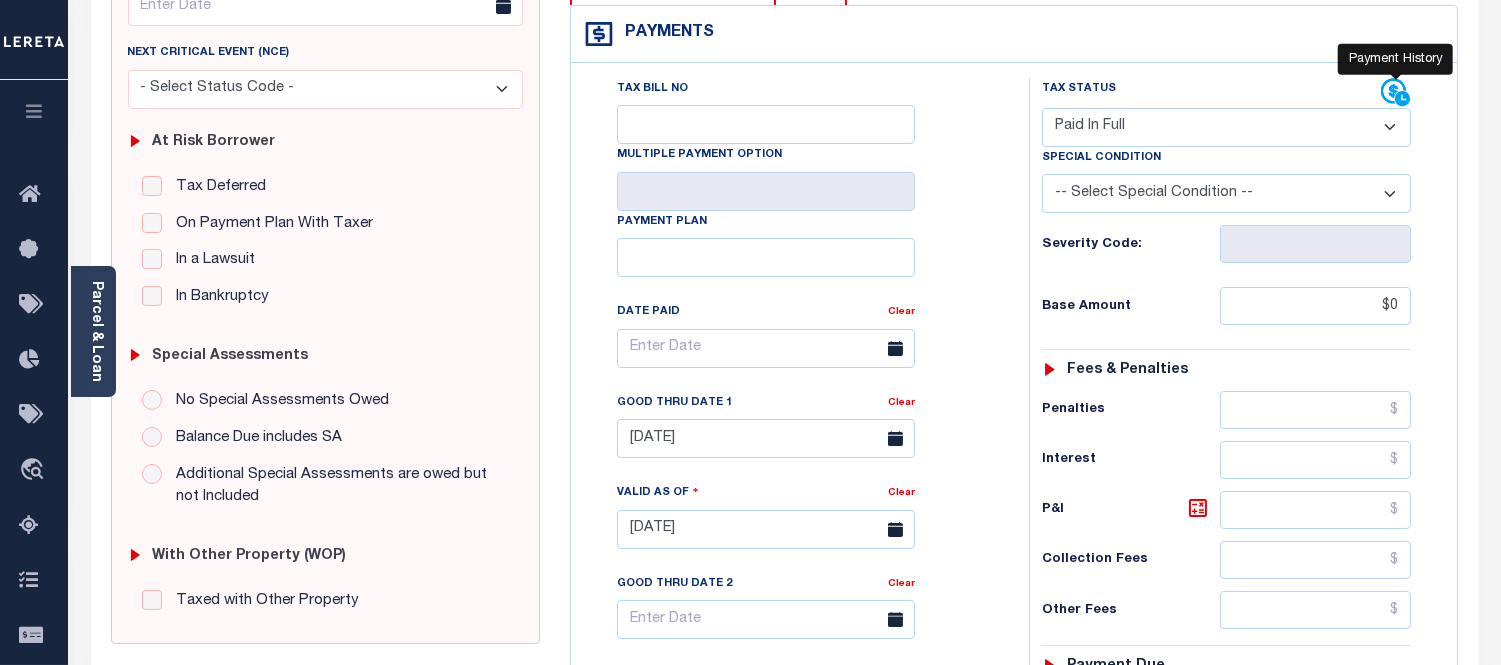 click 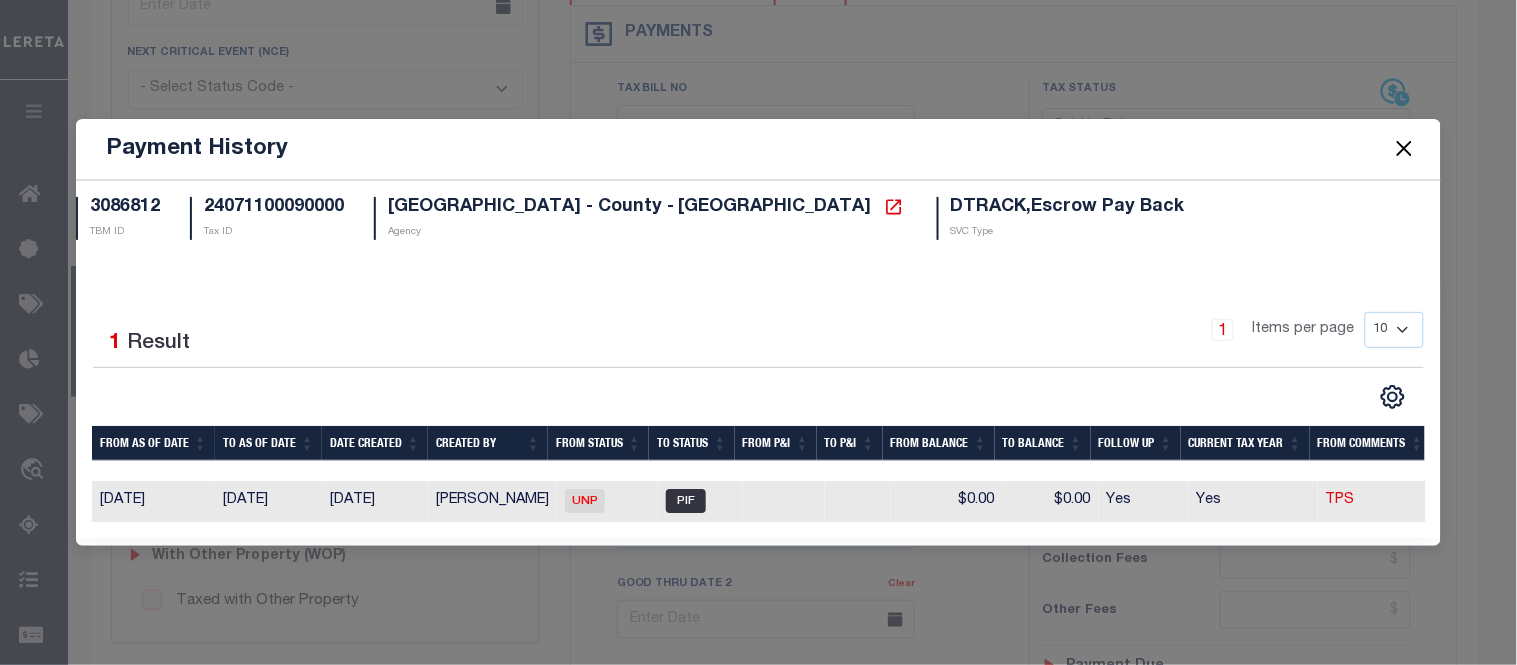 scroll, scrollTop: 0, scrollLeft: 167, axis: horizontal 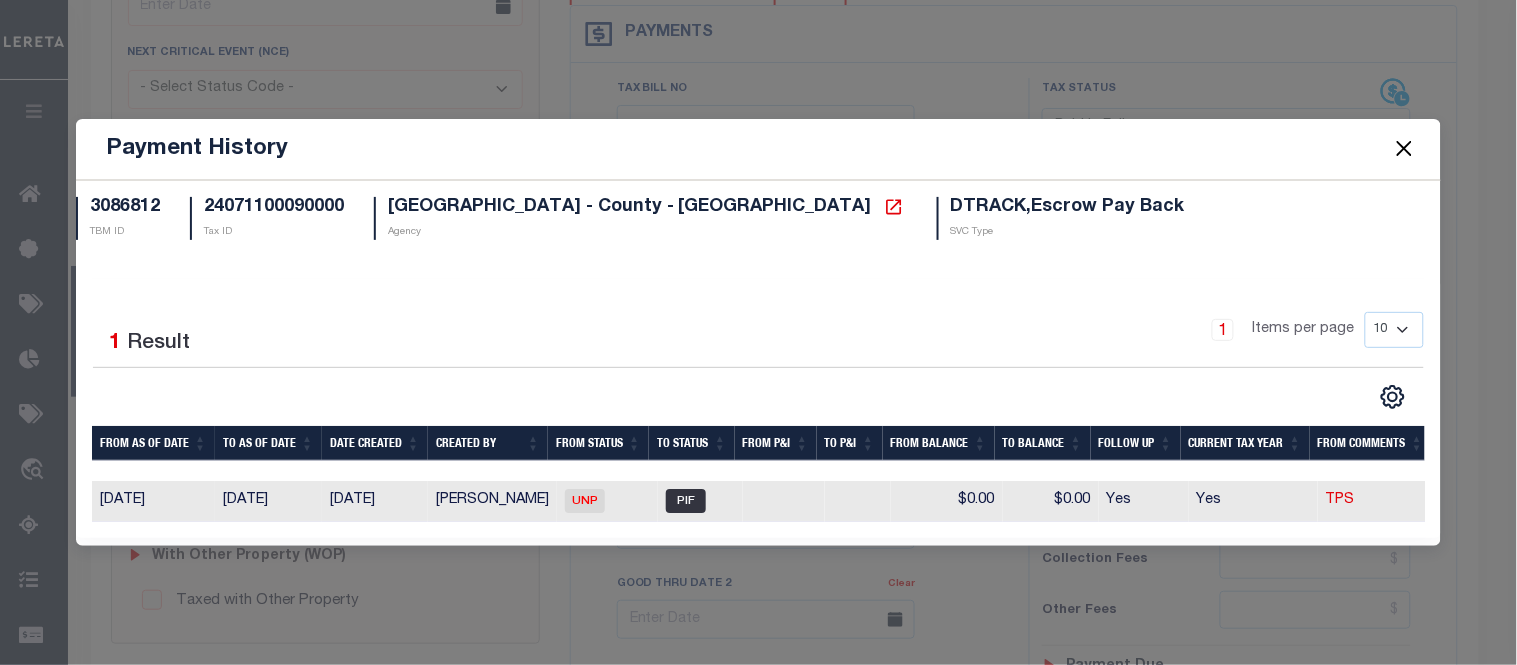 click at bounding box center (1404, 149) 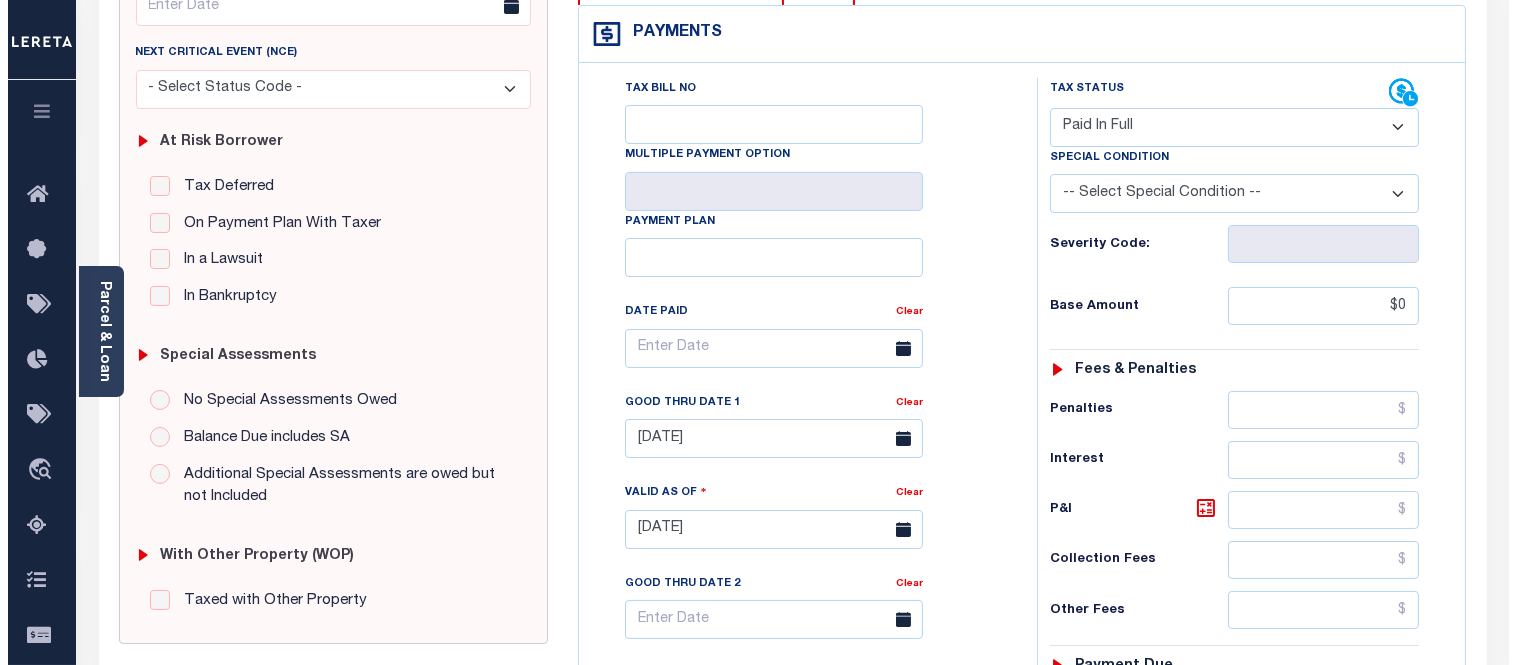 scroll, scrollTop: 185, scrollLeft: 0, axis: vertical 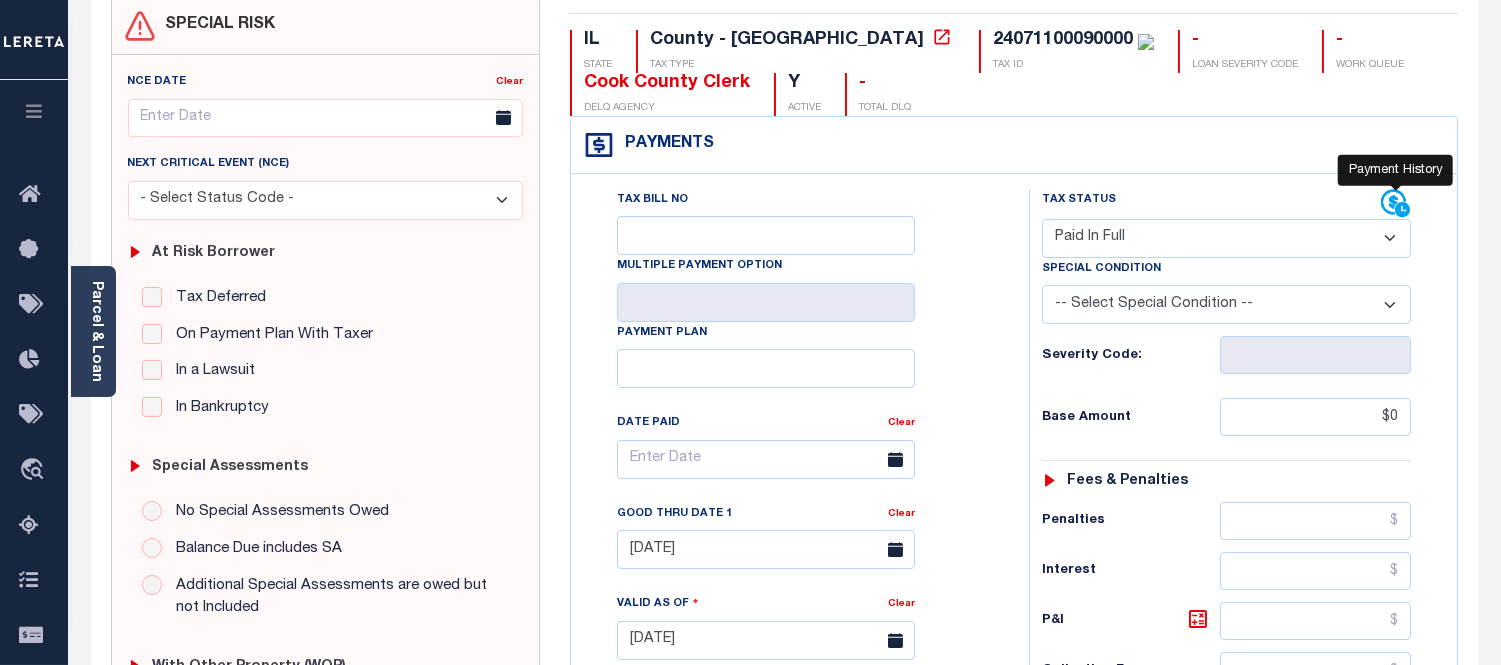 click 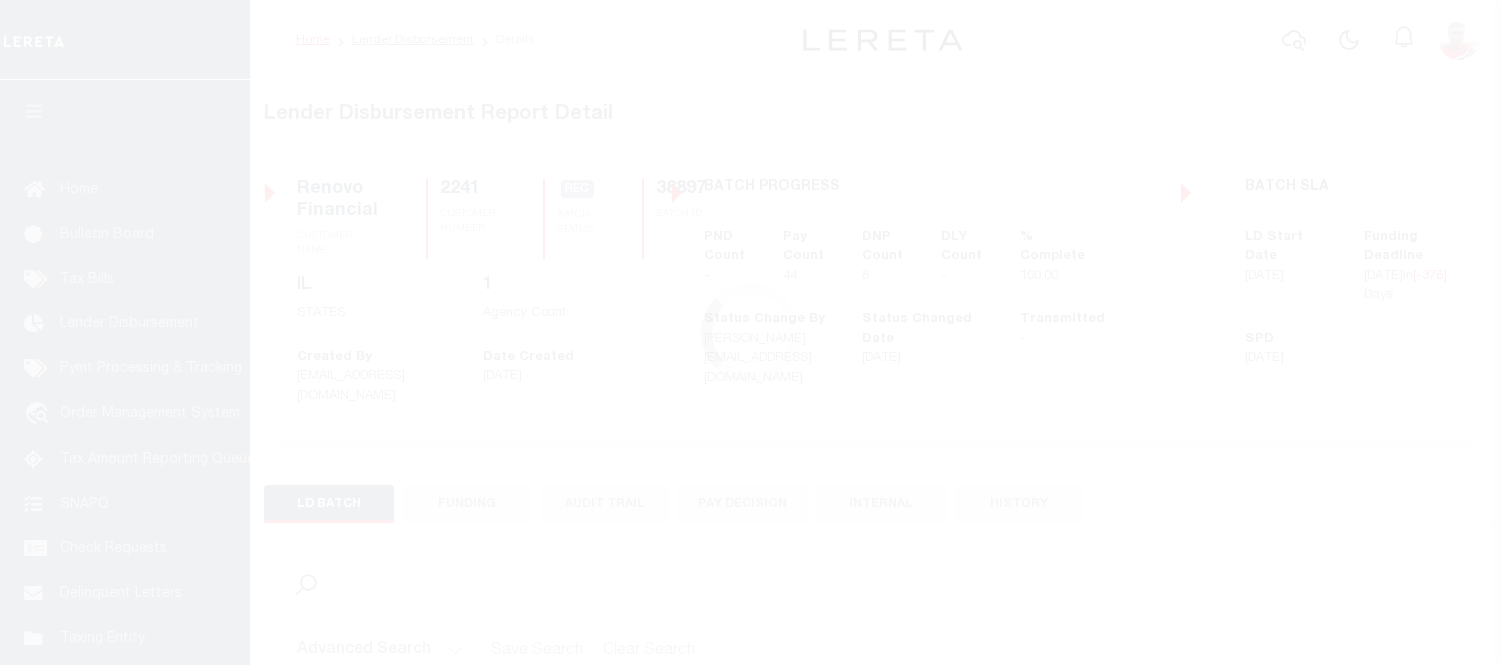 scroll, scrollTop: 0, scrollLeft: 0, axis: both 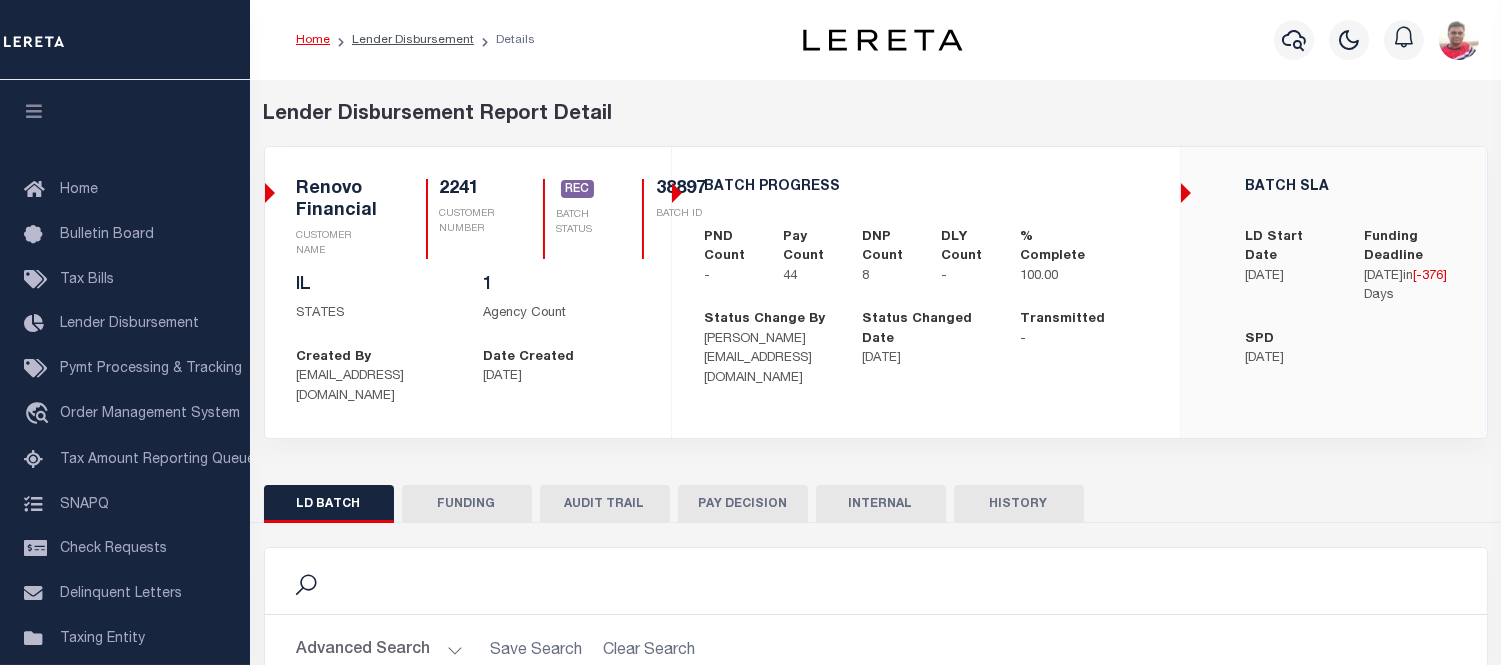 click on "AUDIT TRAIL" at bounding box center (605, 504) 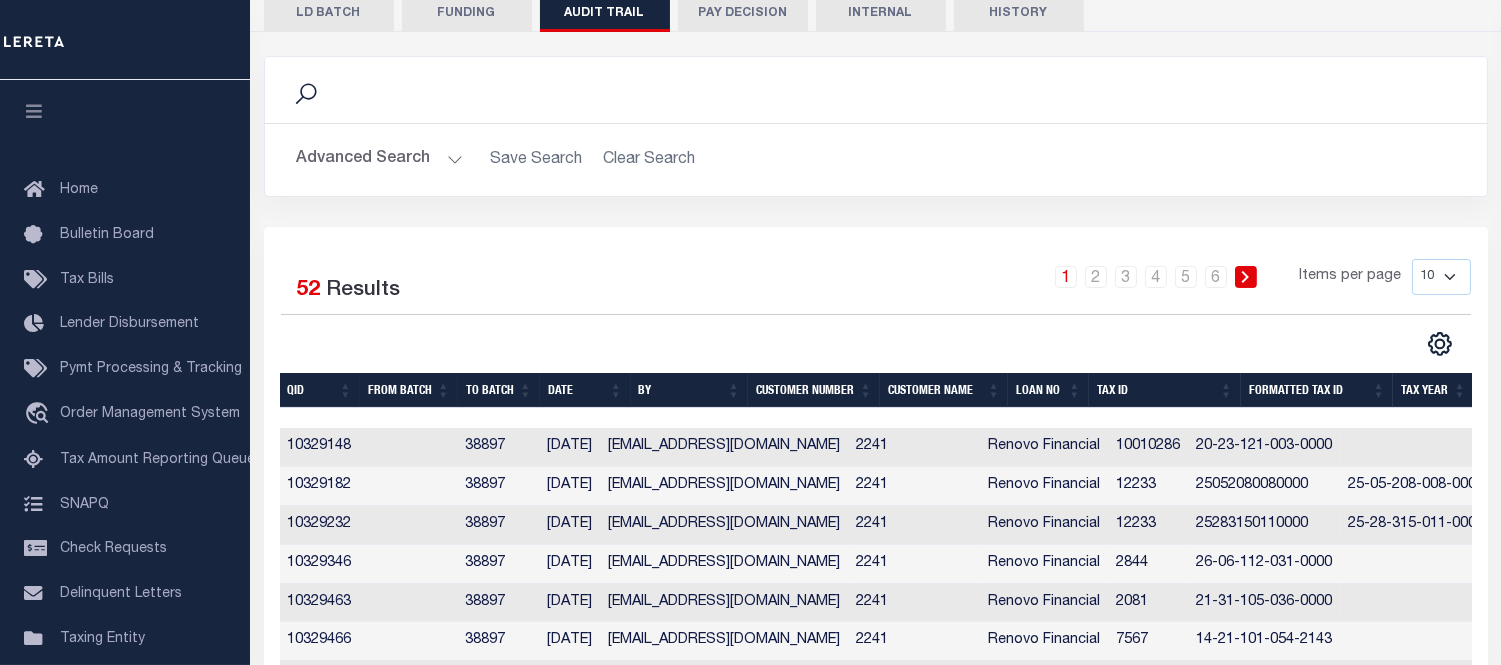 scroll, scrollTop: 268, scrollLeft: 0, axis: vertical 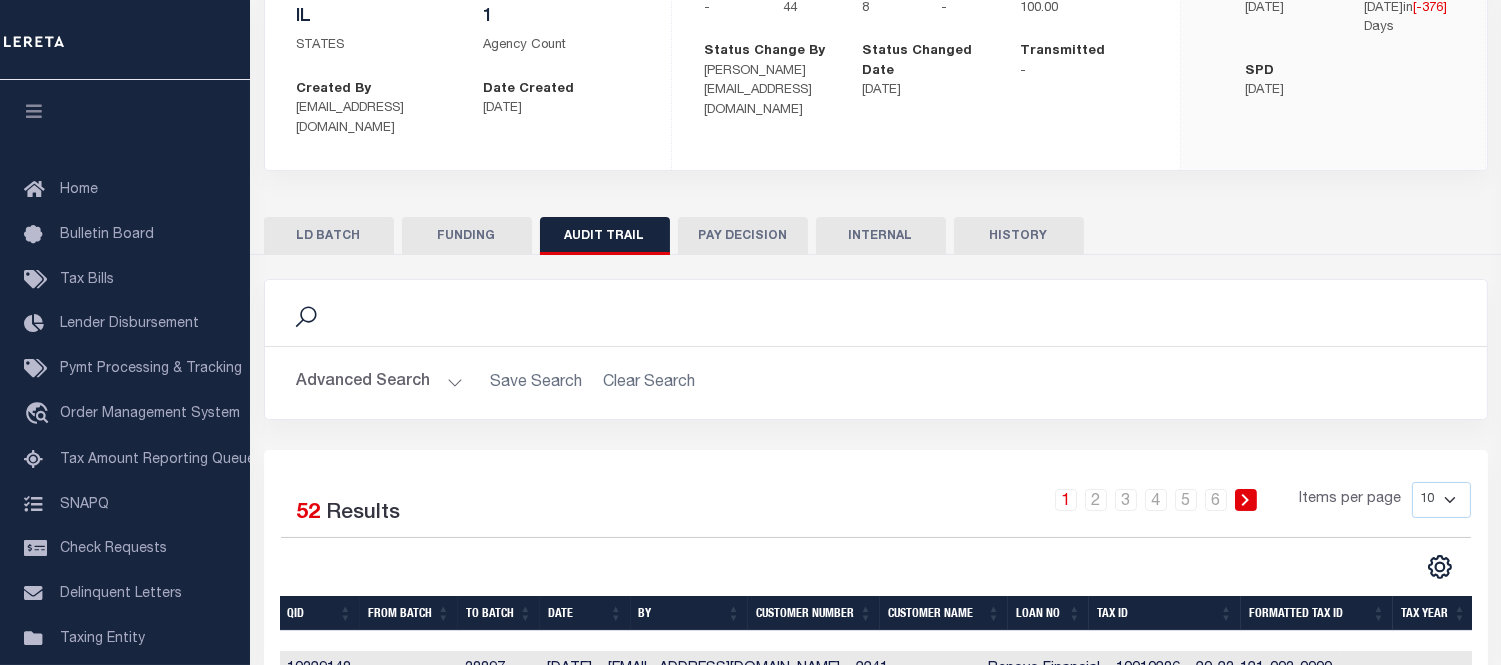 click on "PAY DECISION" at bounding box center (743, 236) 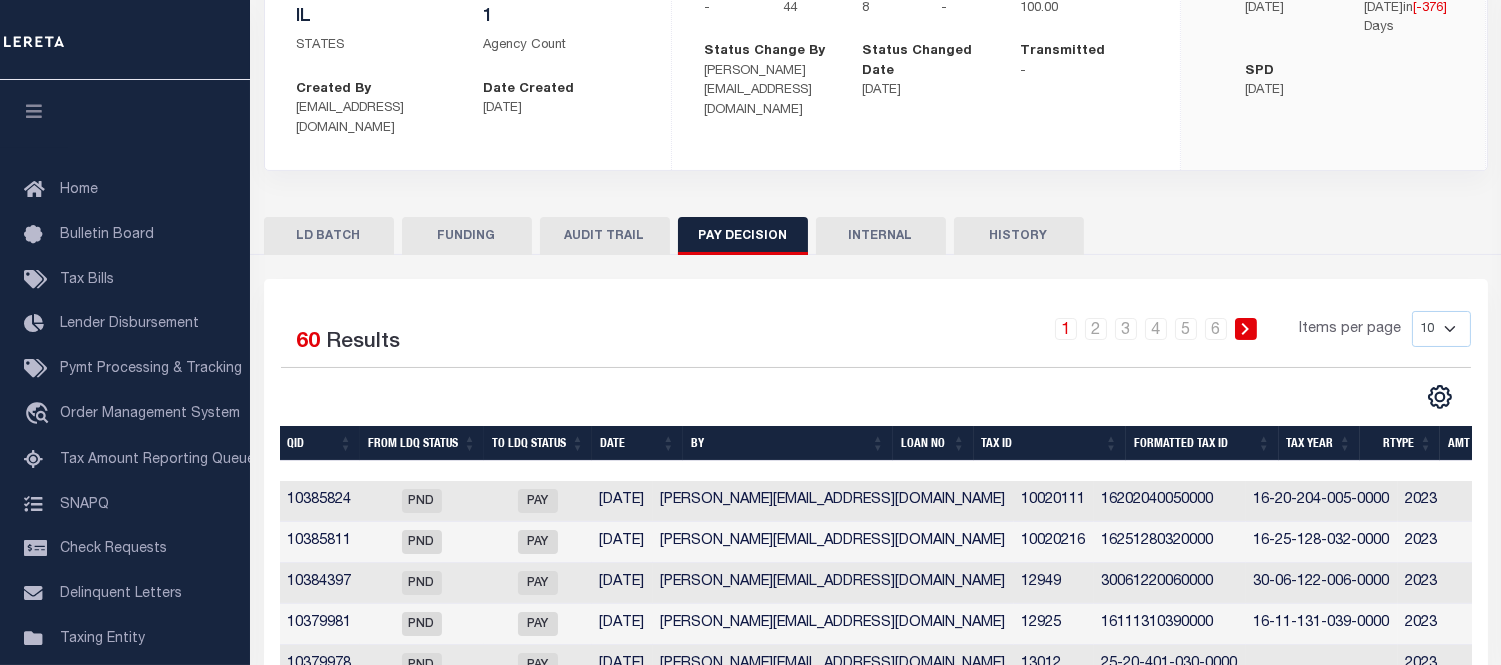scroll, scrollTop: 563, scrollLeft: 0, axis: vertical 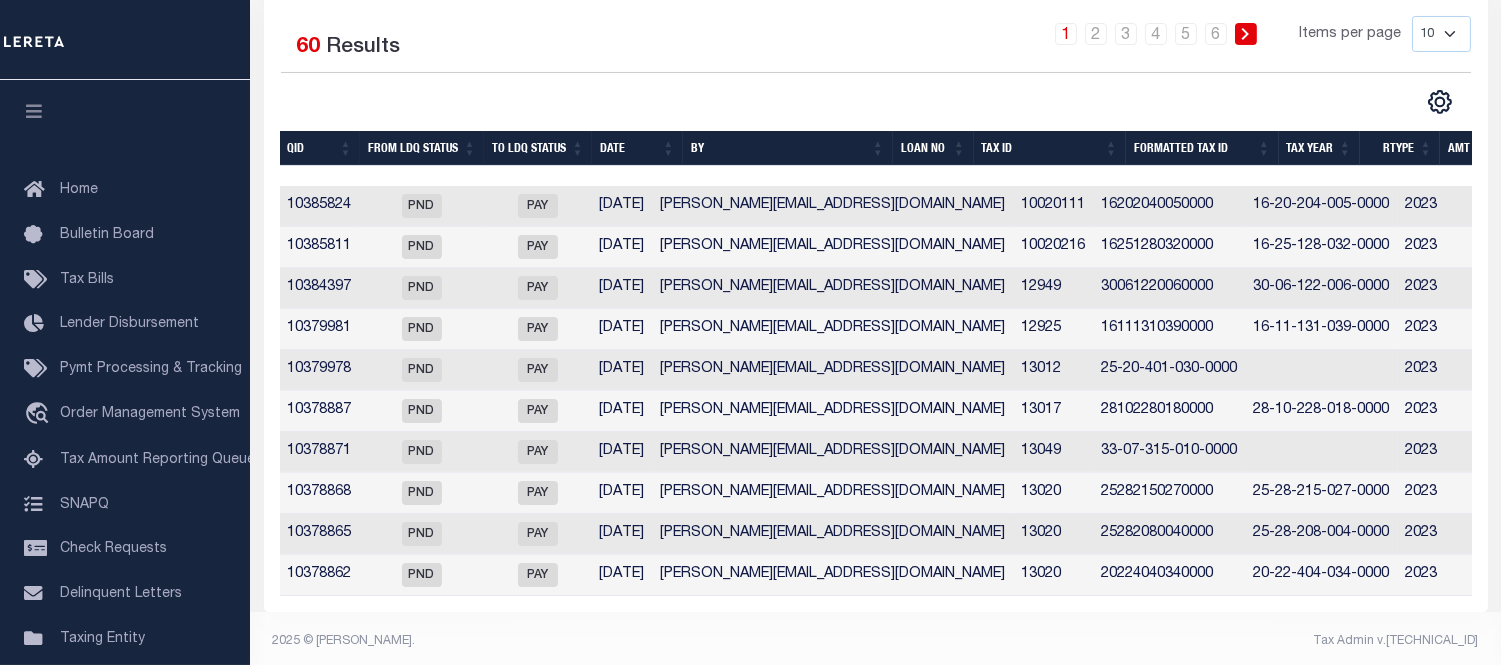 drag, startPoint x: 864, startPoint y: 590, endPoint x: 972, endPoint y: 586, distance: 108.07405 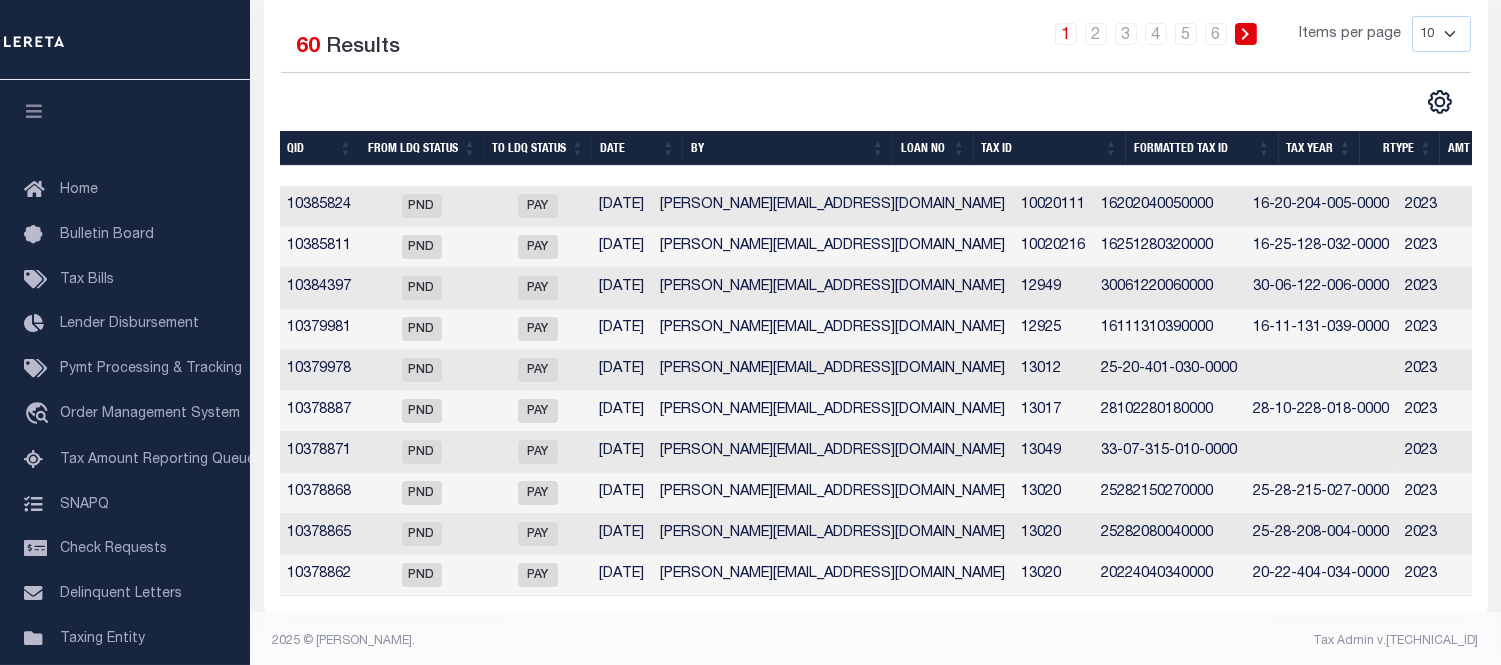 click on "2025 © [PERSON_NAME]." at bounding box center [567, 641] 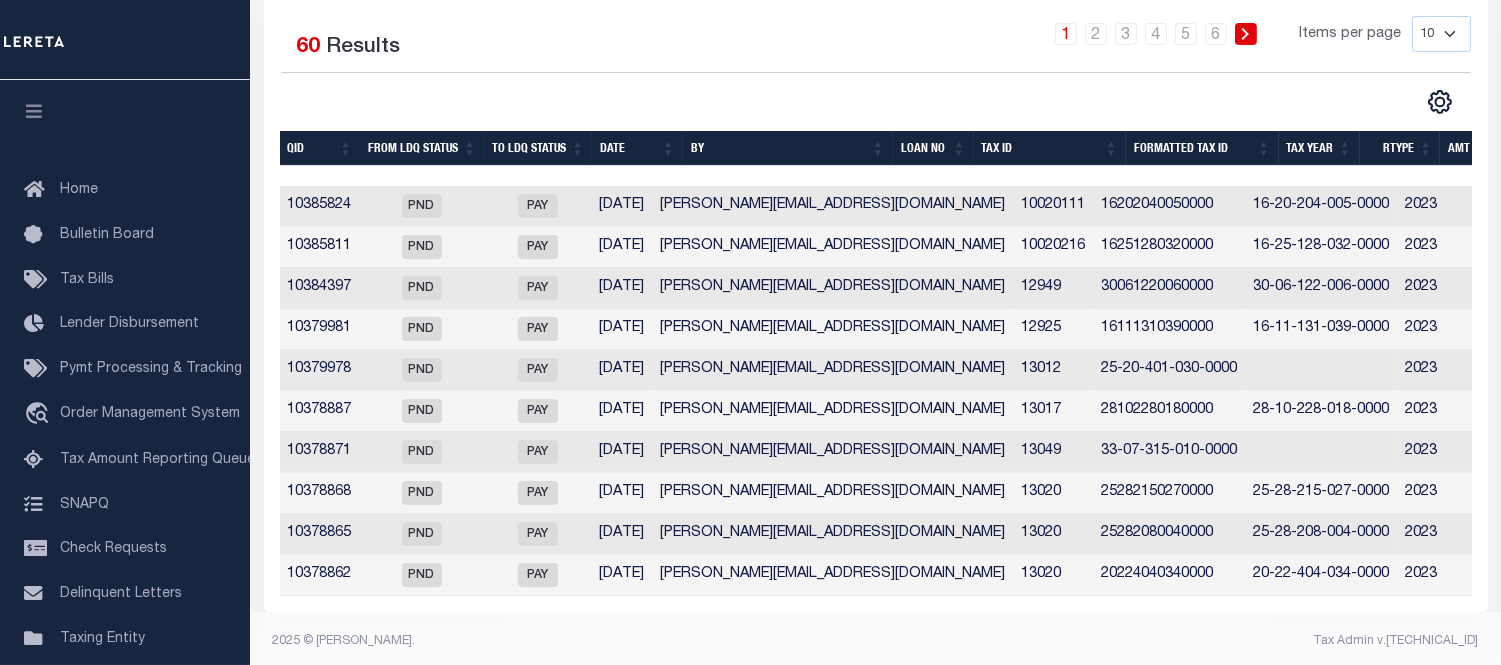 scroll, scrollTop: 0, scrollLeft: 45, axis: horizontal 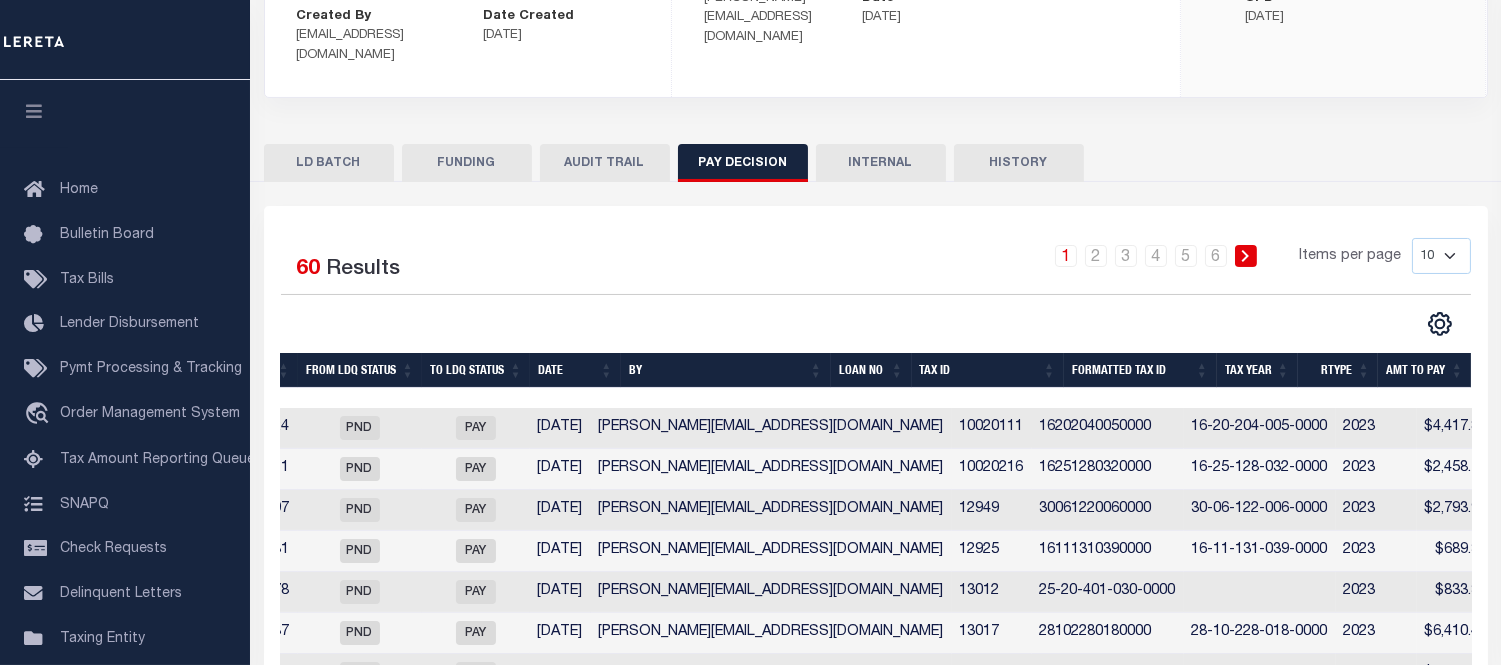 click on "AUDIT TRAIL" at bounding box center (605, 163) 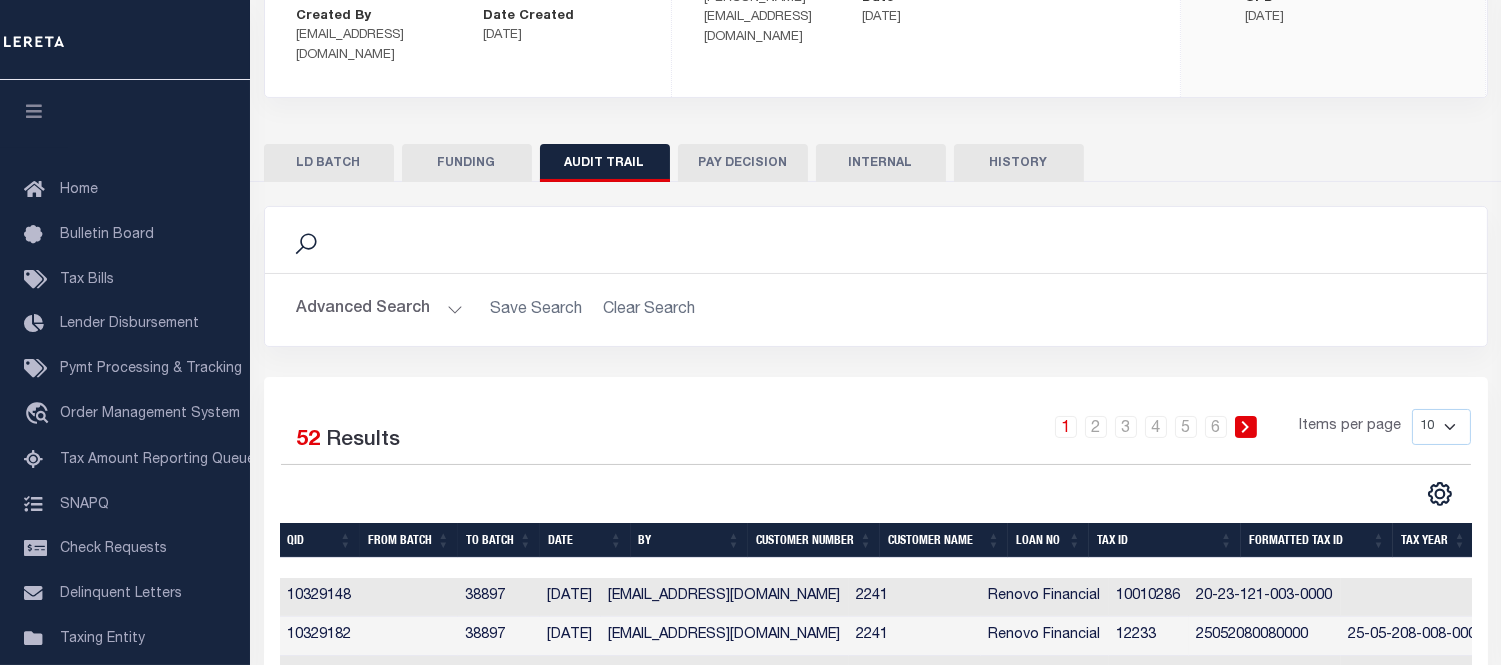click on "Advanced Search" at bounding box center (380, 309) 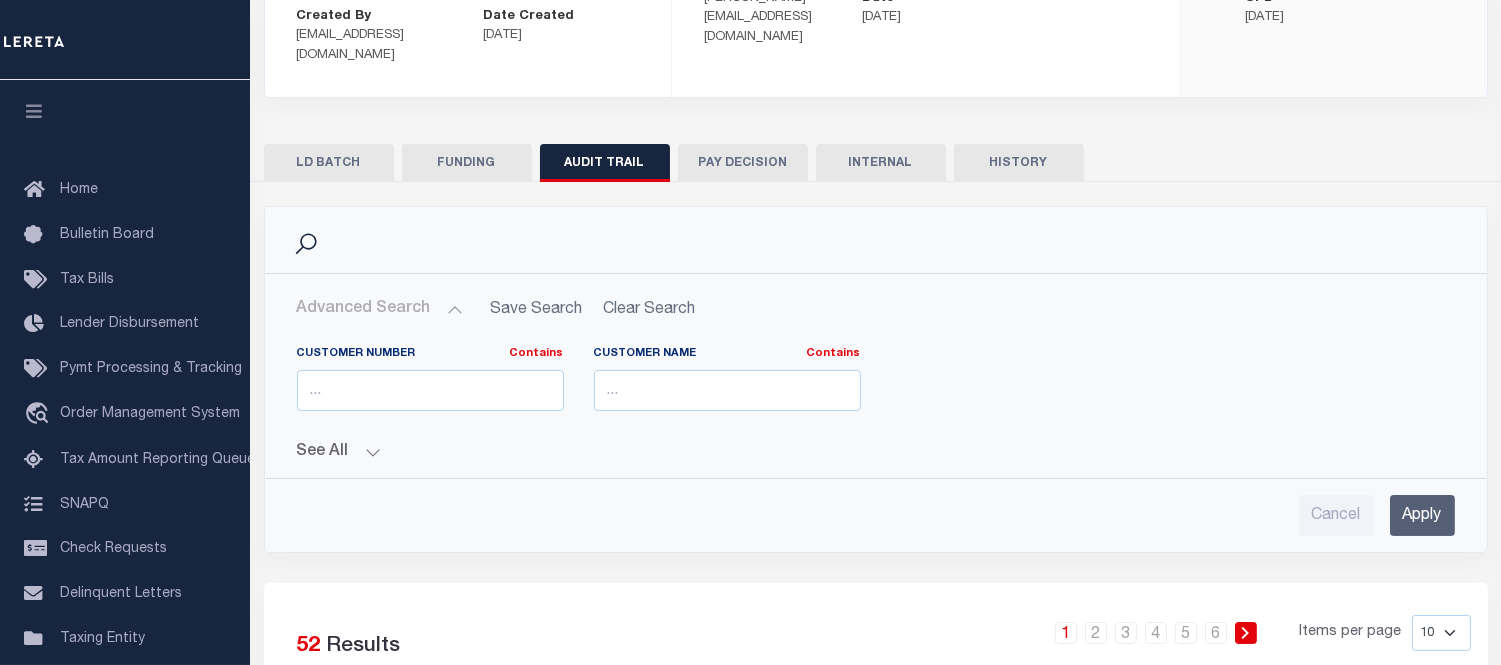 click on "Advanced Search" at bounding box center [380, 309] 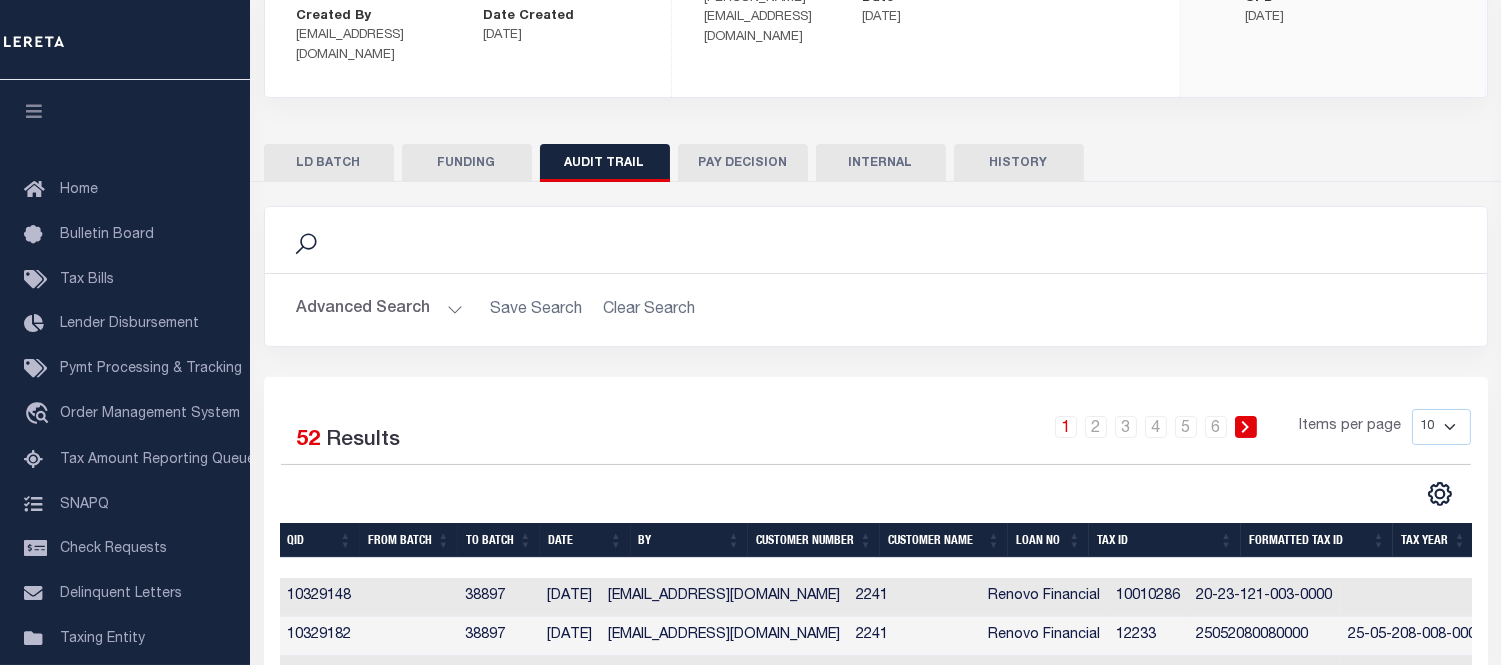 click on "PAY DECISION" at bounding box center [743, 163] 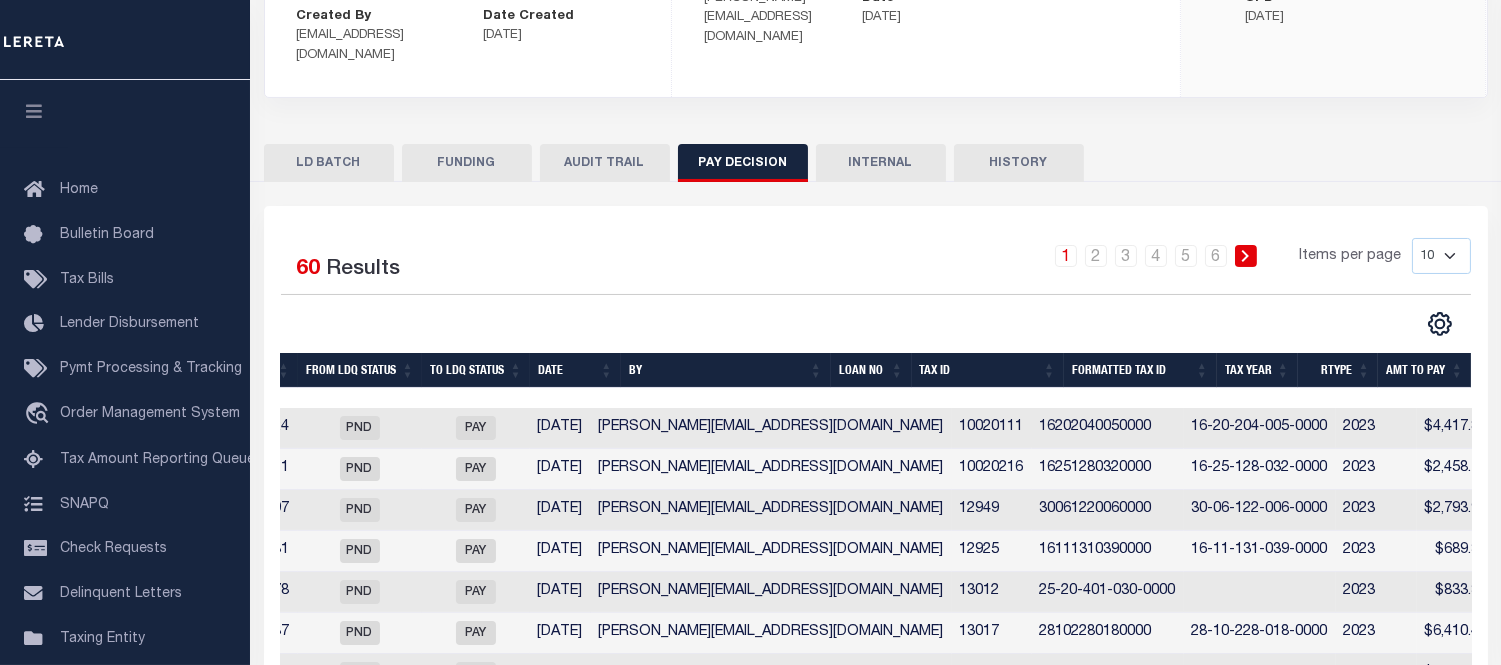 click on "INTERNAL" at bounding box center (881, 163) 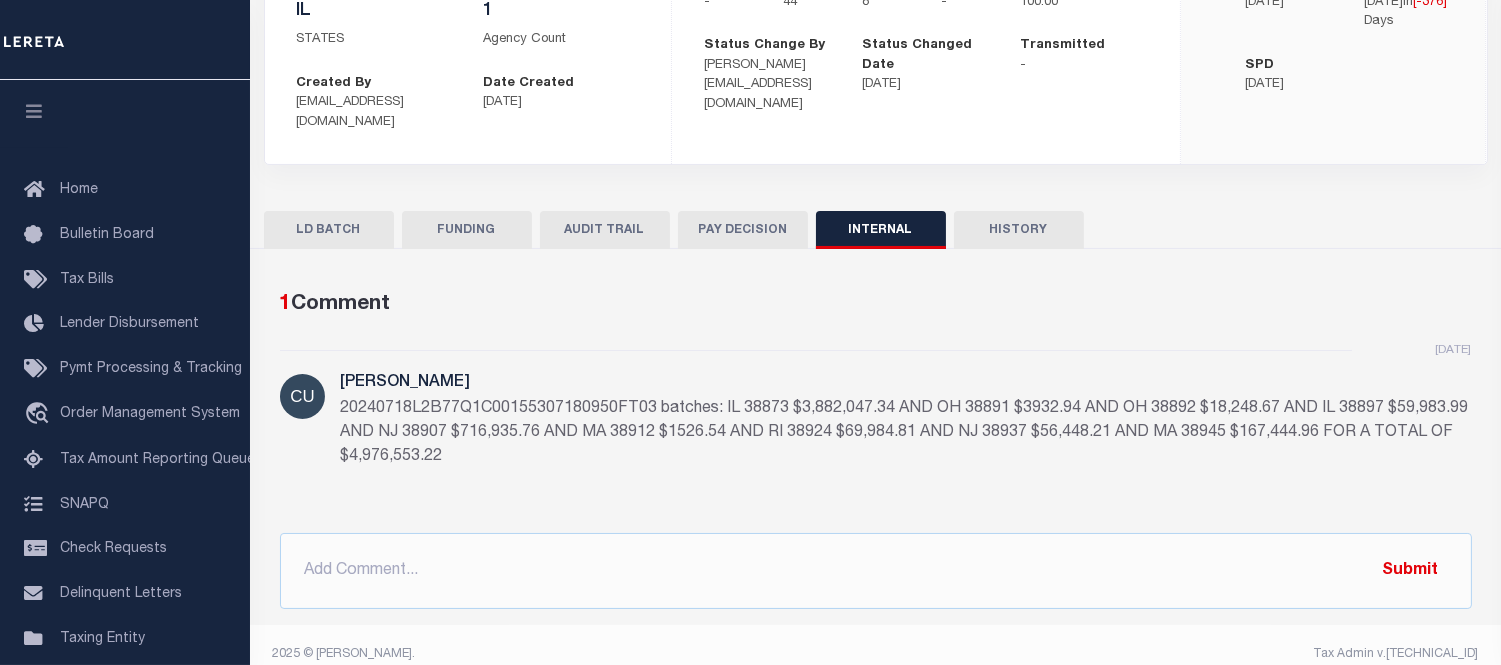 click on "PAY DECISION" at bounding box center (743, 230) 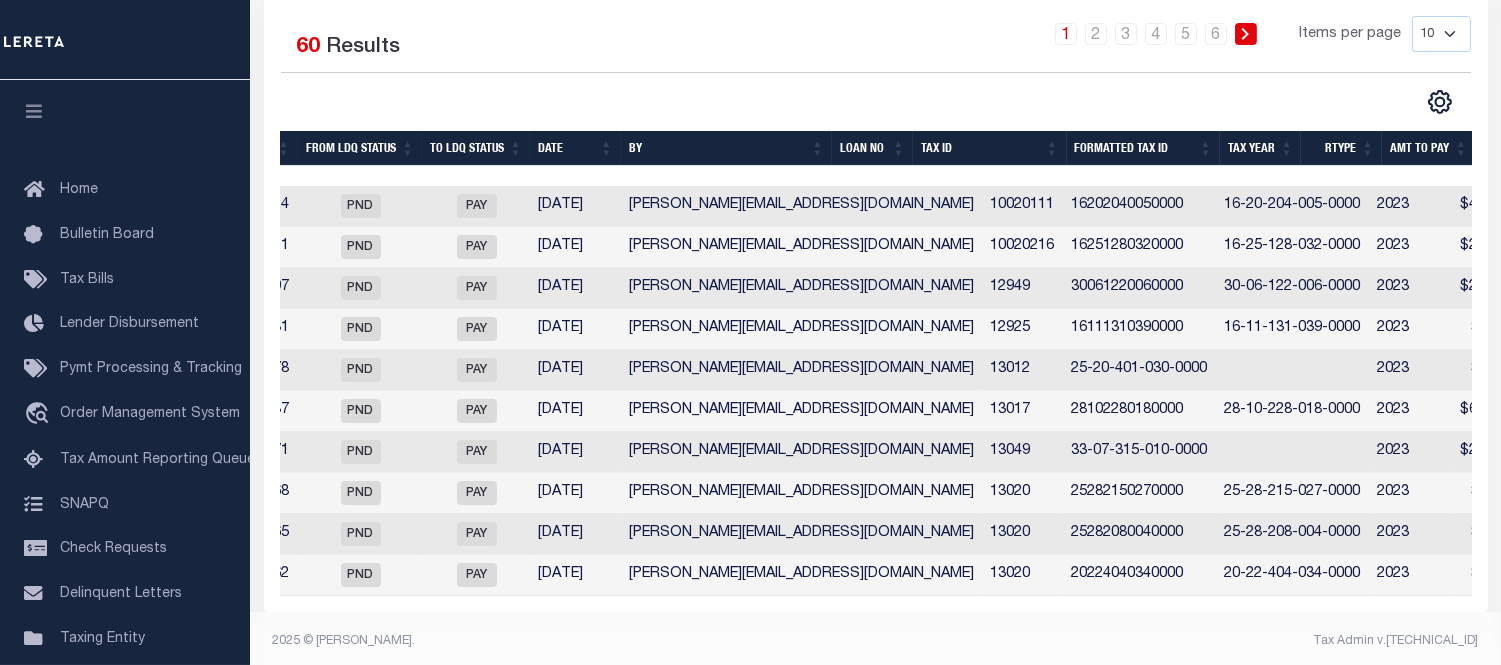 scroll, scrollTop: 341, scrollLeft: 0, axis: vertical 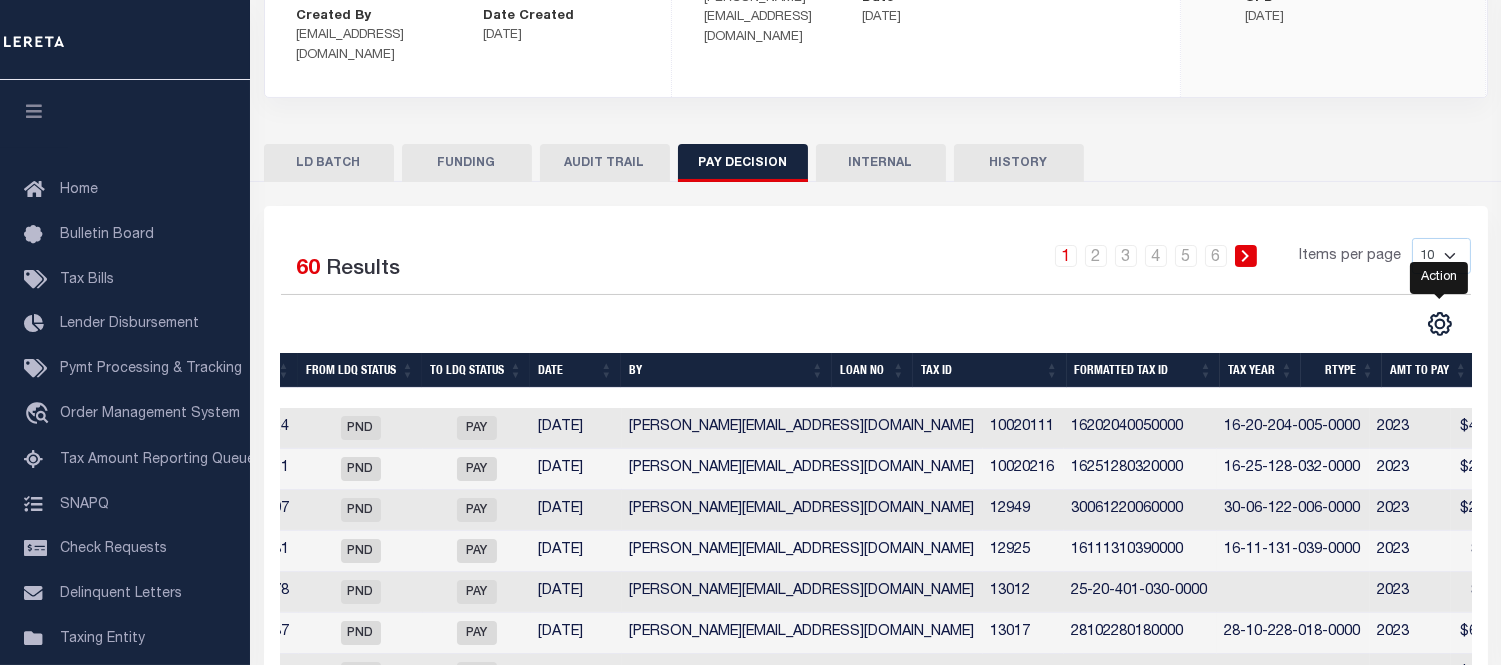 click 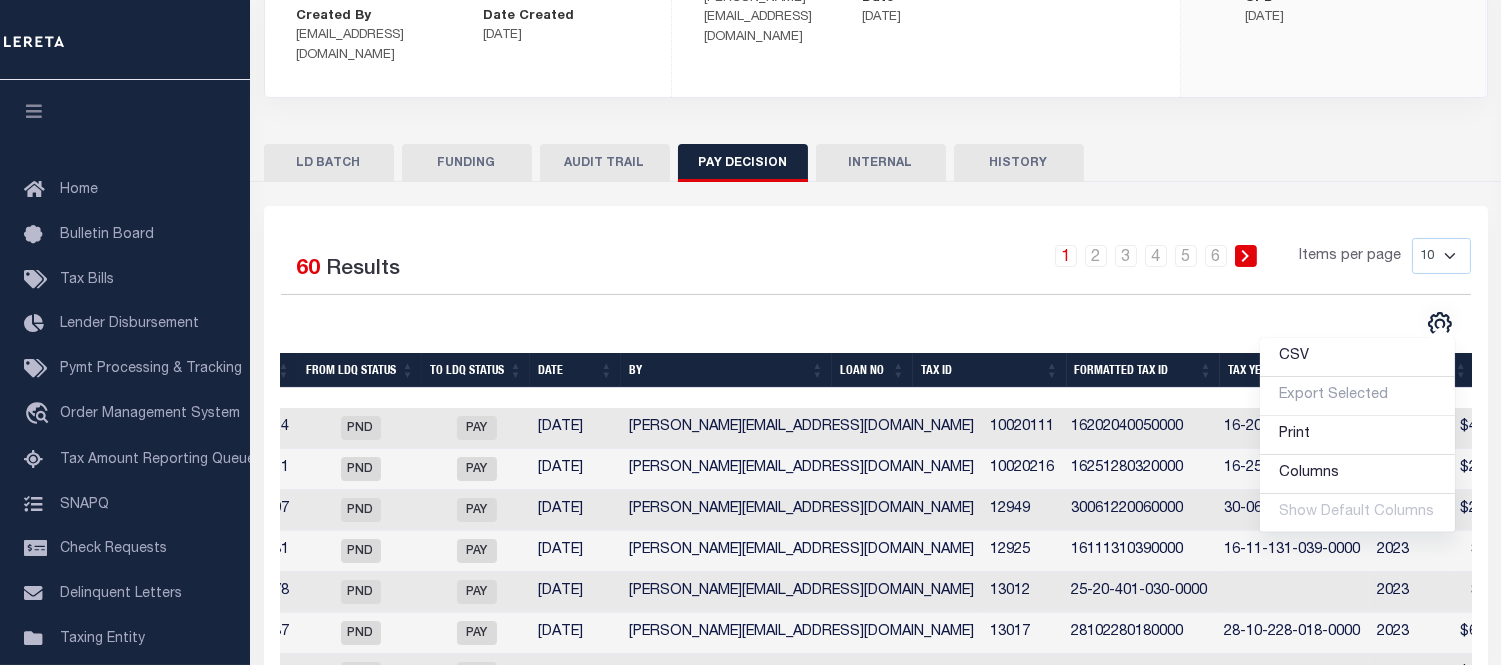 click on "16-20-204-005-0000" at bounding box center [1293, 428] 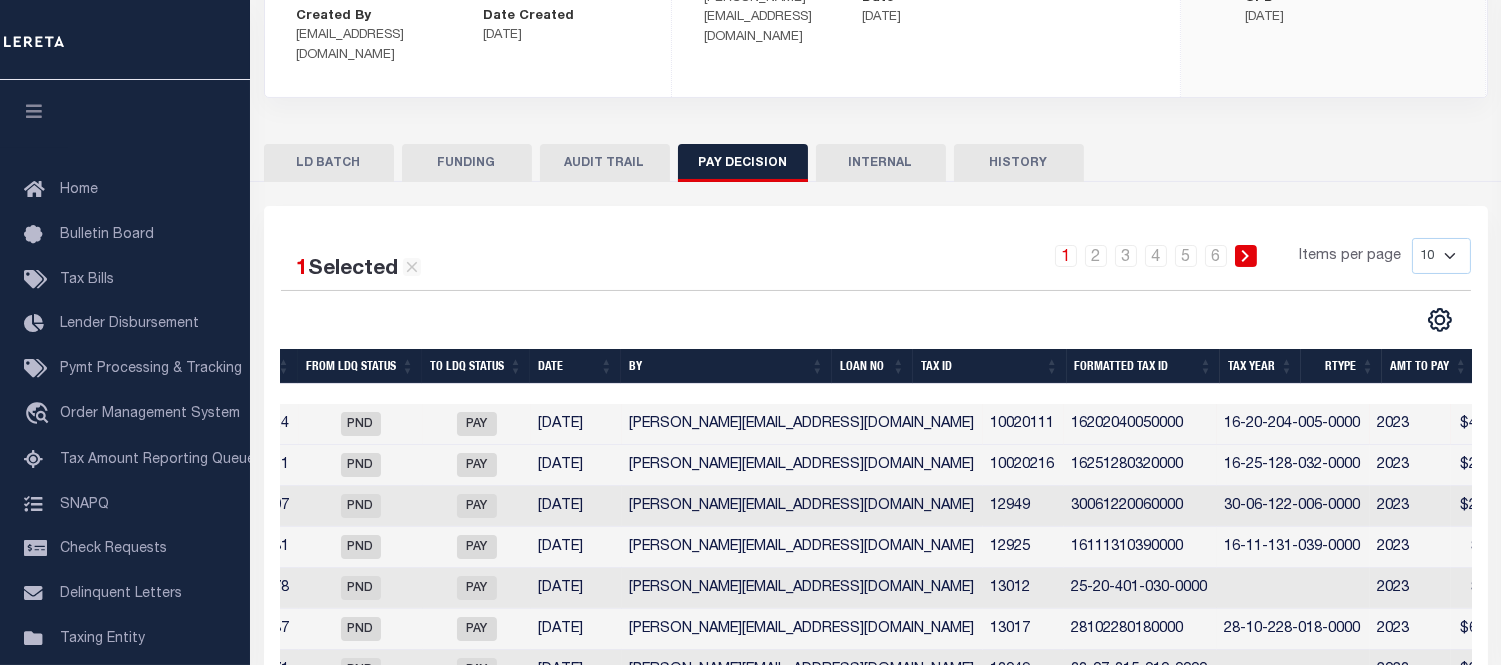 click on "16-20-204-005-0000" at bounding box center (1293, 424) 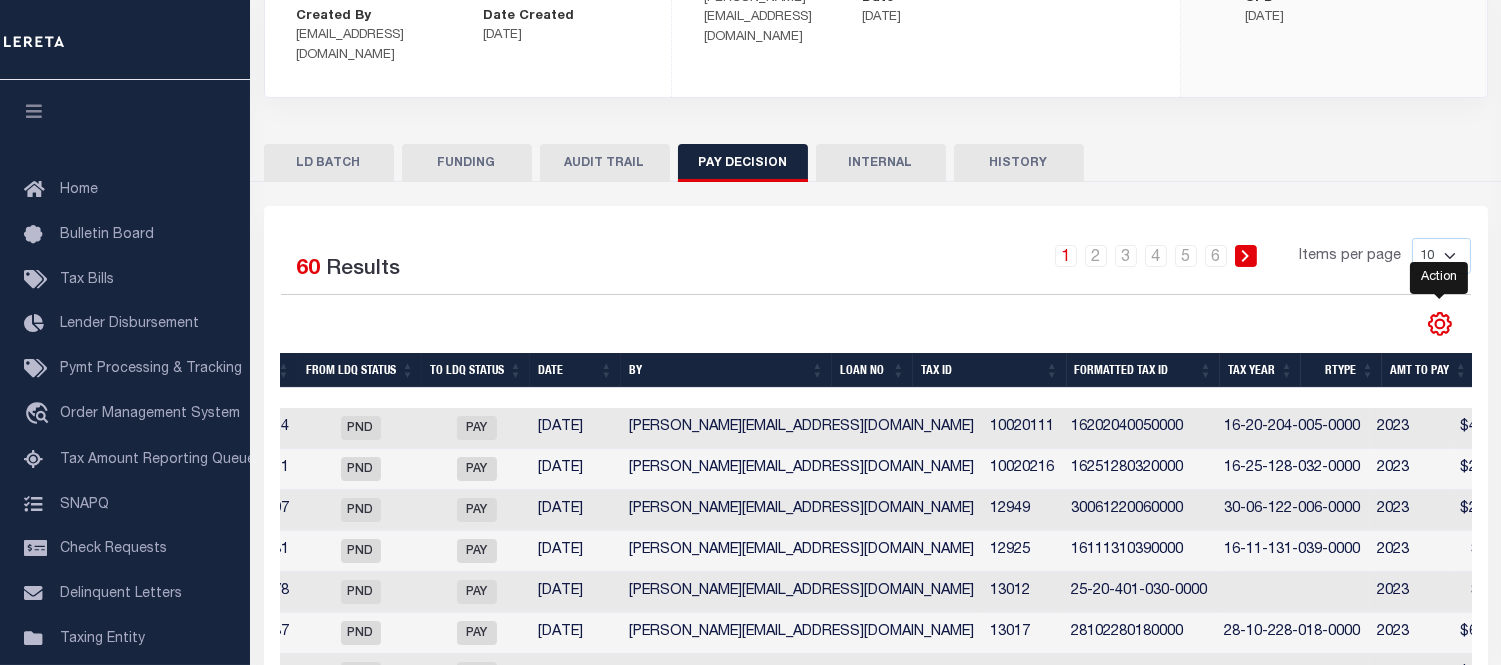 click 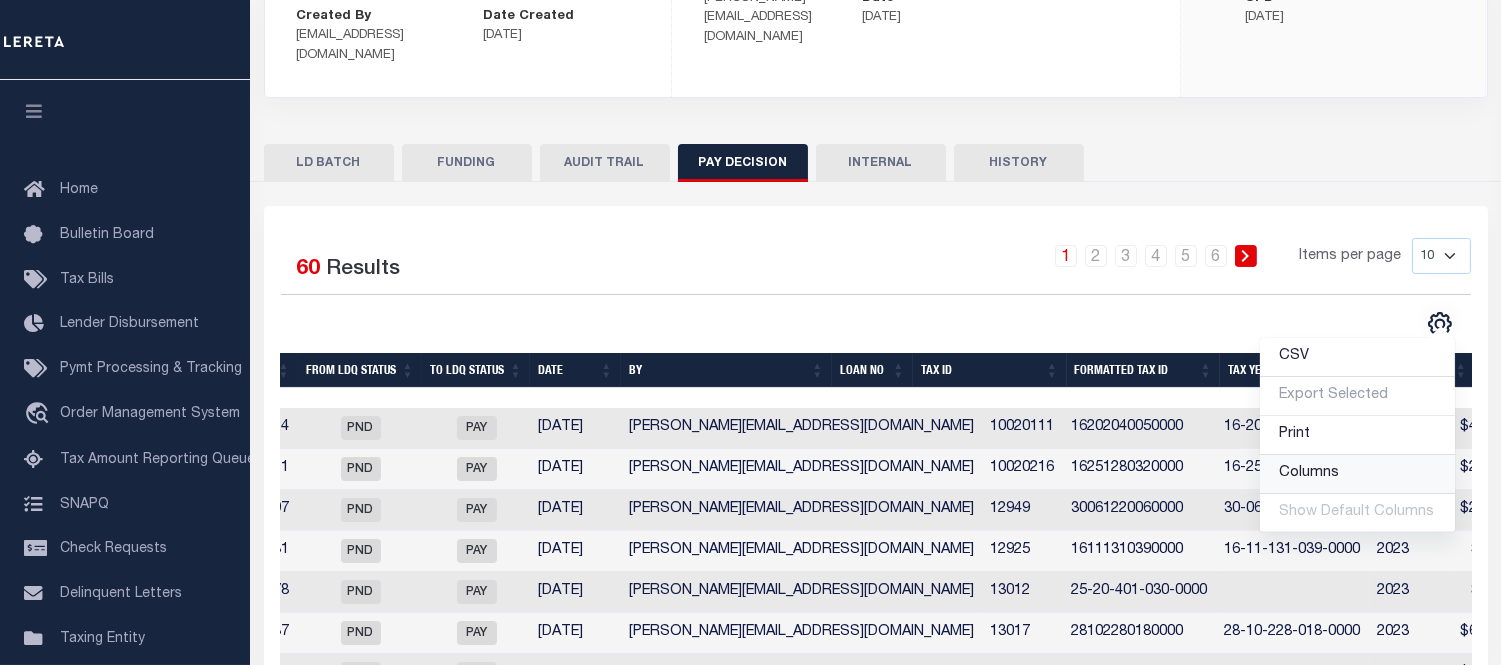 click on "Columns" at bounding box center (1310, 473) 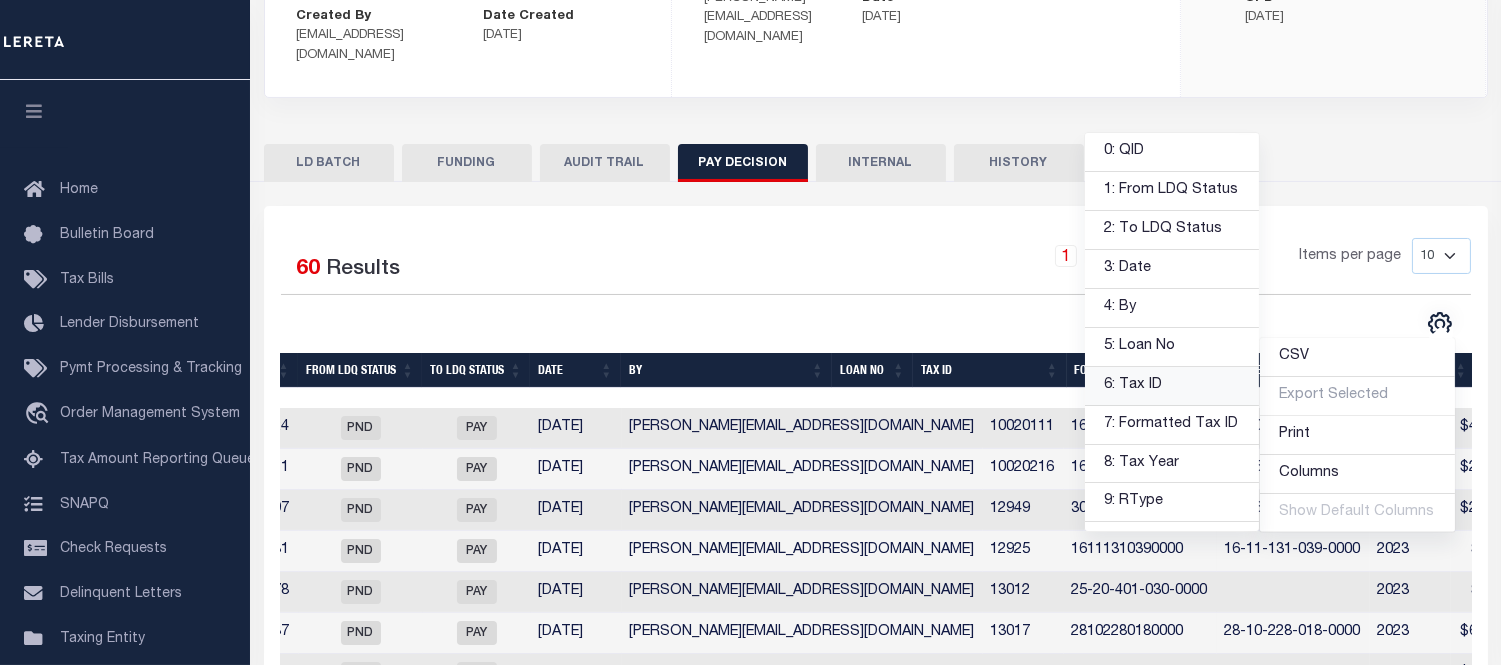 scroll, scrollTop: 31, scrollLeft: 0, axis: vertical 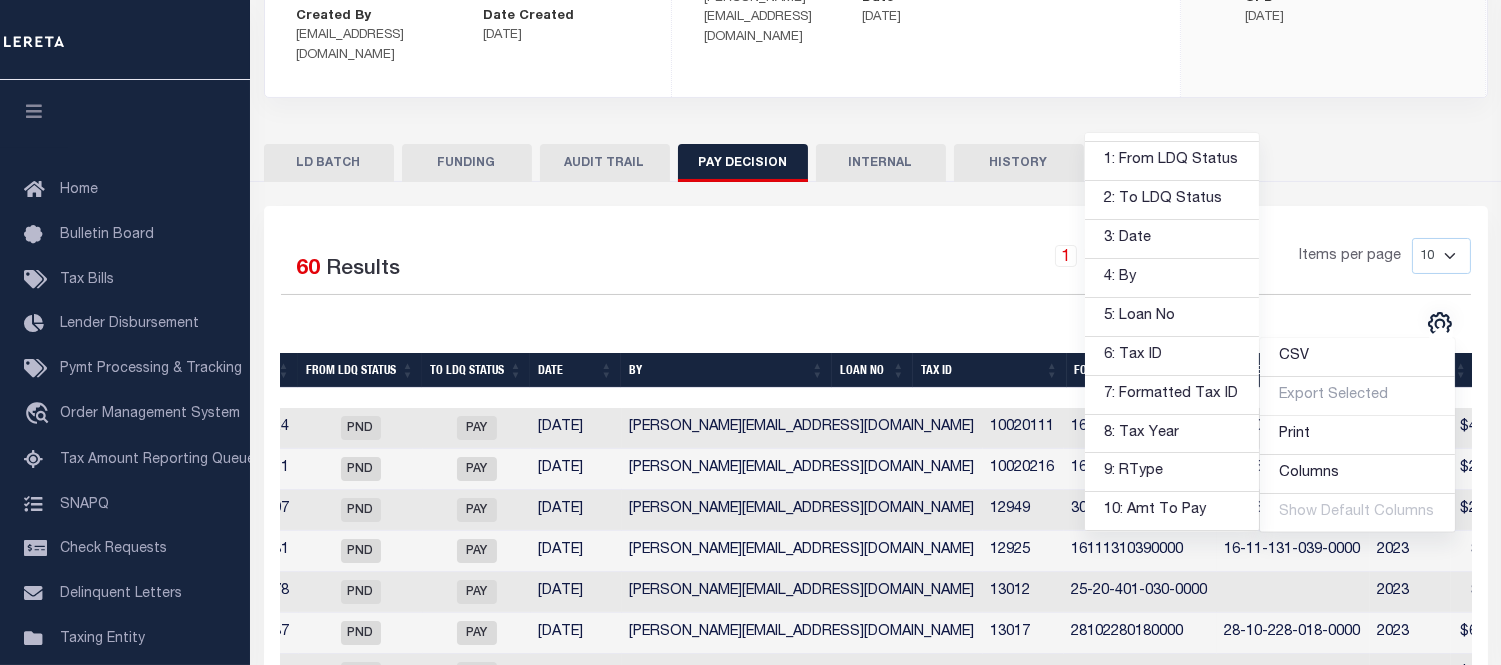 click on "Show Default Columns" at bounding box center [1357, 513] 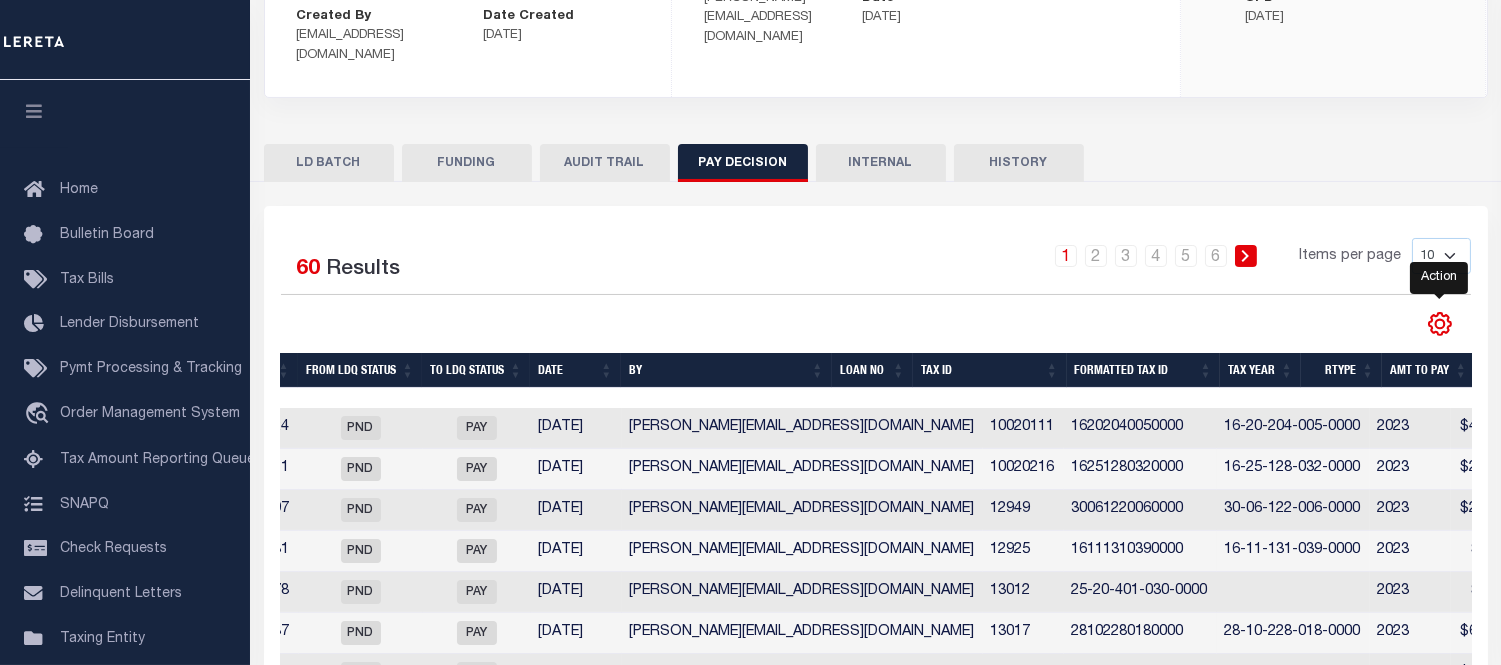 click 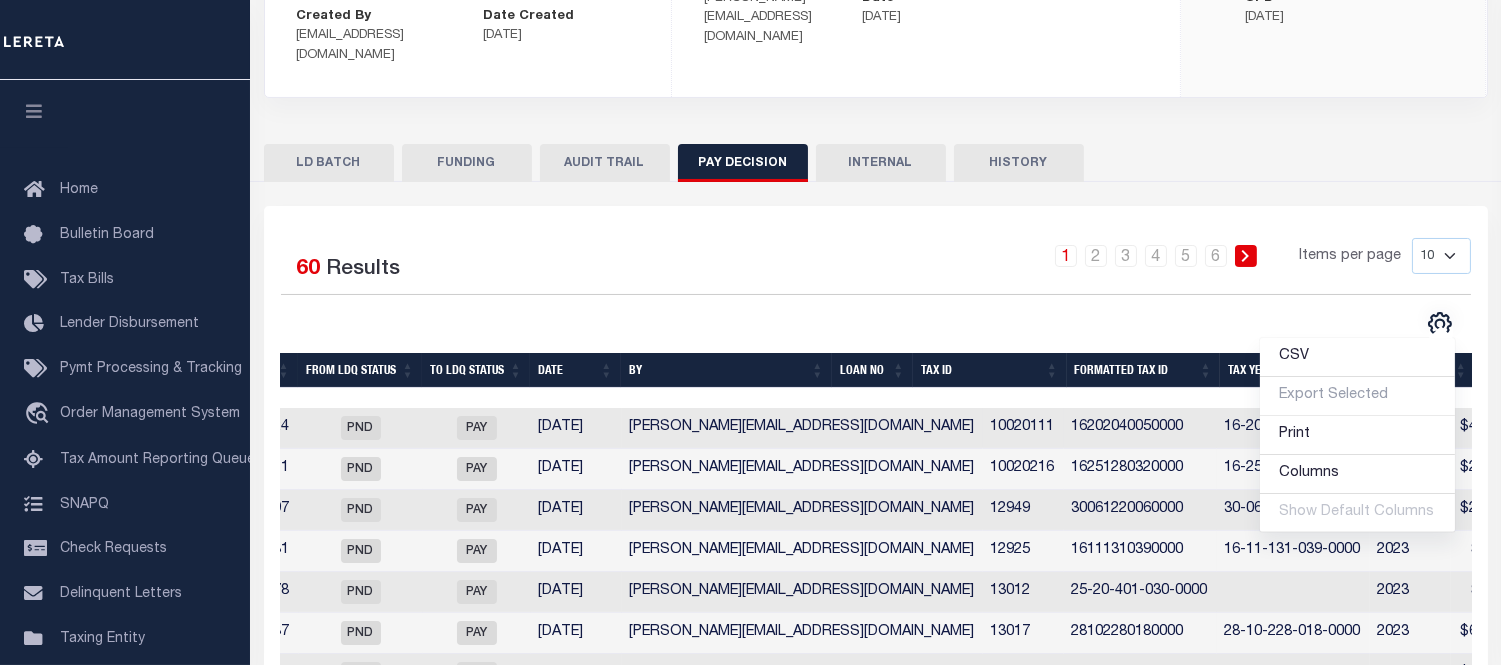 click on "PND" at bounding box center [361, 428] 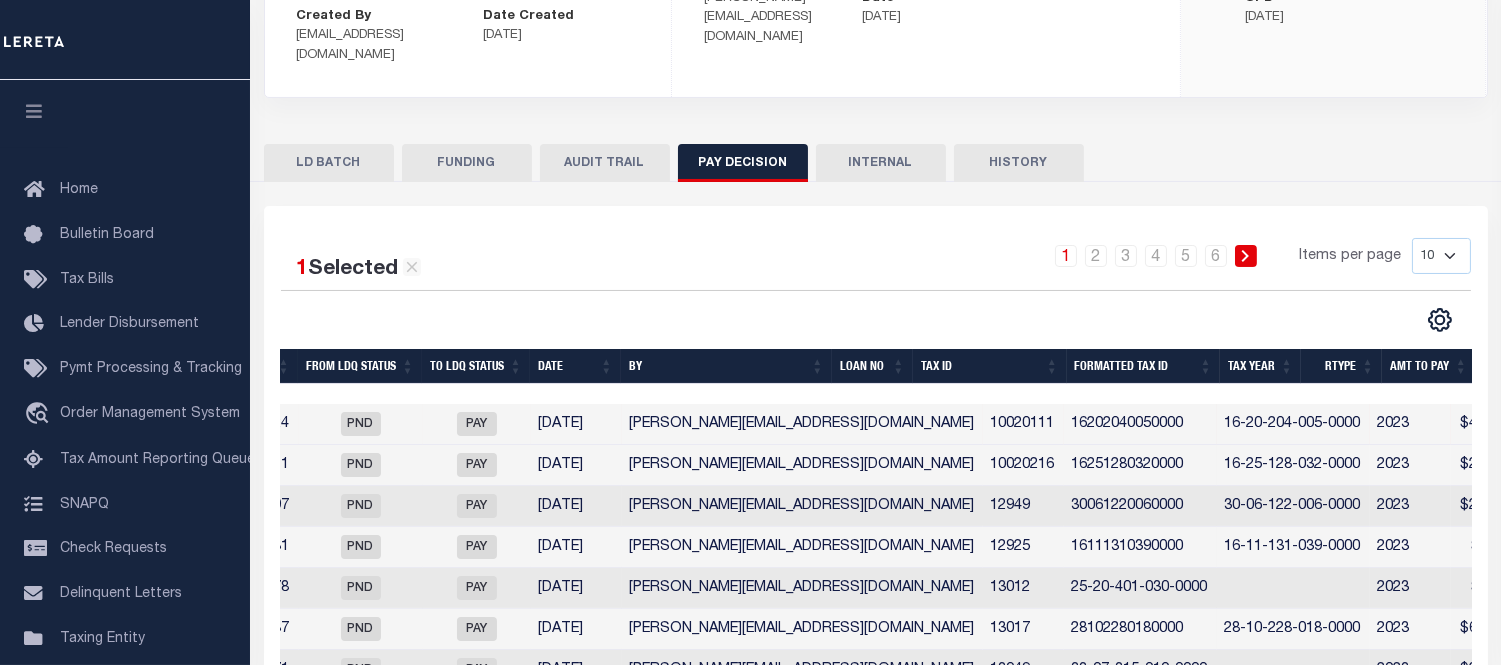 scroll, scrollTop: 0, scrollLeft: 0, axis: both 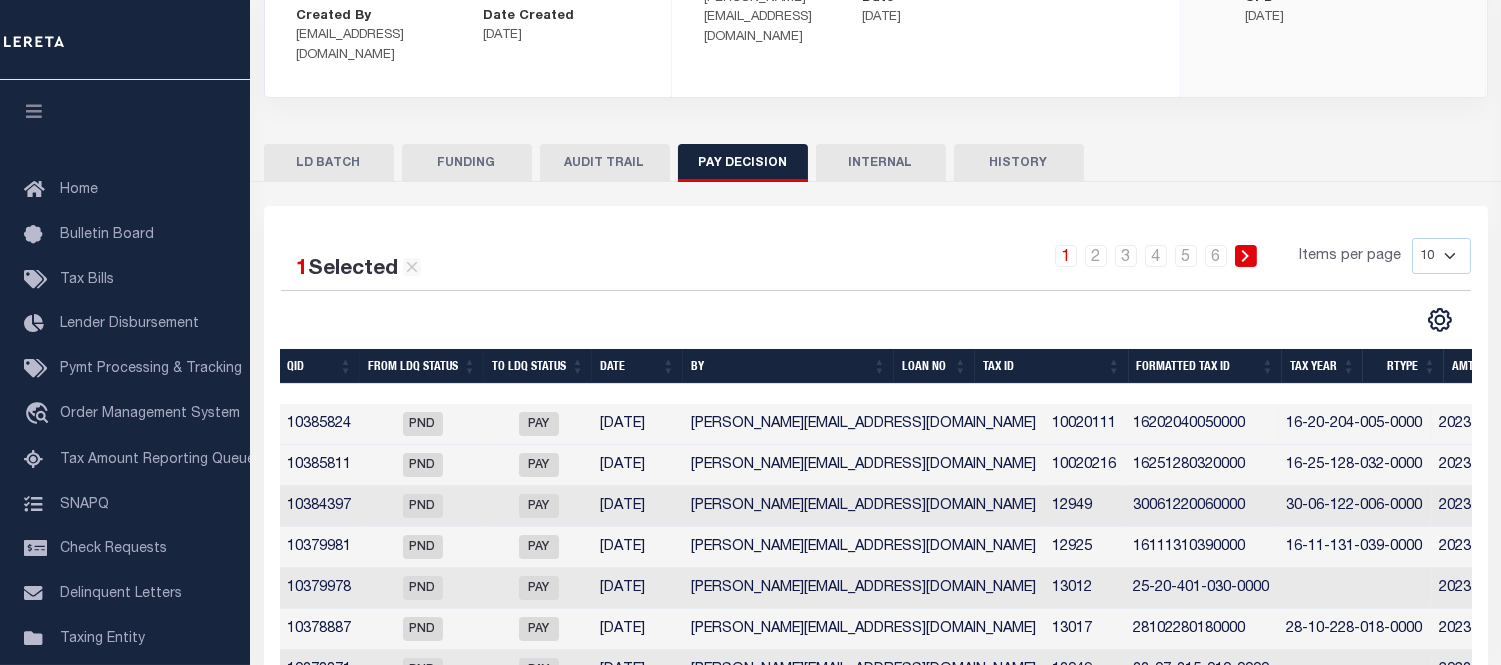 click on "LD BATCH" at bounding box center (329, 163) 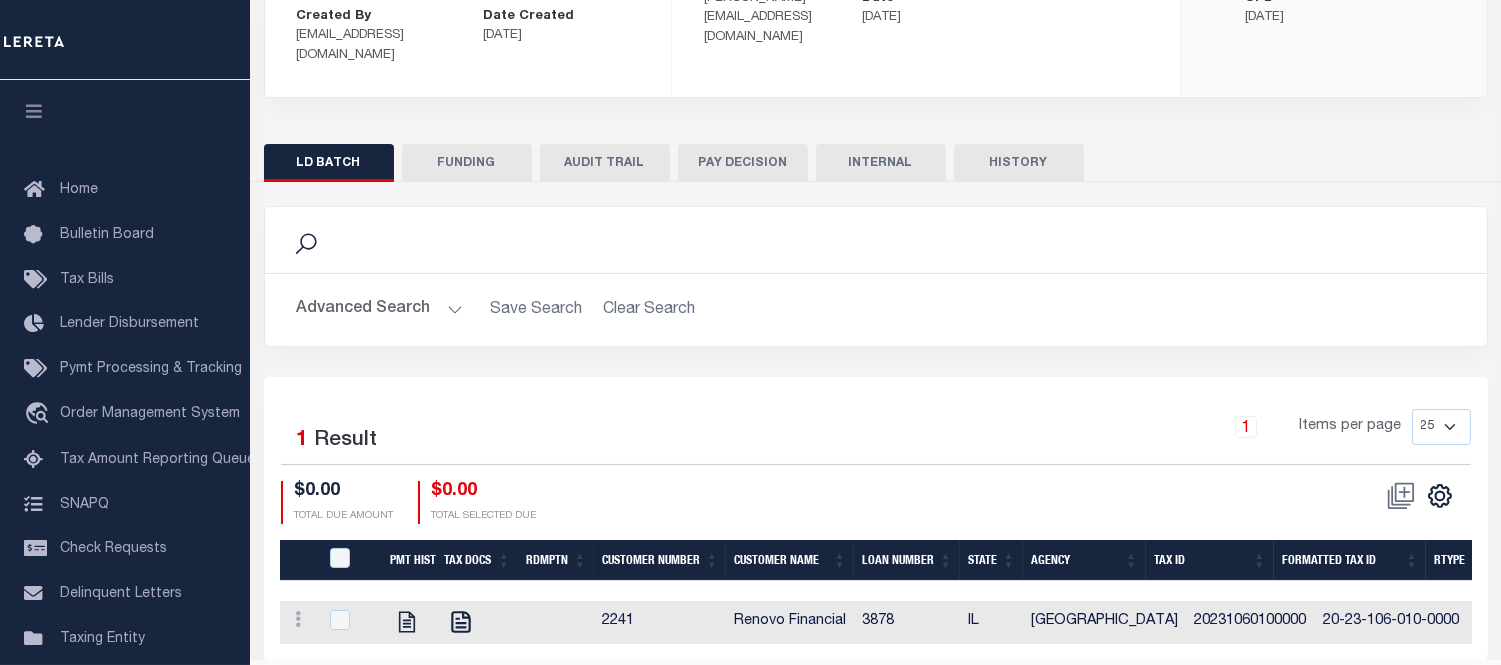 scroll, scrollTop: 390, scrollLeft: 0, axis: vertical 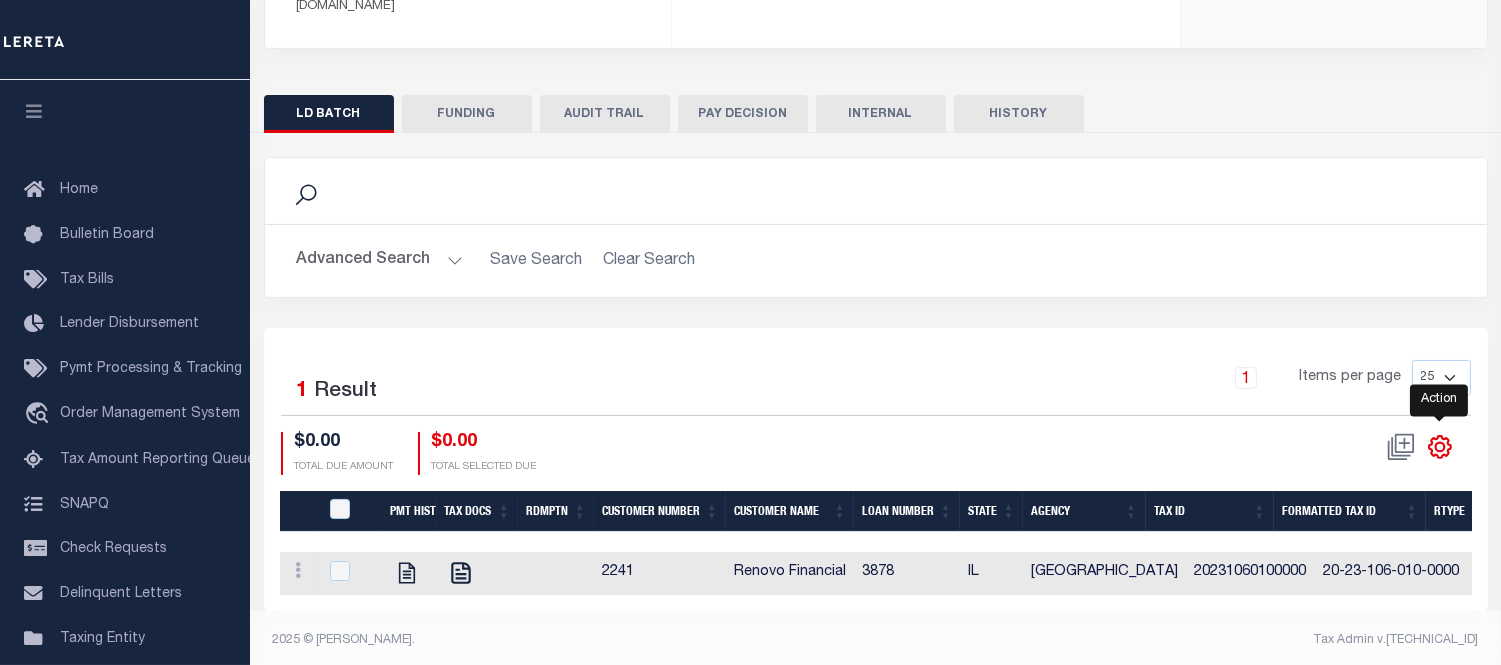 click 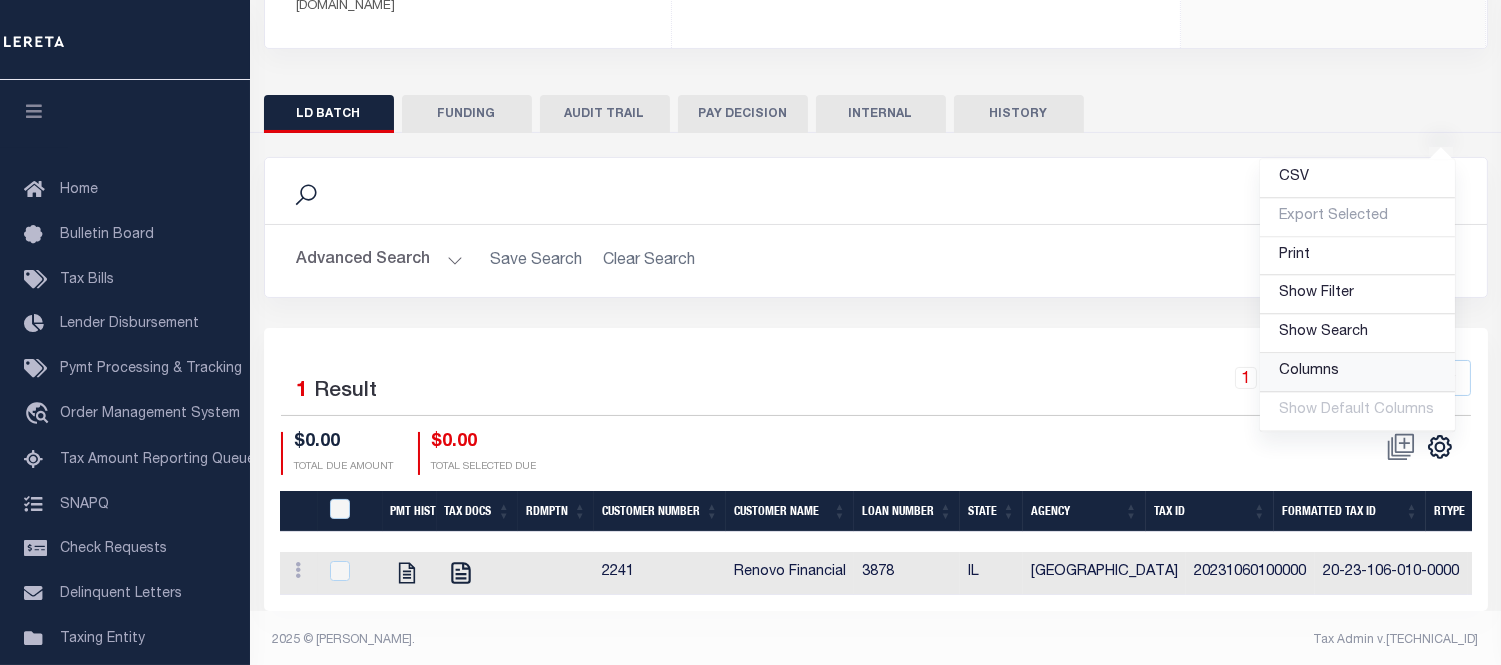 click on "Columns" at bounding box center [1310, 371] 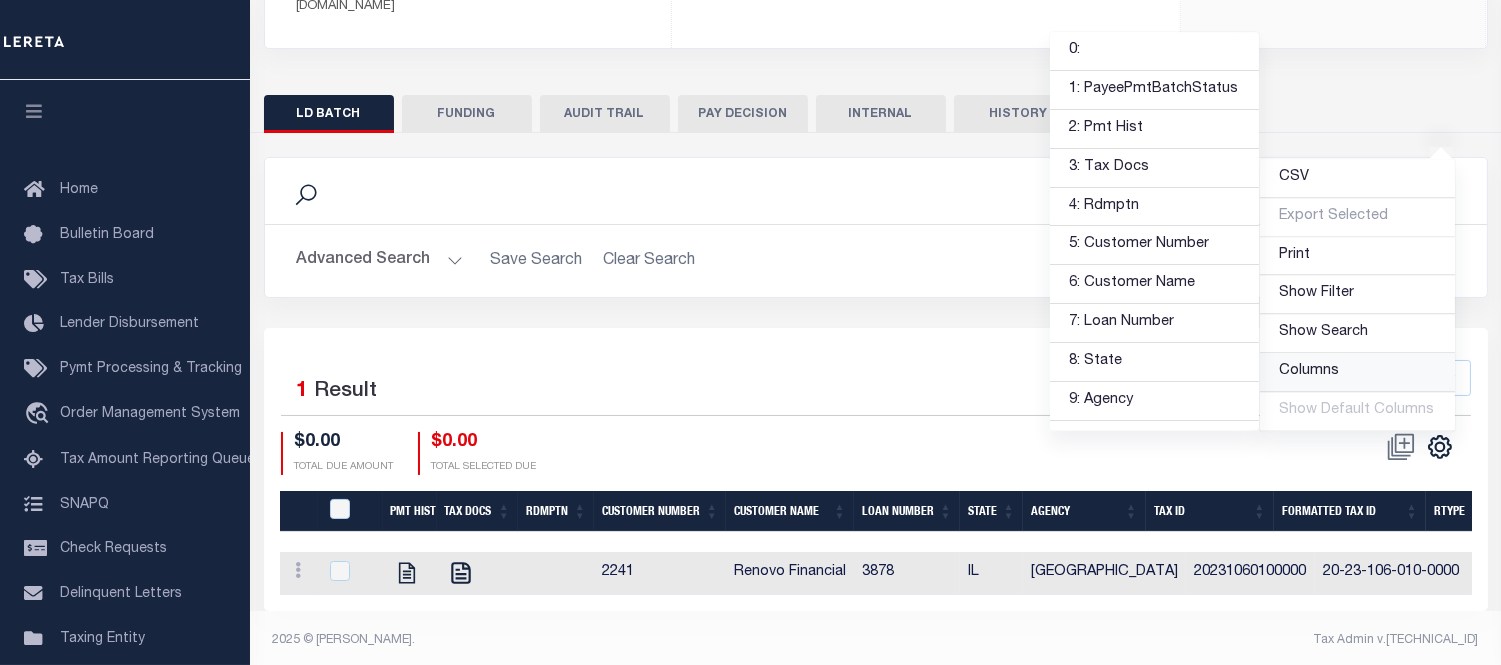click on "Columns" at bounding box center (1310, 371) 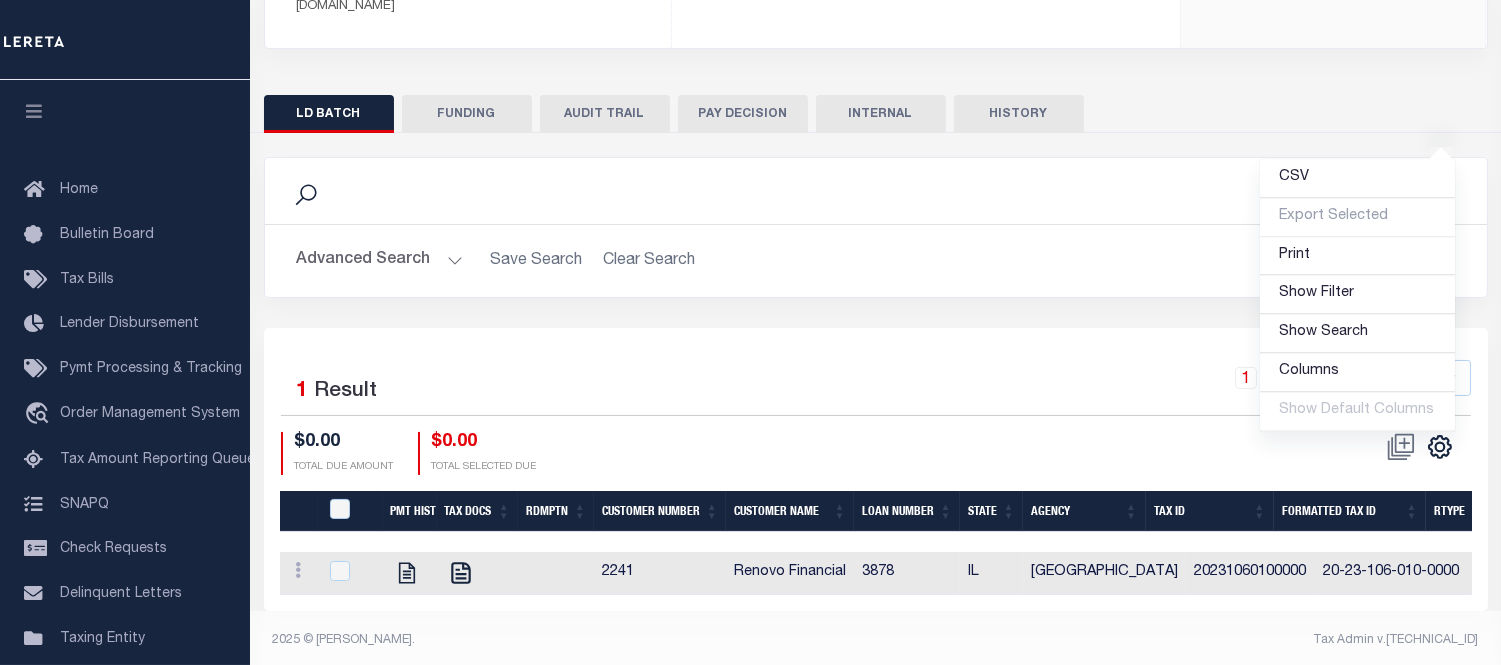 click on "INTERNAL" at bounding box center (881, 114) 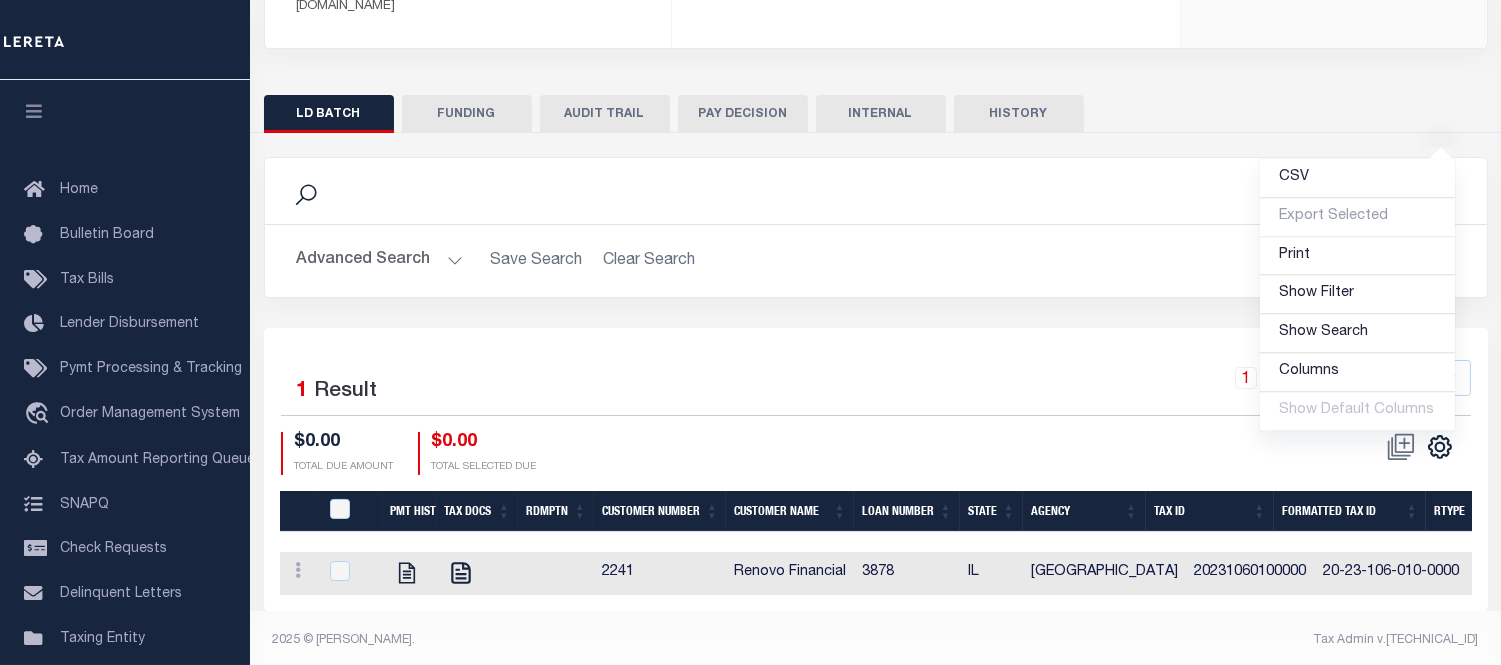 scroll, scrollTop: 274, scrollLeft: 0, axis: vertical 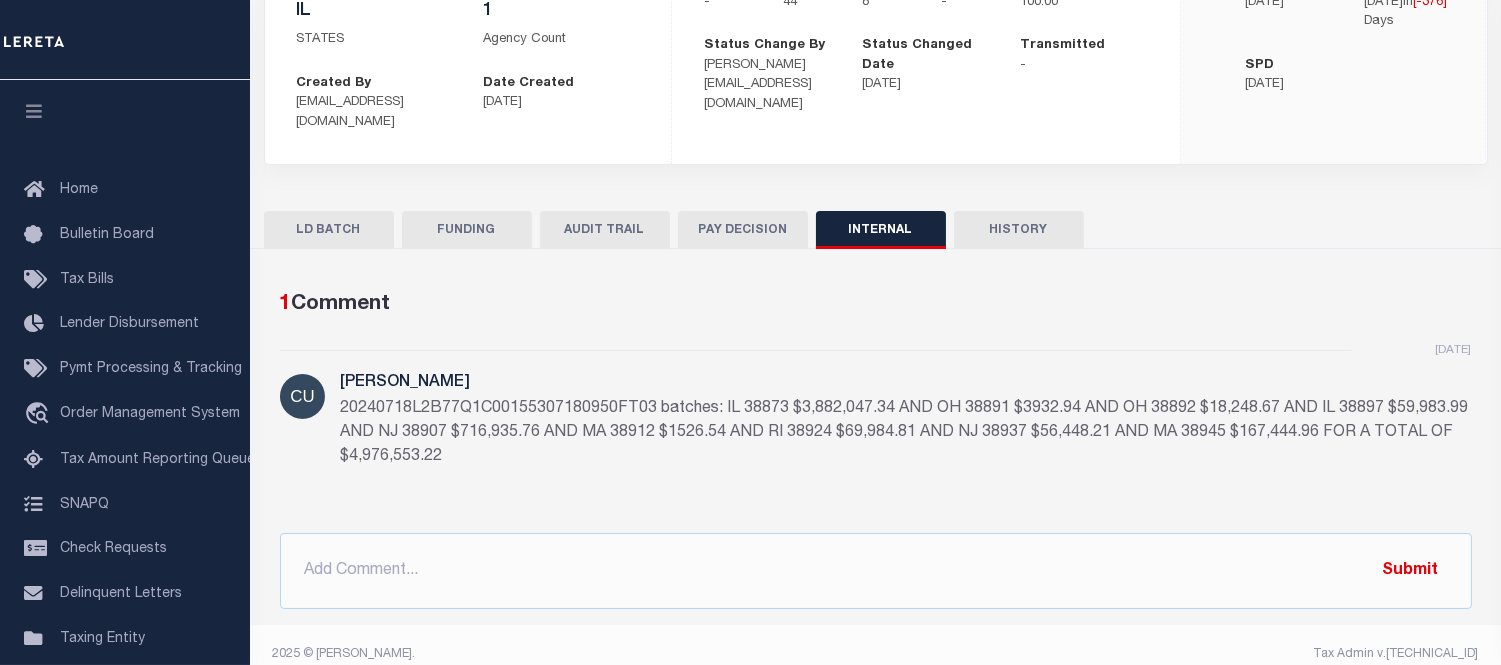 click on "PAY DECISION" at bounding box center [743, 230] 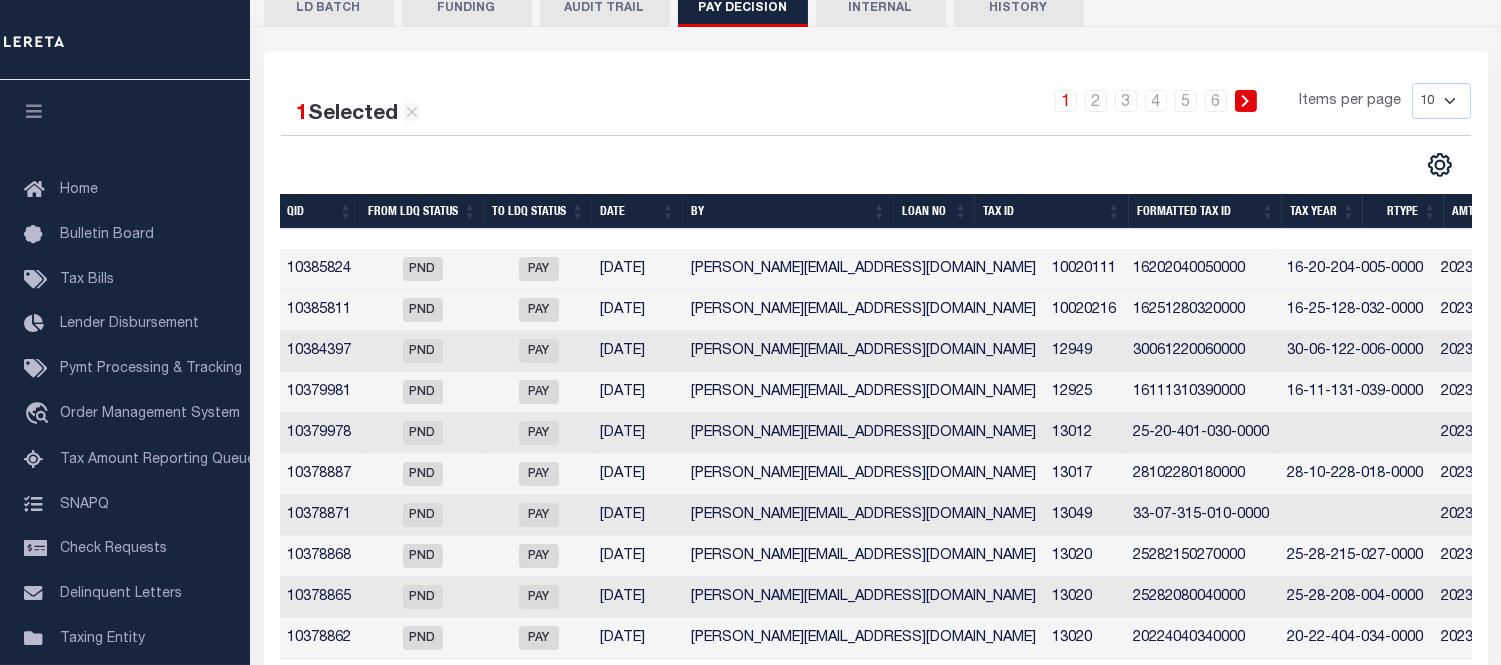 scroll, scrollTop: 560, scrollLeft: 0, axis: vertical 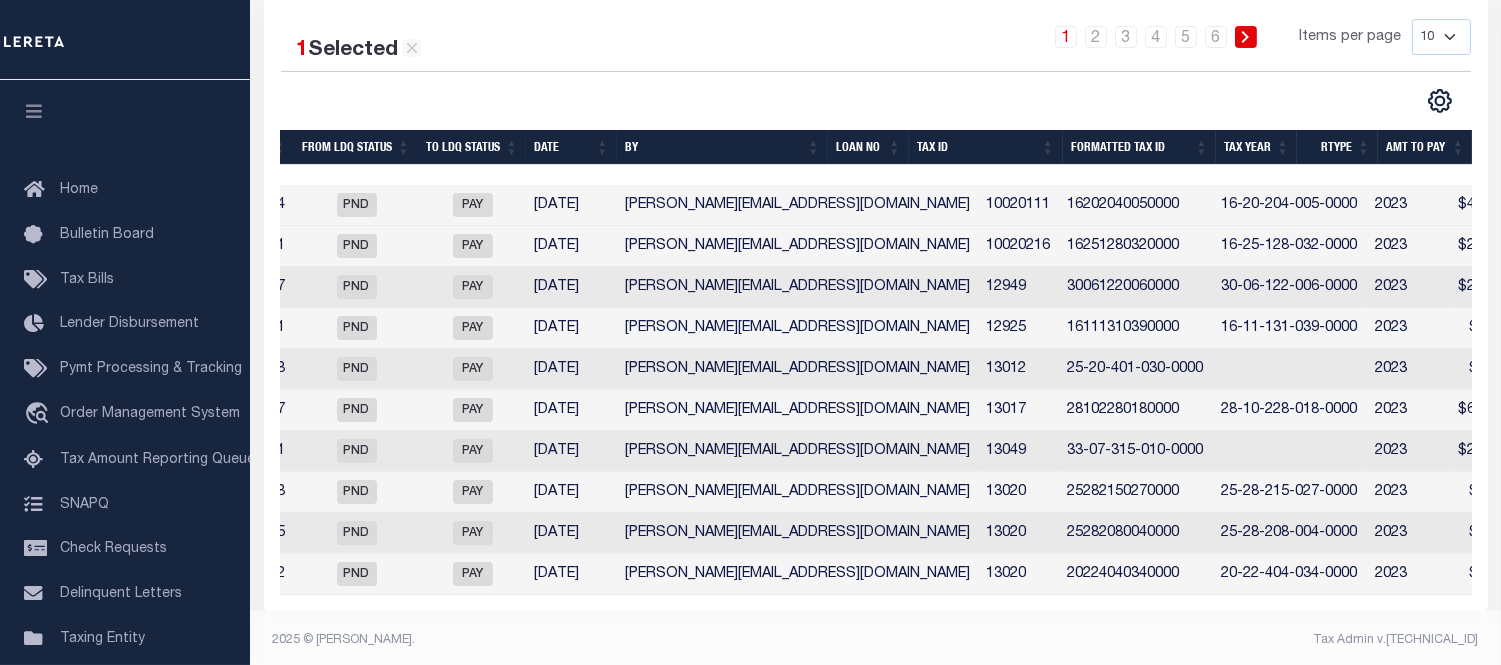 click on "Loan No" at bounding box center [868, 147] 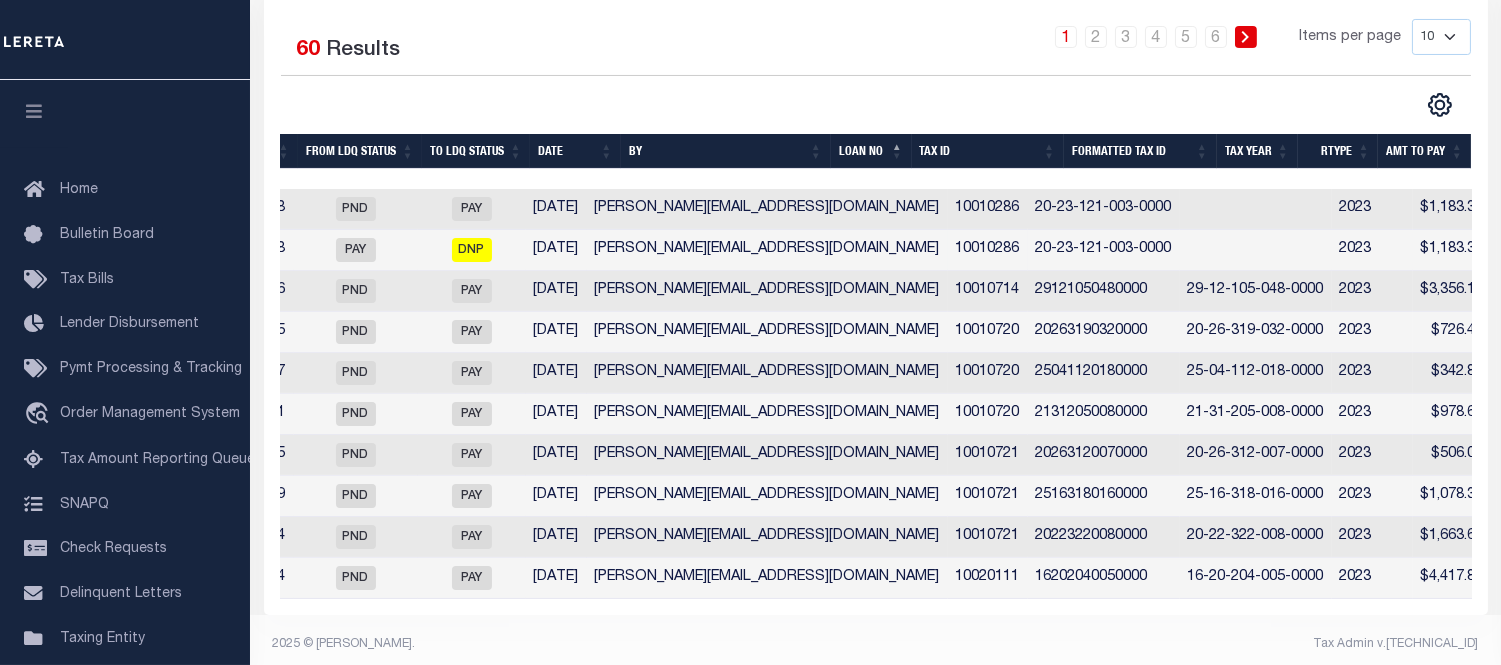 scroll, scrollTop: 0, scrollLeft: 62, axis: horizontal 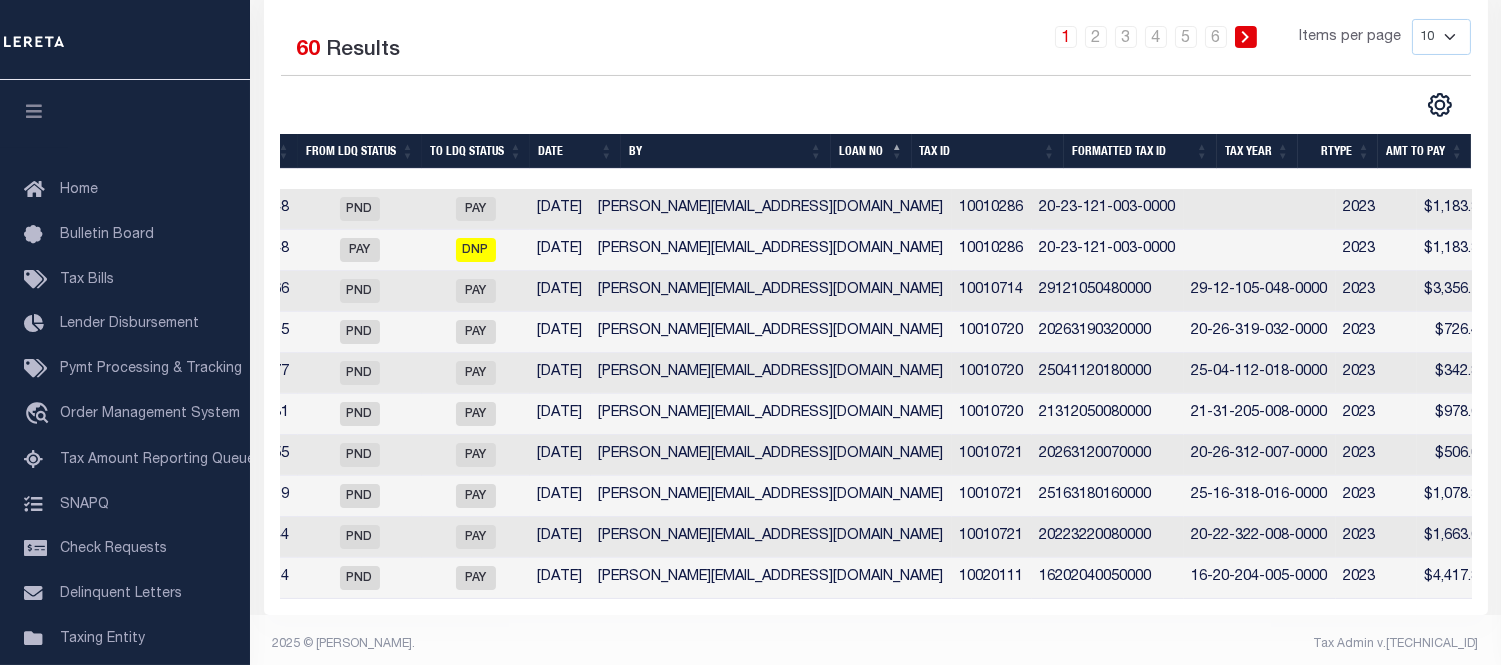 click on "10 25 50 100" at bounding box center [1441, 37] 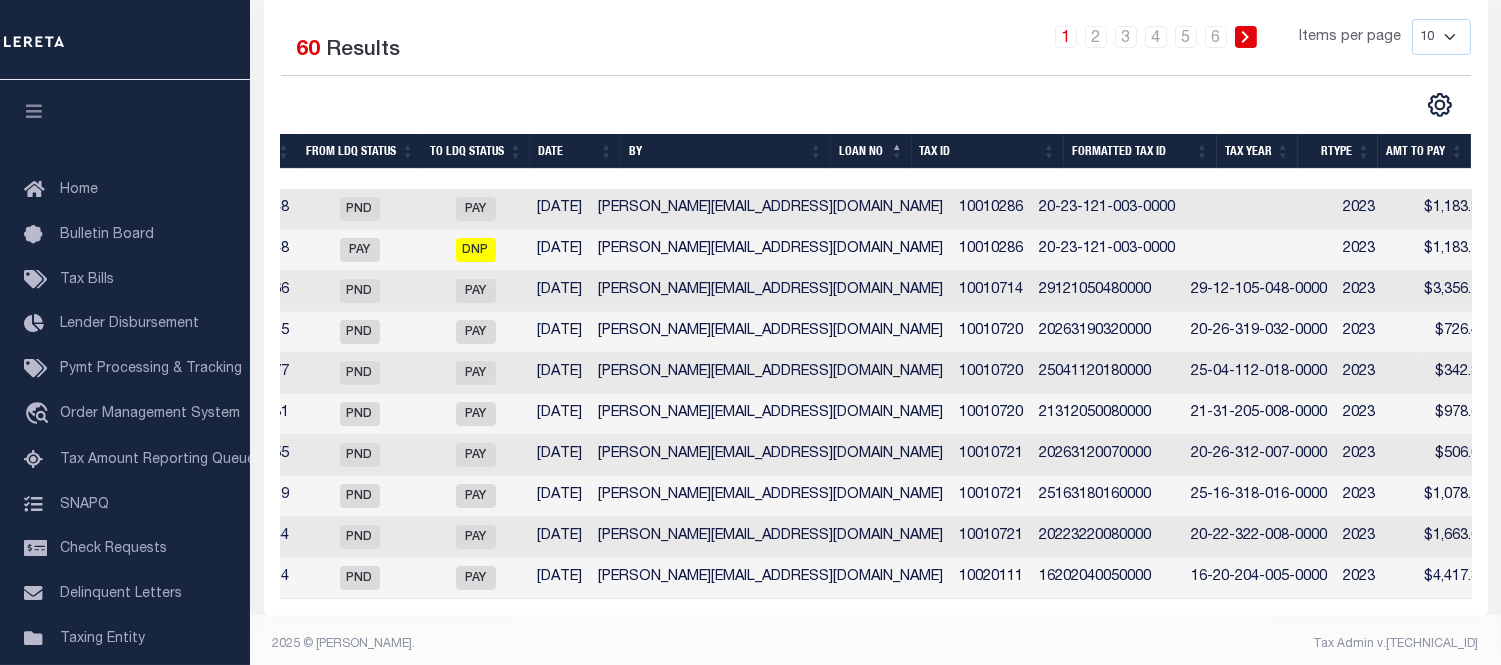 select on "100" 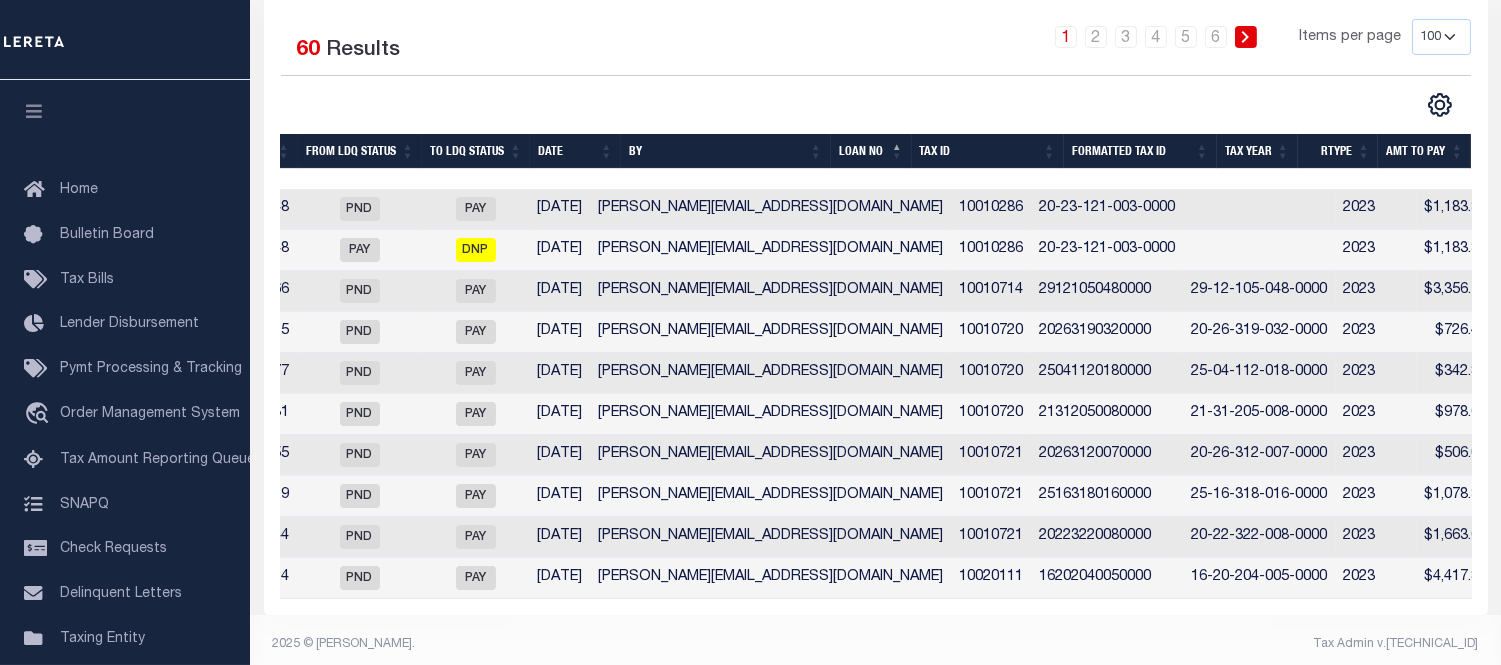 click on "10 25 50 100" at bounding box center [1441, 37] 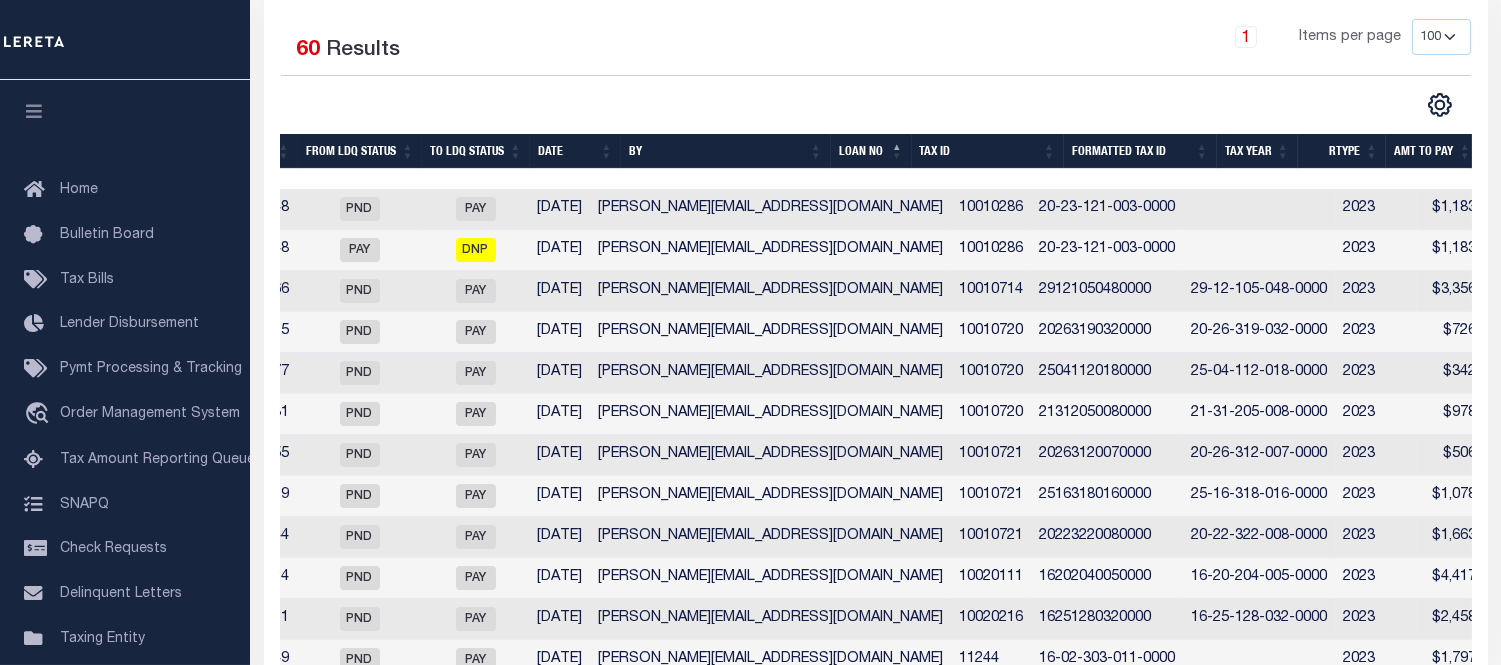 scroll, scrollTop: 893, scrollLeft: 0, axis: vertical 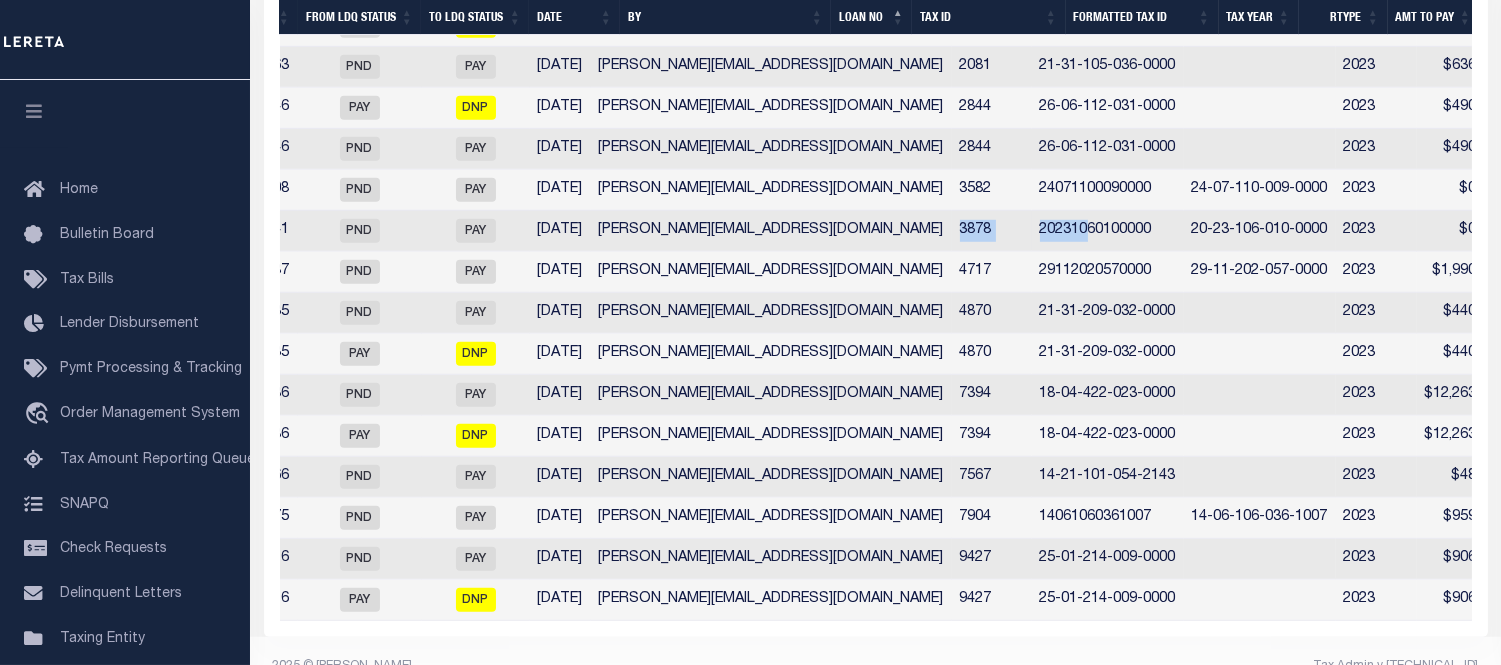 drag, startPoint x: 838, startPoint y: 207, endPoint x: 971, endPoint y: 214, distance: 133.18408 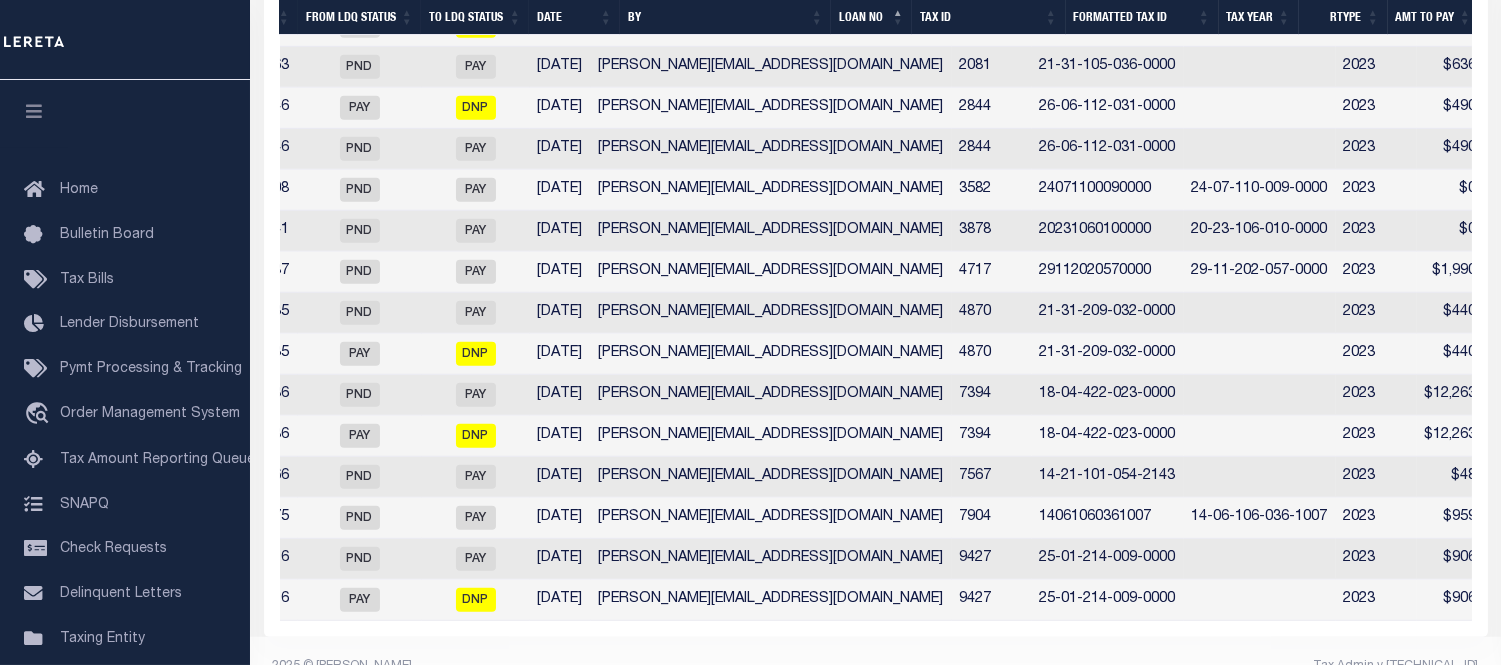 drag, startPoint x: 964, startPoint y: 616, endPoint x: 1248, endPoint y: 610, distance: 284.0634 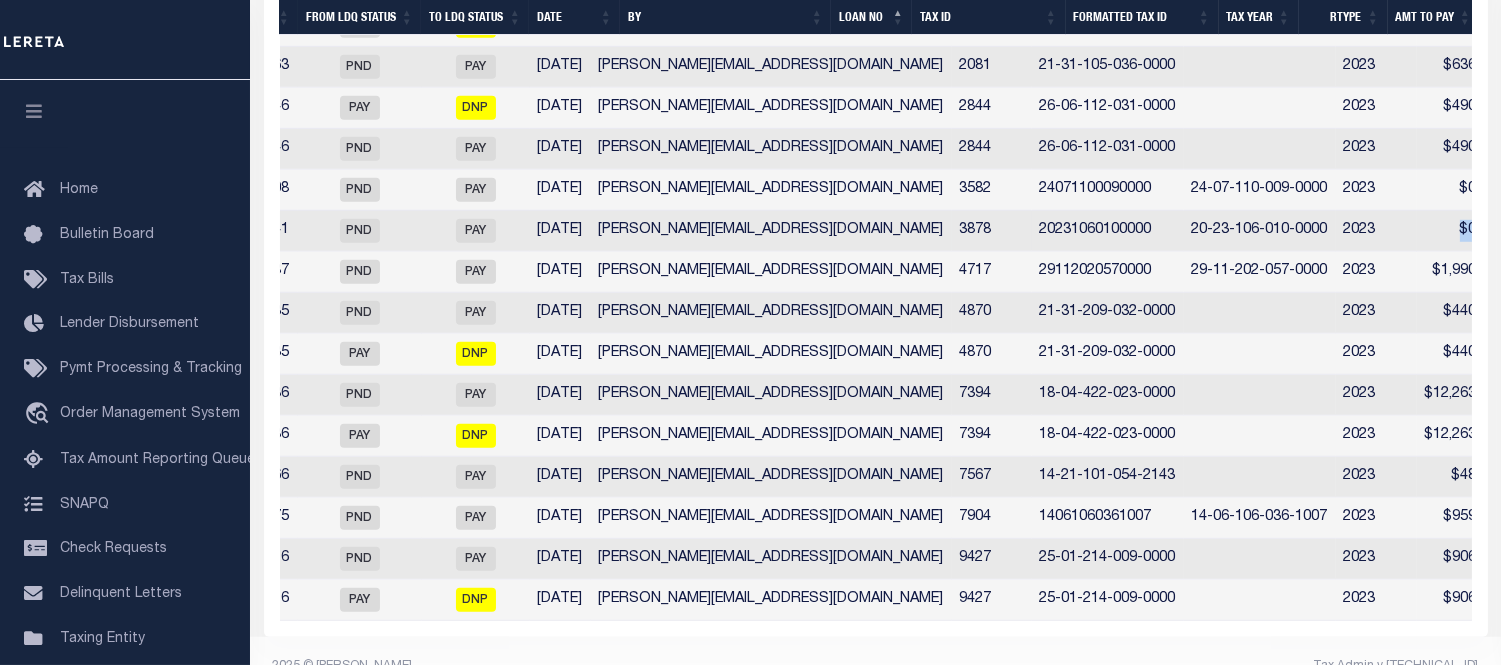 drag, startPoint x: 1432, startPoint y: 207, endPoint x: 1292, endPoint y: 213, distance: 140.12851 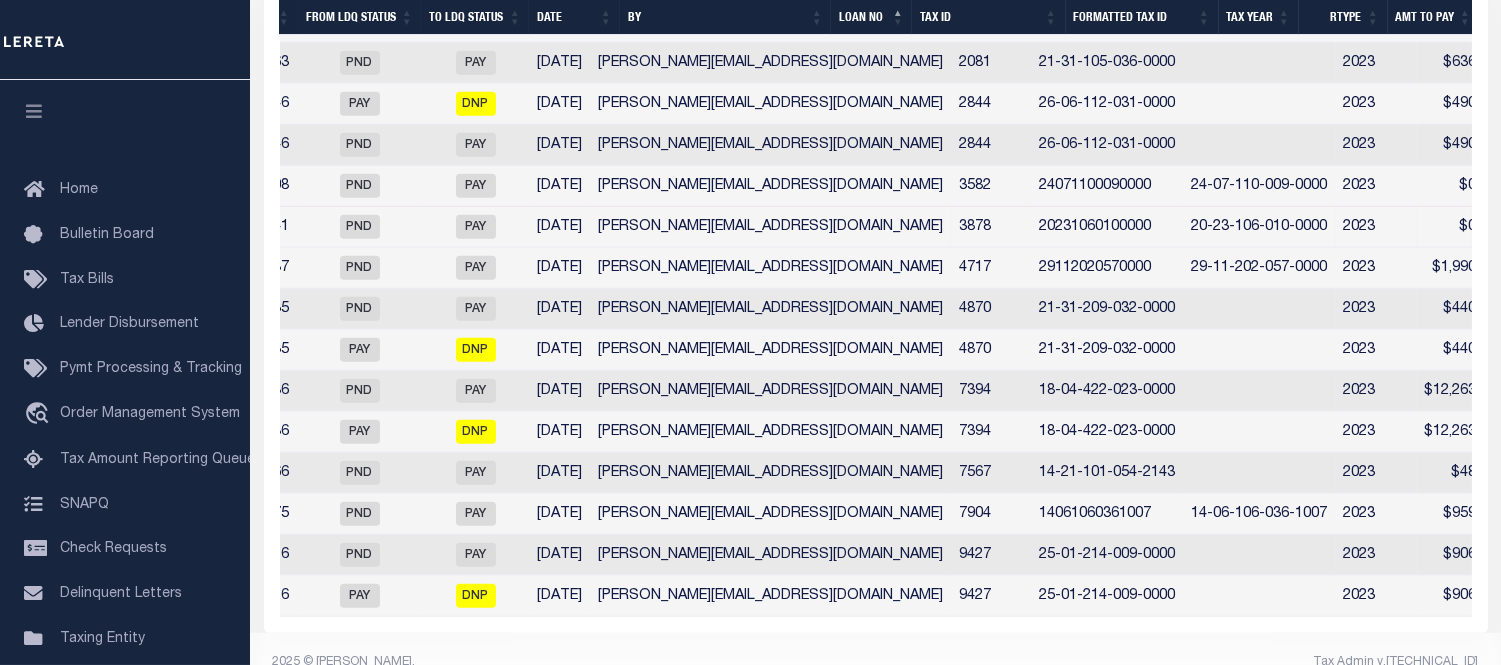 click on "0" at bounding box center [1550, 186] 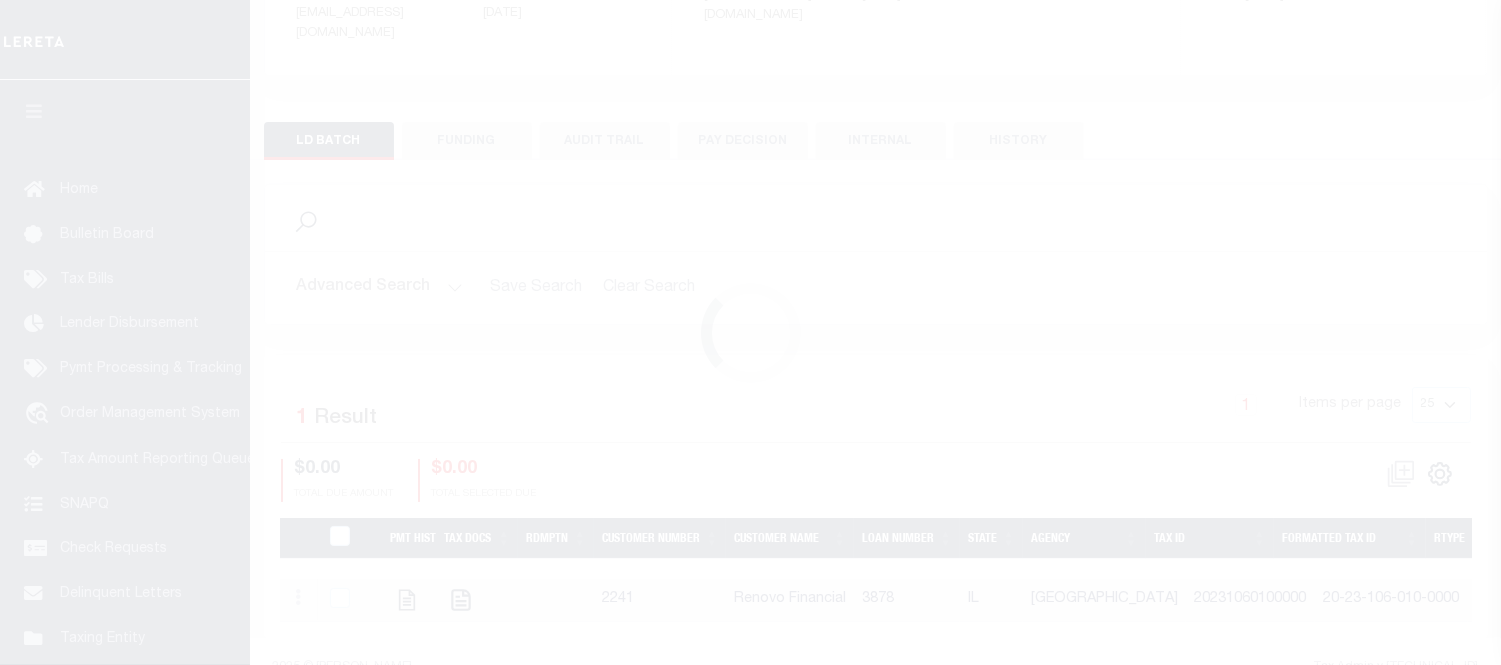 scroll, scrollTop: 390, scrollLeft: 0, axis: vertical 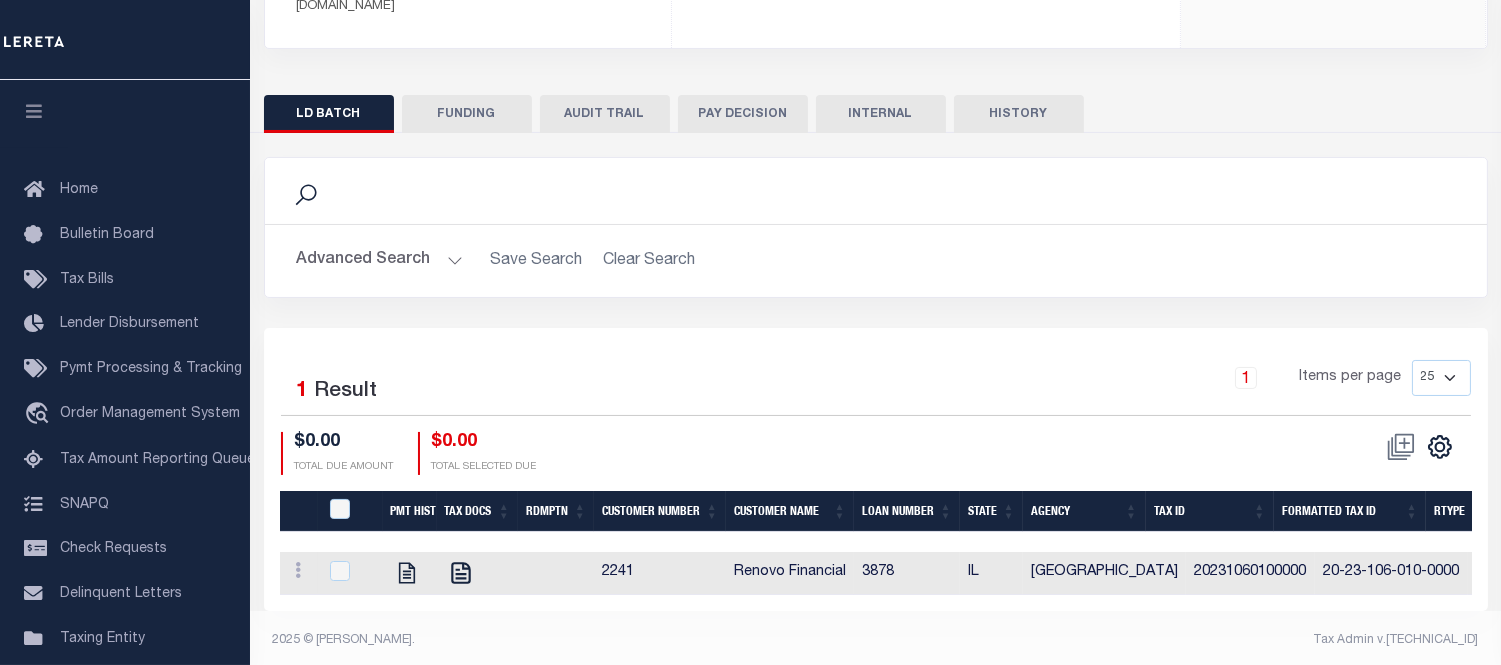 click on "PAY DECISION" at bounding box center [743, 114] 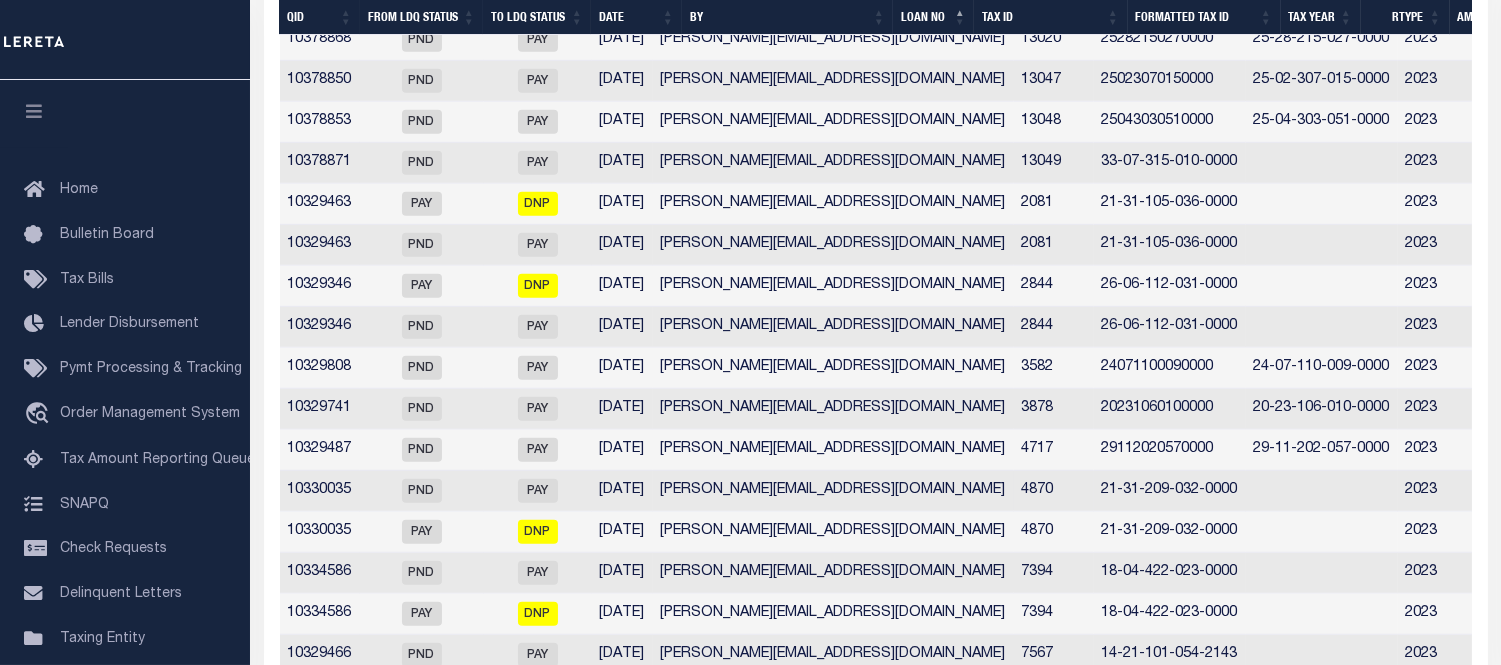 scroll, scrollTop: 2501, scrollLeft: 0, axis: vertical 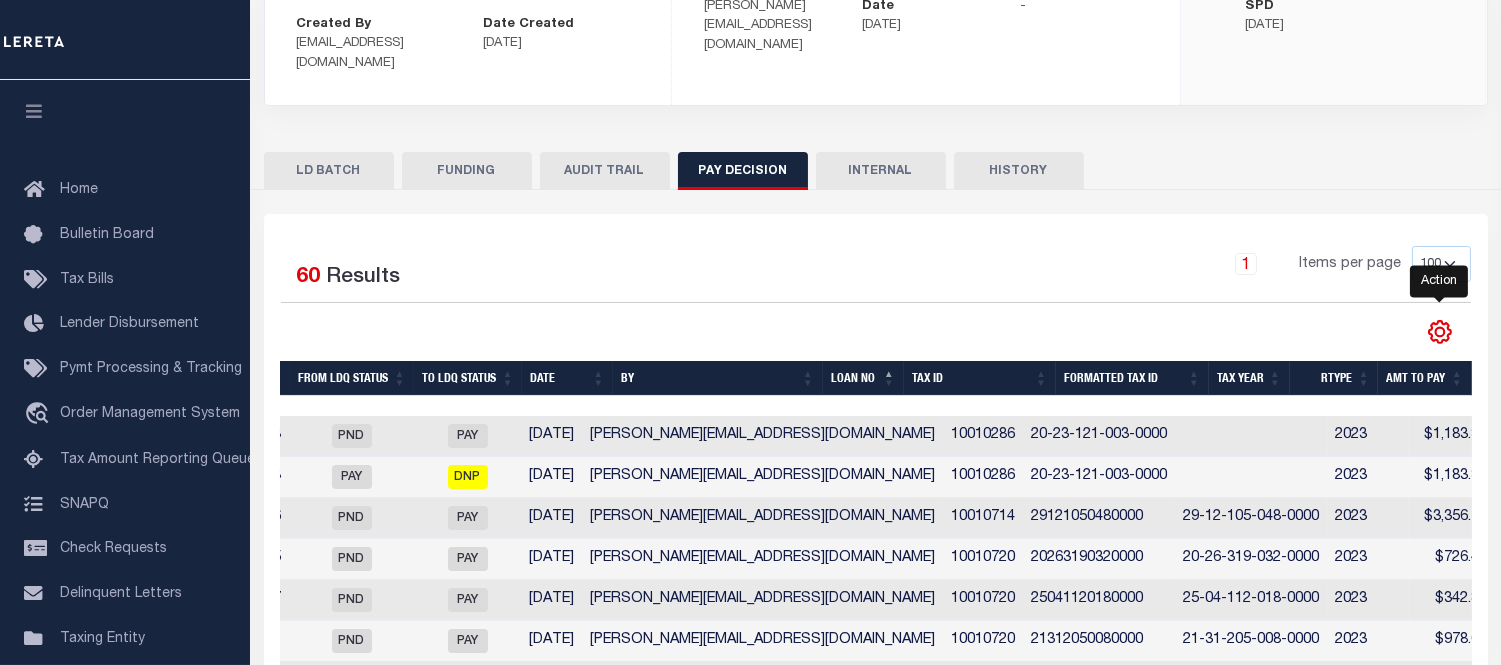 click 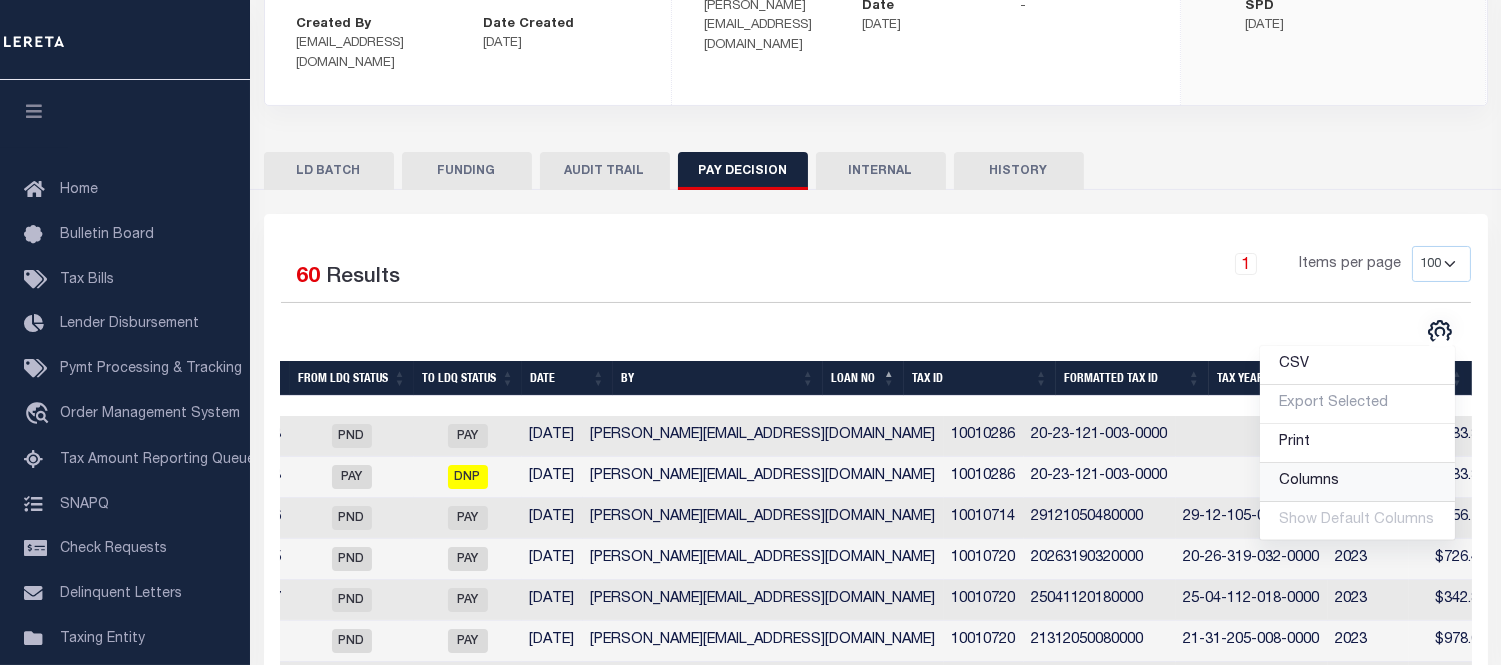 click on "Columns" at bounding box center [1310, 481] 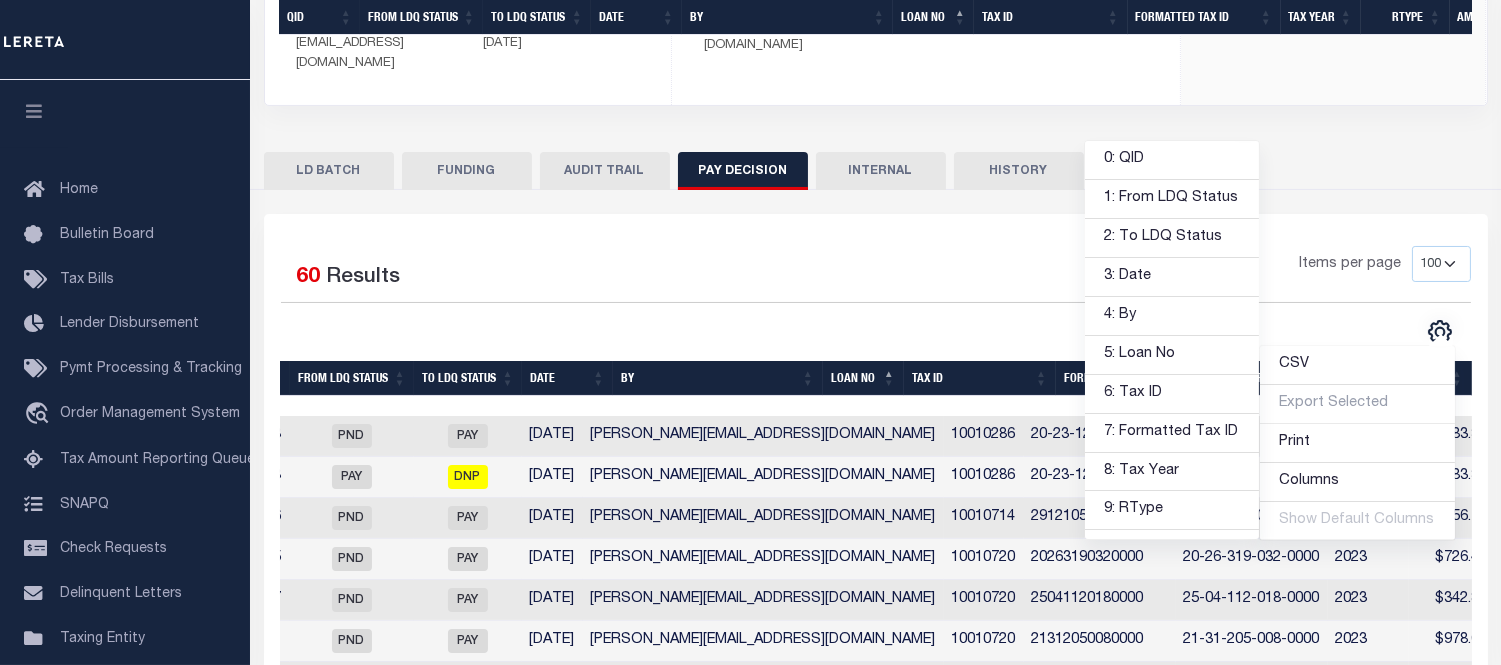 scroll, scrollTop: 777, scrollLeft: 0, axis: vertical 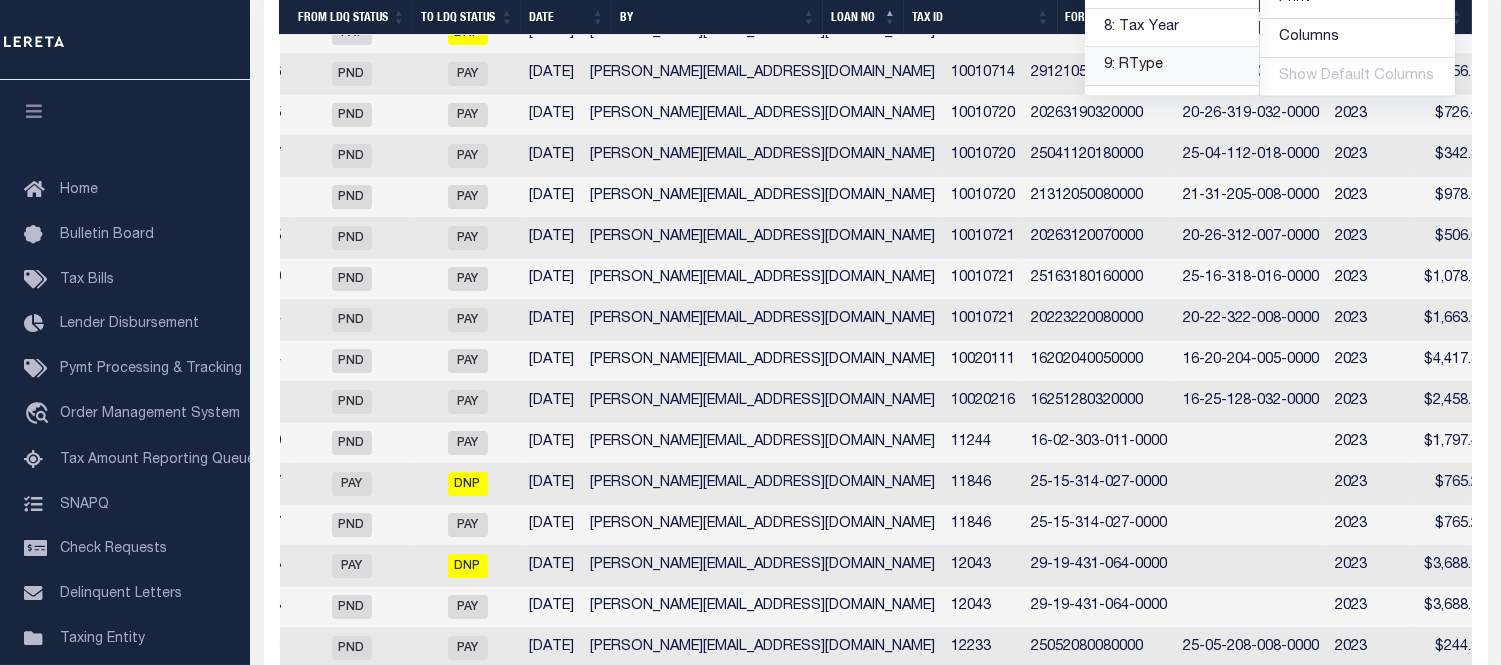 click on "9: RType" at bounding box center [1172, 66] 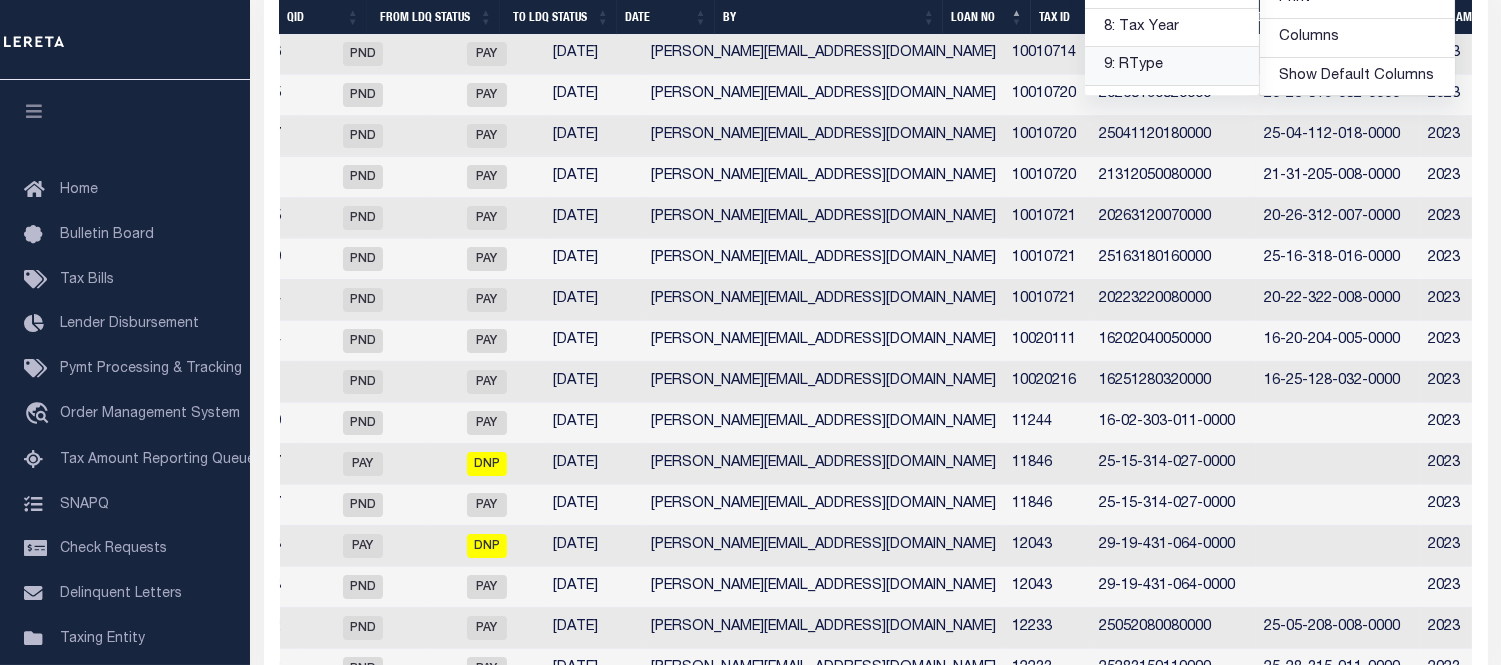 scroll, scrollTop: 0, scrollLeft: 0, axis: both 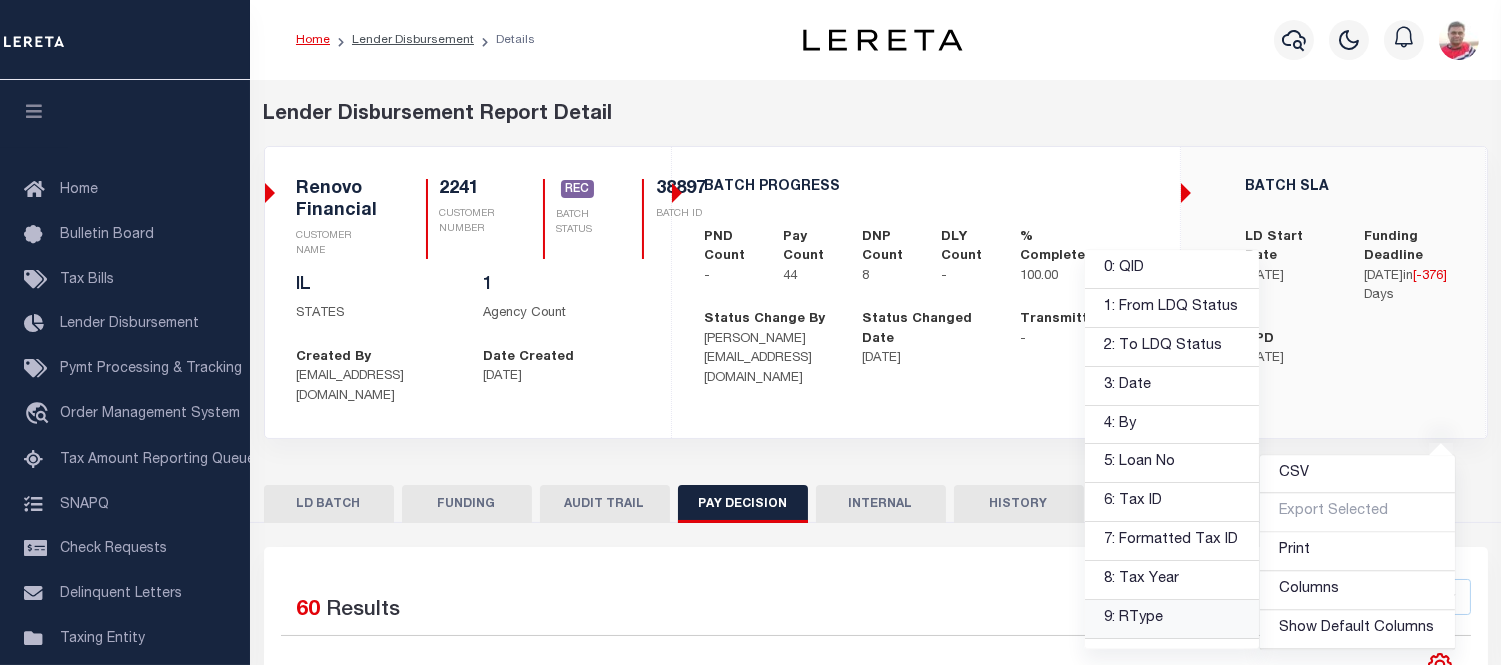 click on "BATCH PROGRESS
PND Count
-
Pay Count
44
DNP Count
8
DLY Count - % Complete -" at bounding box center (926, 292) 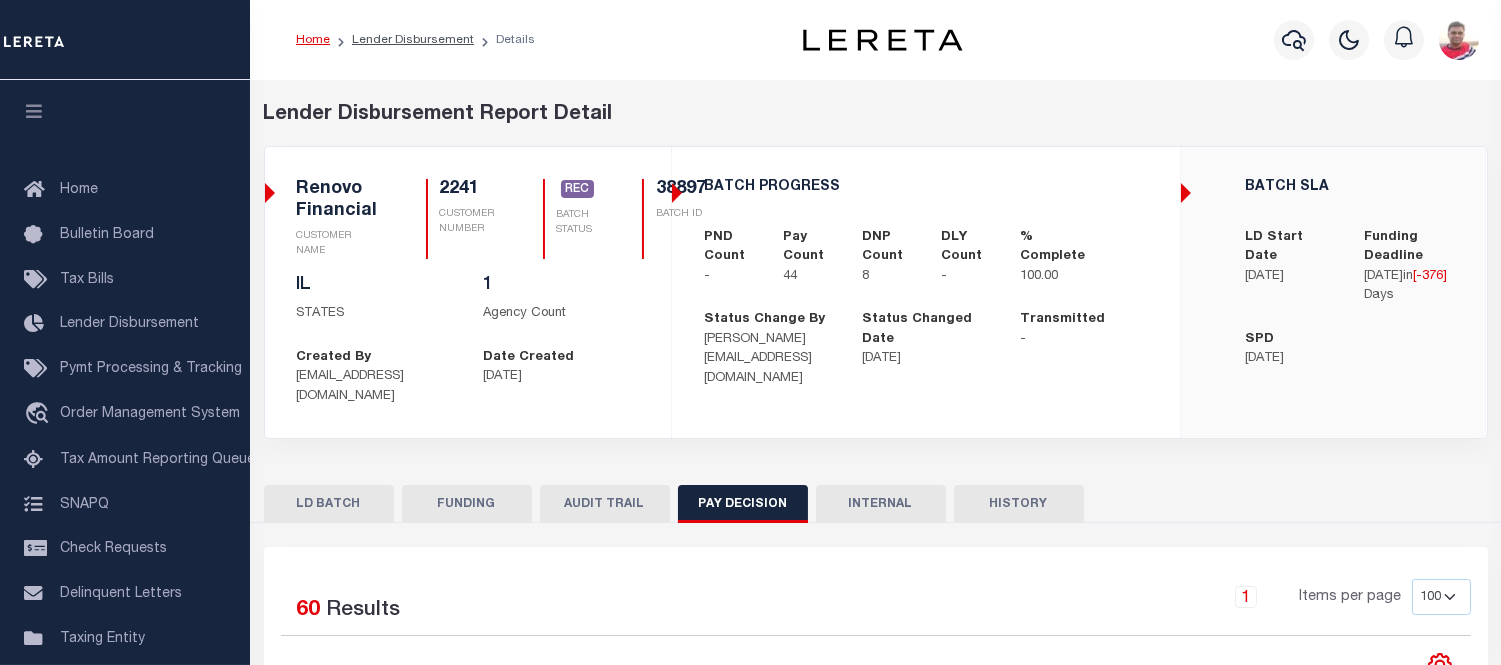 scroll, scrollTop: 444, scrollLeft: 0, axis: vertical 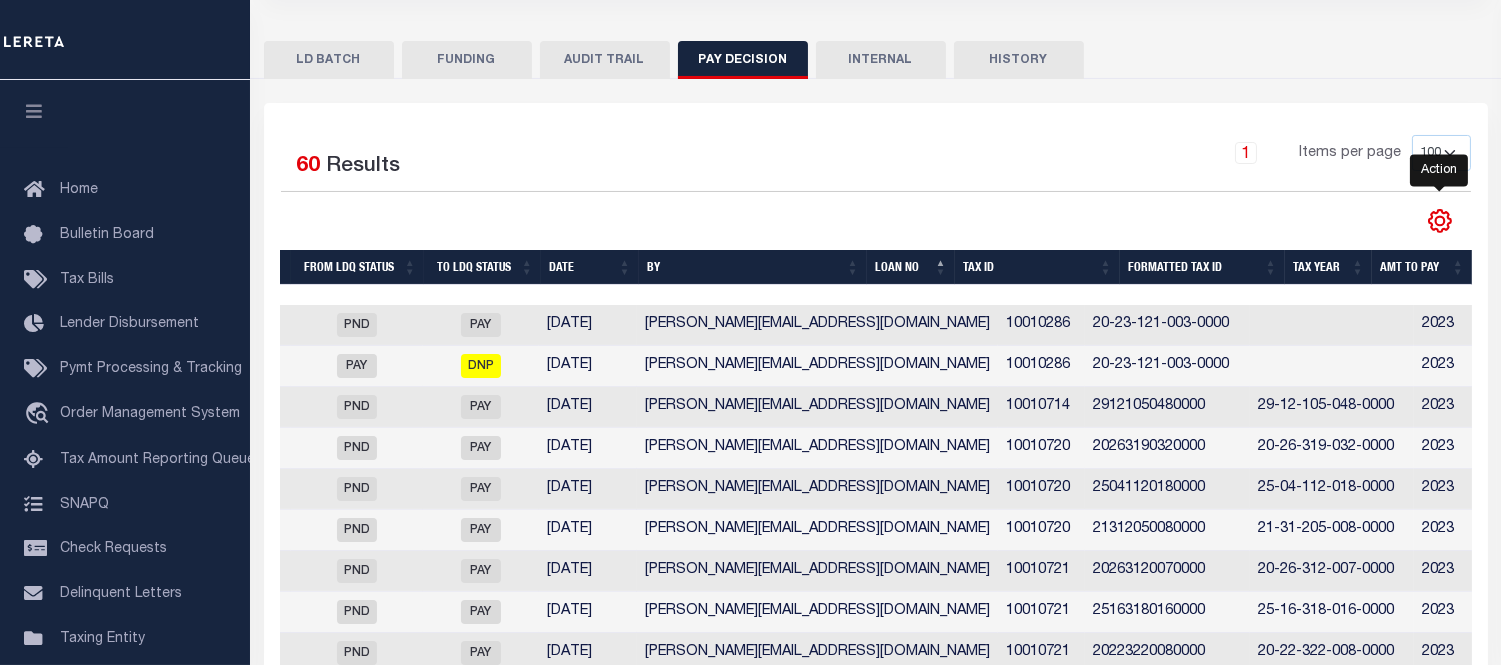 click 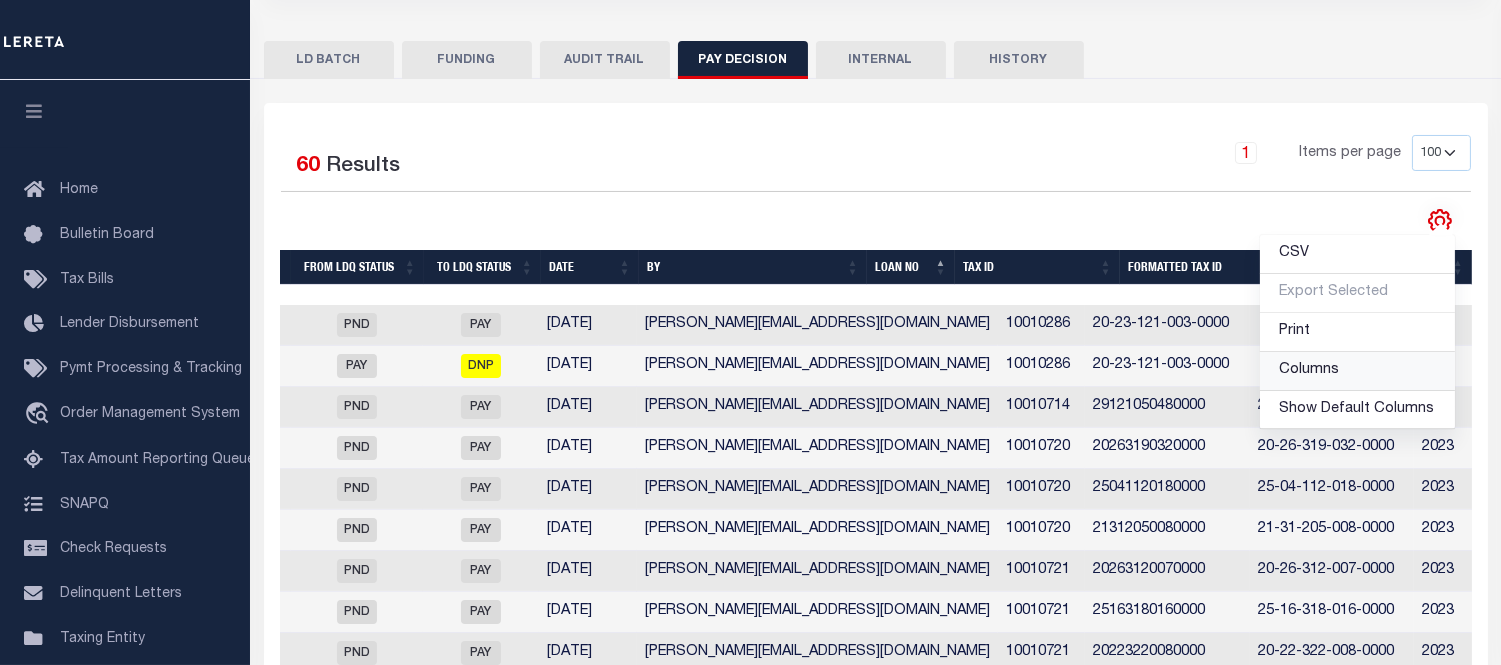 click on "Columns" at bounding box center (1357, 371) 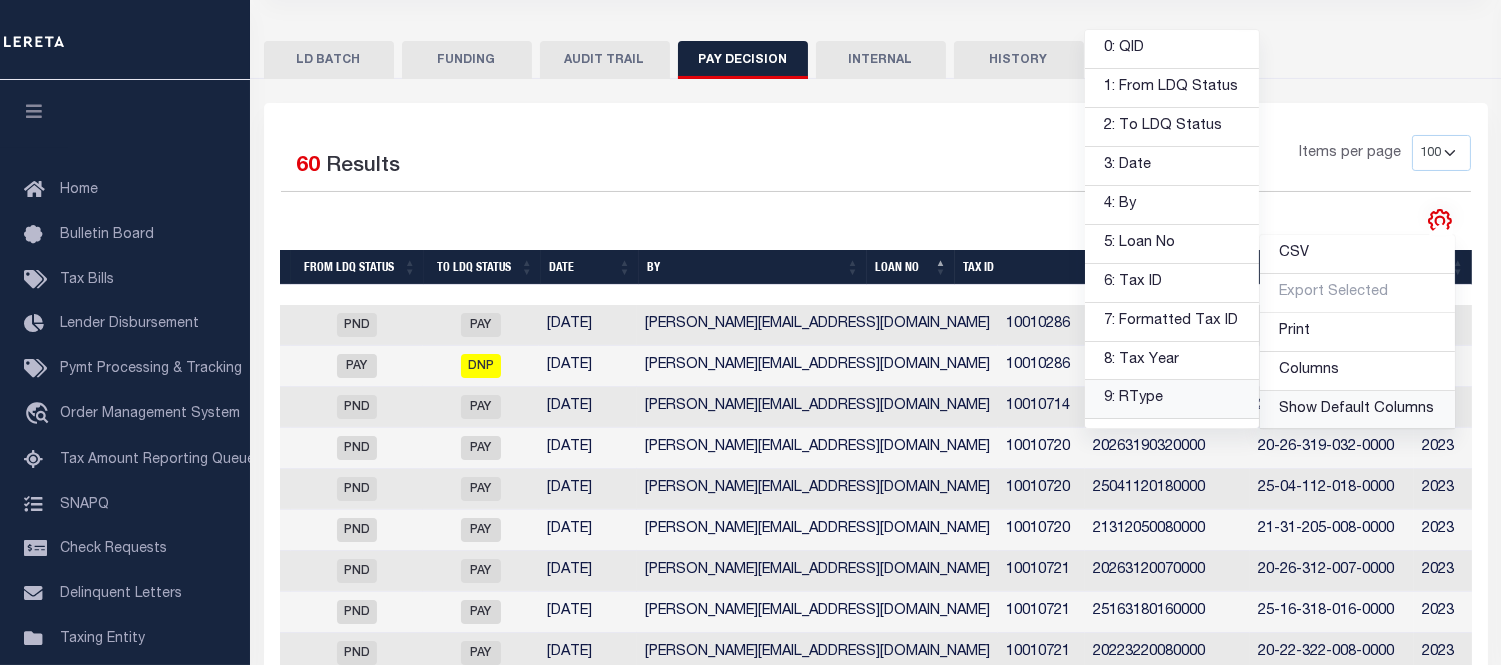 click on "Show Default Columns" at bounding box center (1357, 409) 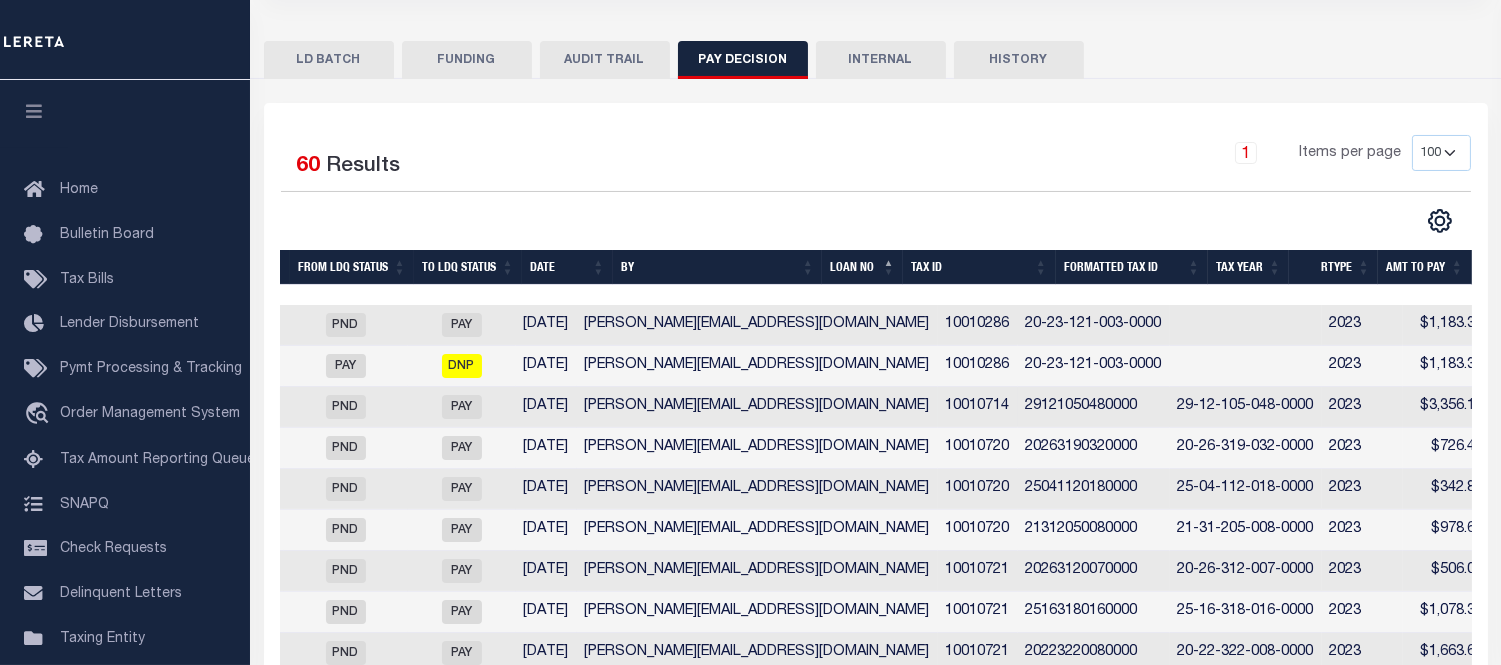 scroll, scrollTop: 0, scrollLeft: 70, axis: horizontal 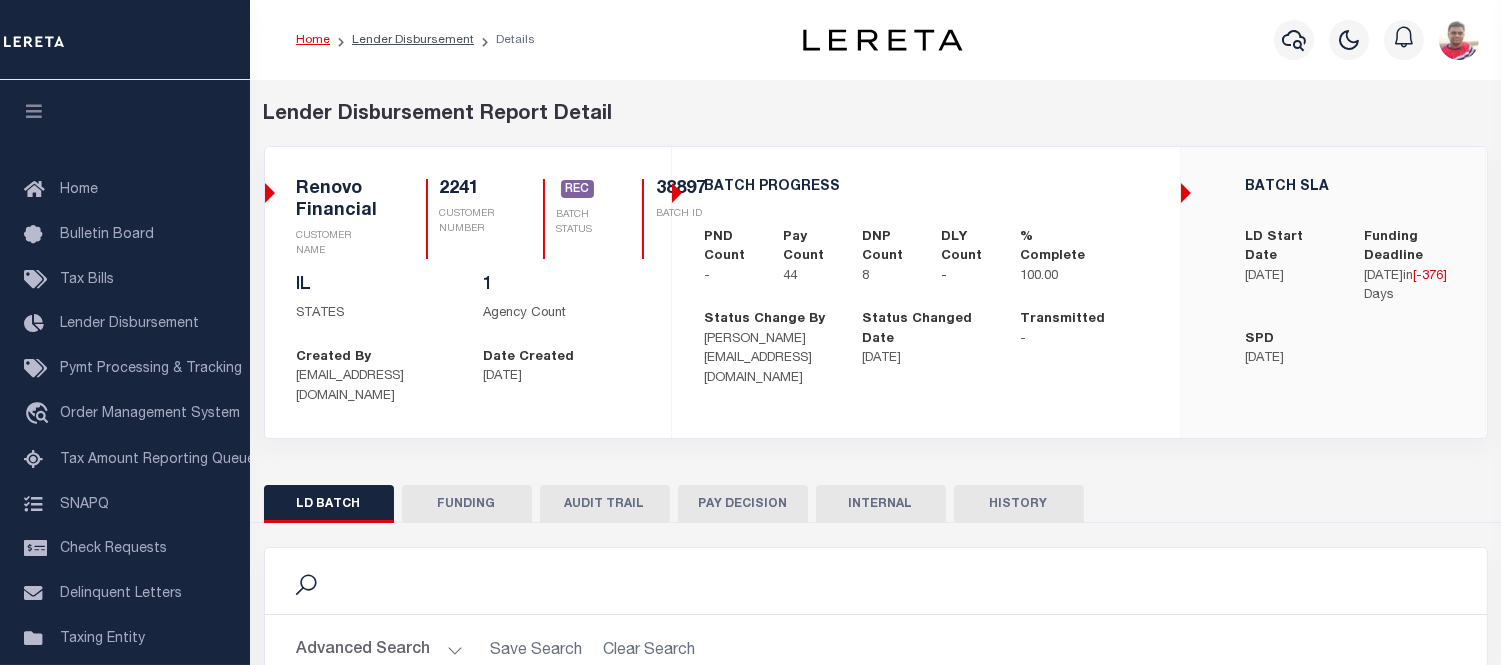 click on "Lender Disbursement" at bounding box center [402, 40] 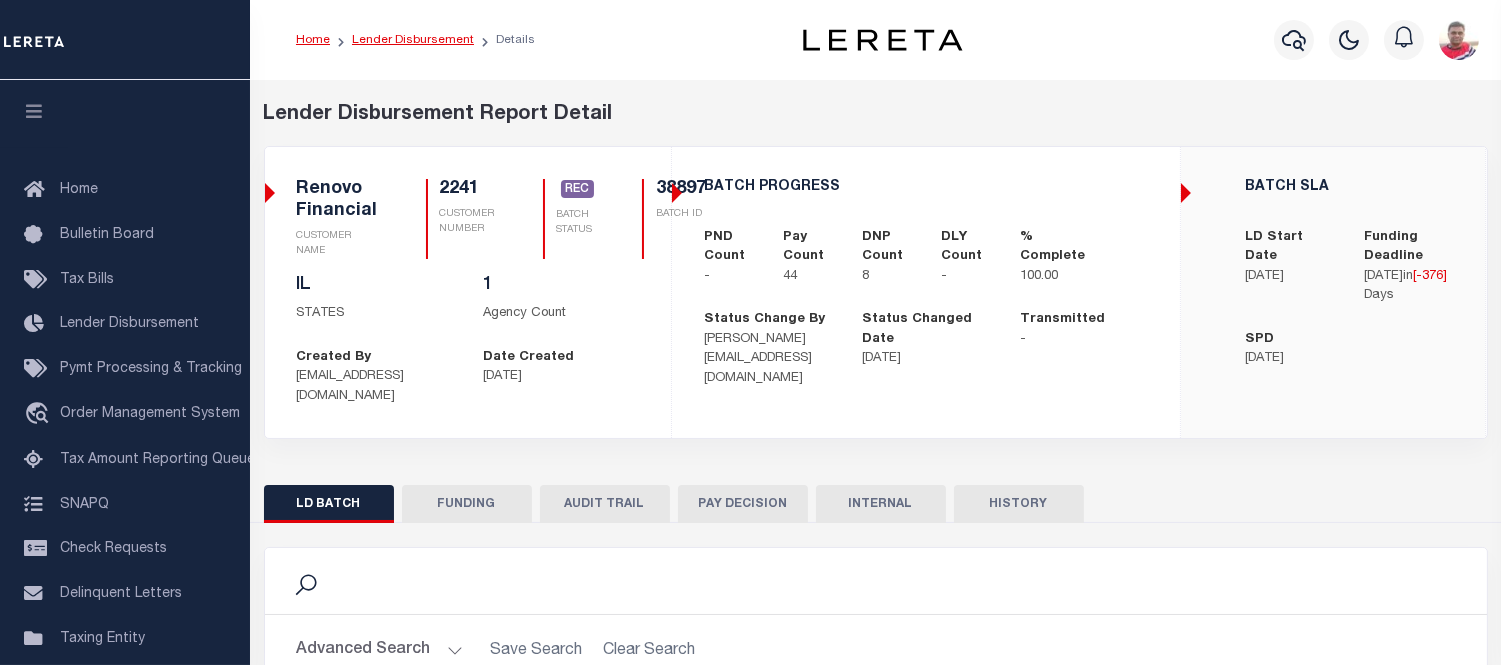click on "Lender Disbursement" at bounding box center [413, 40] 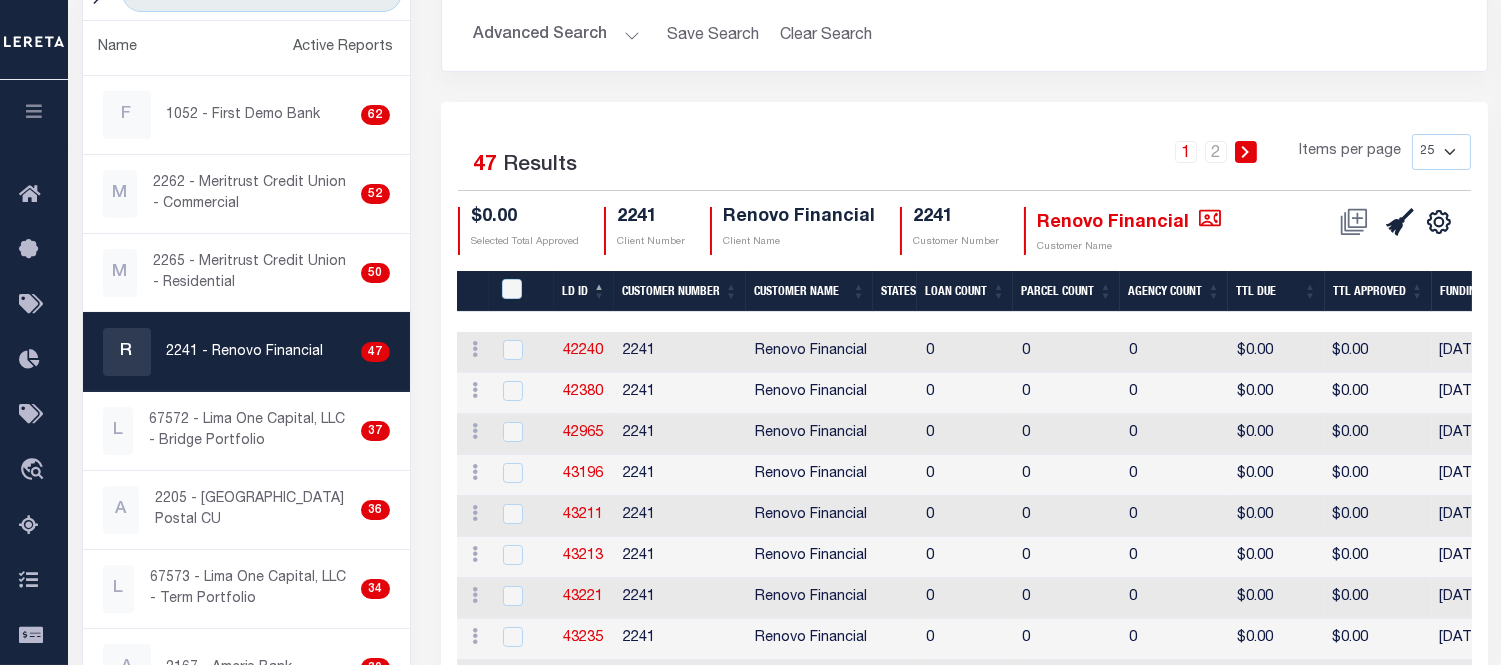 scroll, scrollTop: 111, scrollLeft: 0, axis: vertical 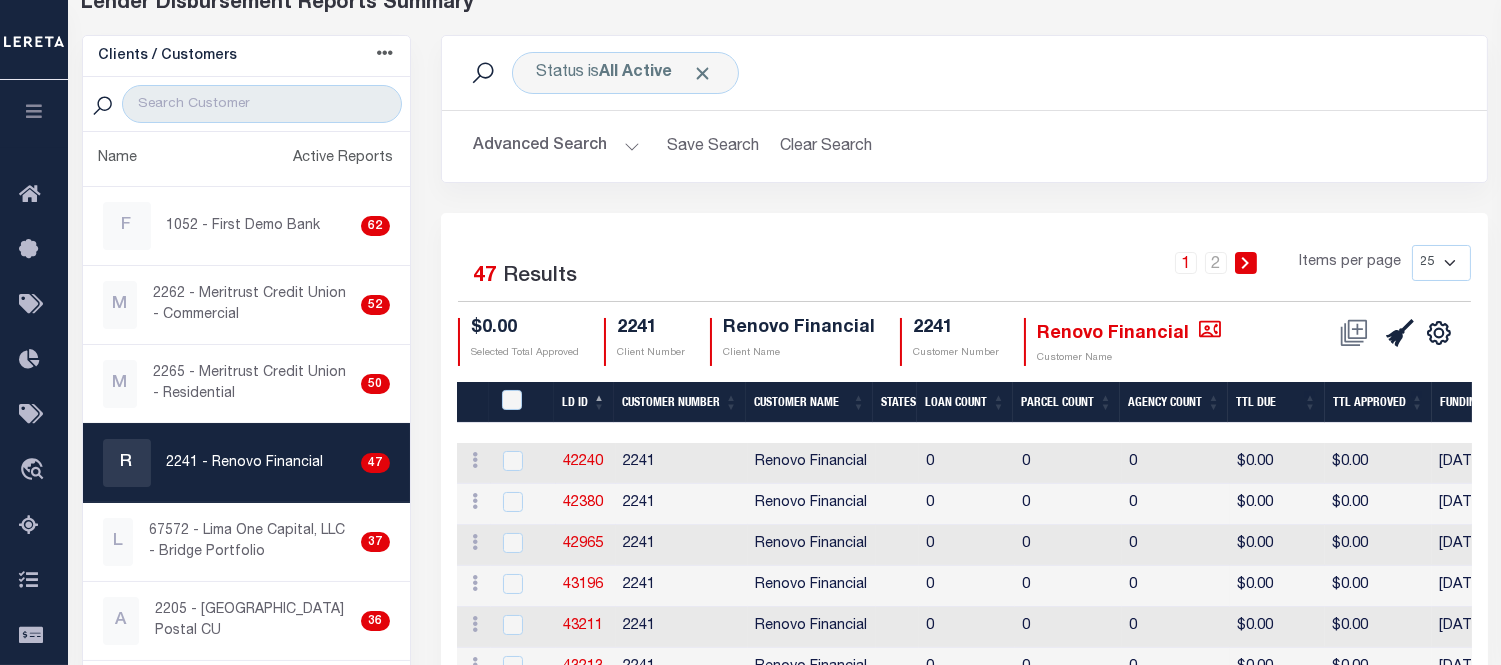 click on "Advanced Search" at bounding box center (557, 146) 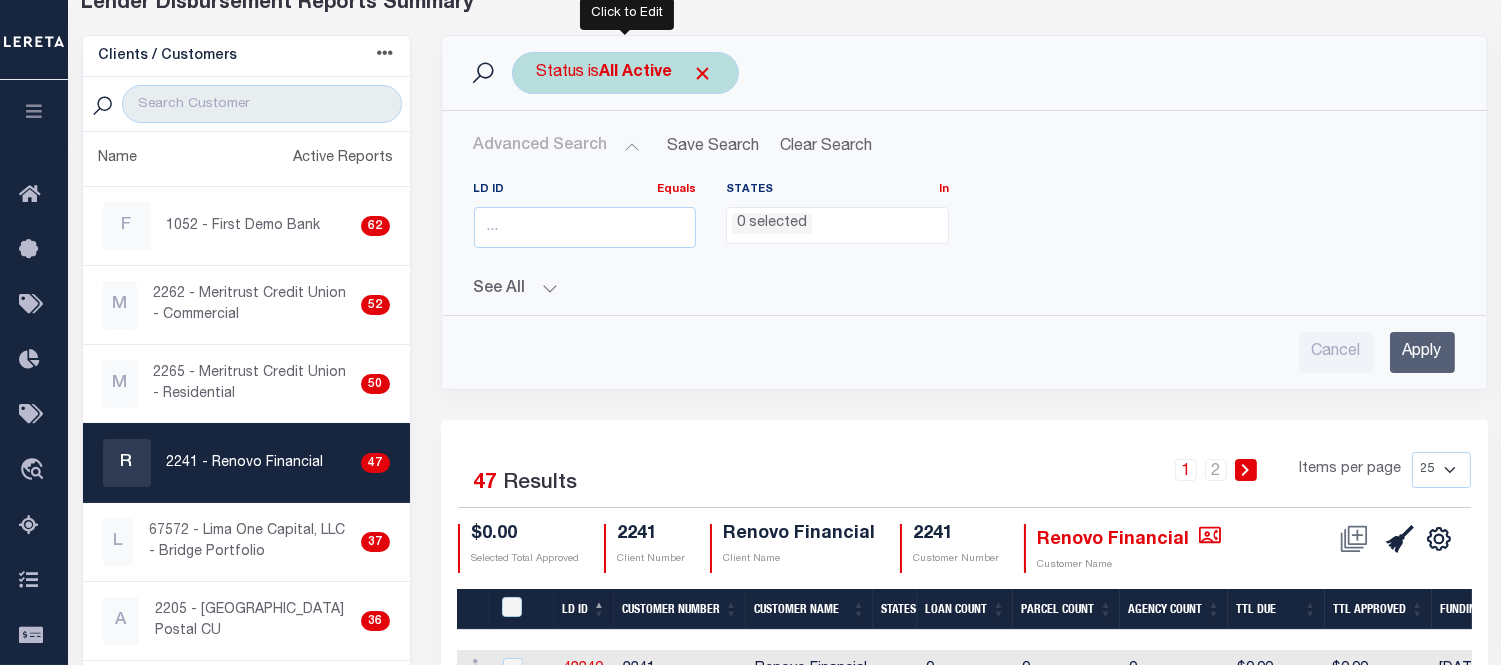 click on "Status is  All Active" at bounding box center (625, 73) 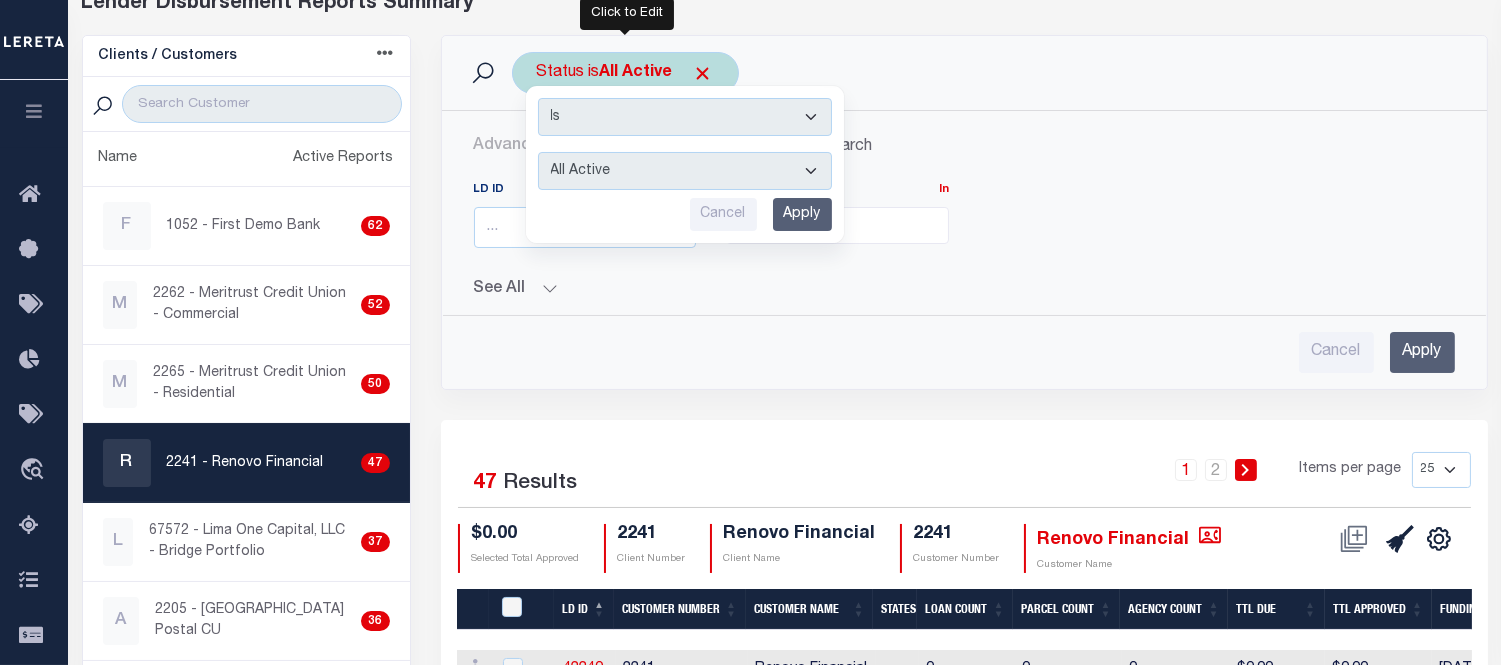 drag, startPoint x: 613, startPoint y: 170, endPoint x: 651, endPoint y: 164, distance: 38.470768 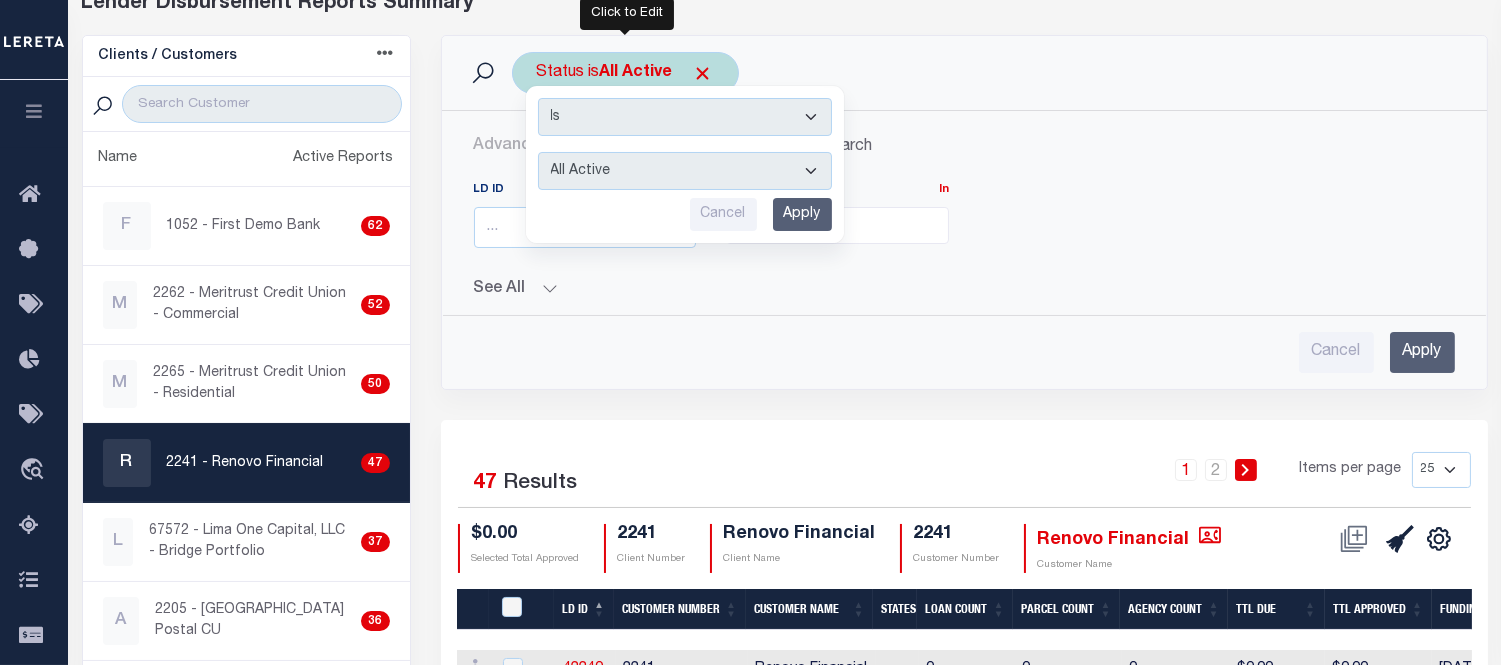 select on "AIP" 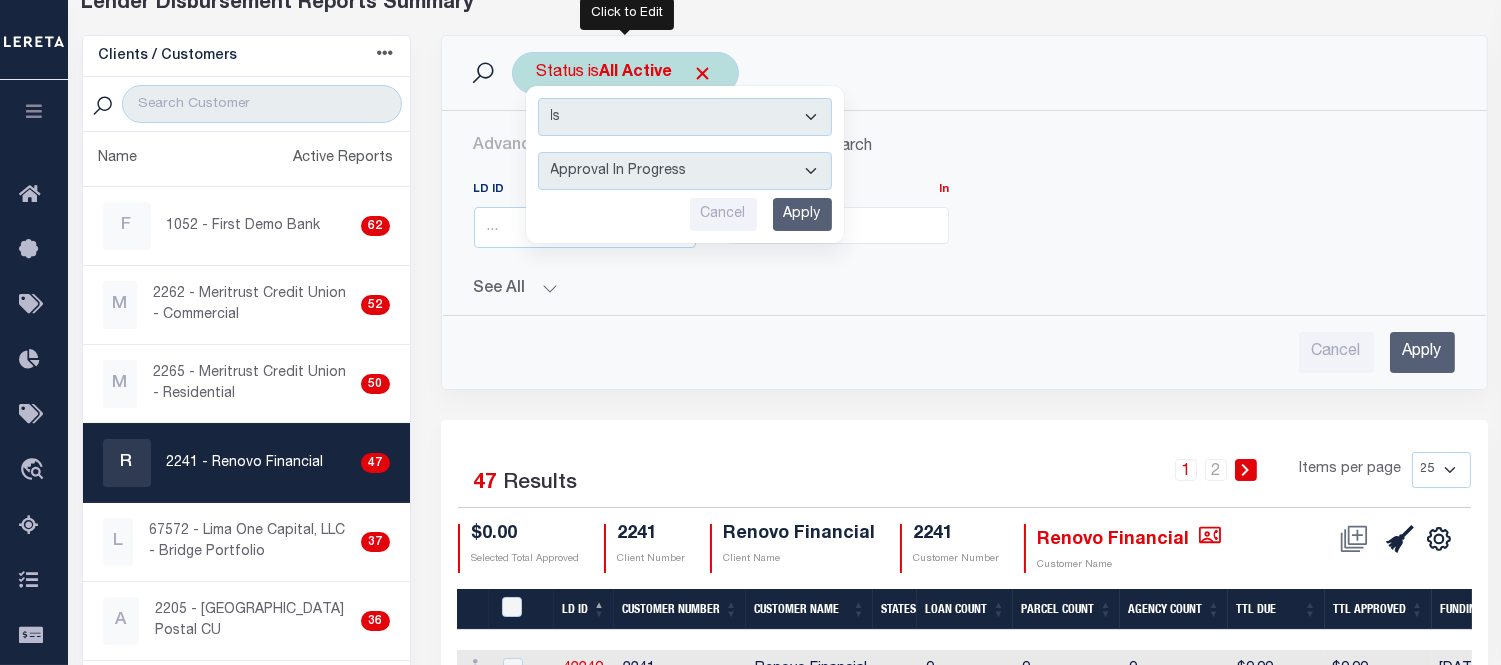 click on "Apply" at bounding box center (802, 214) 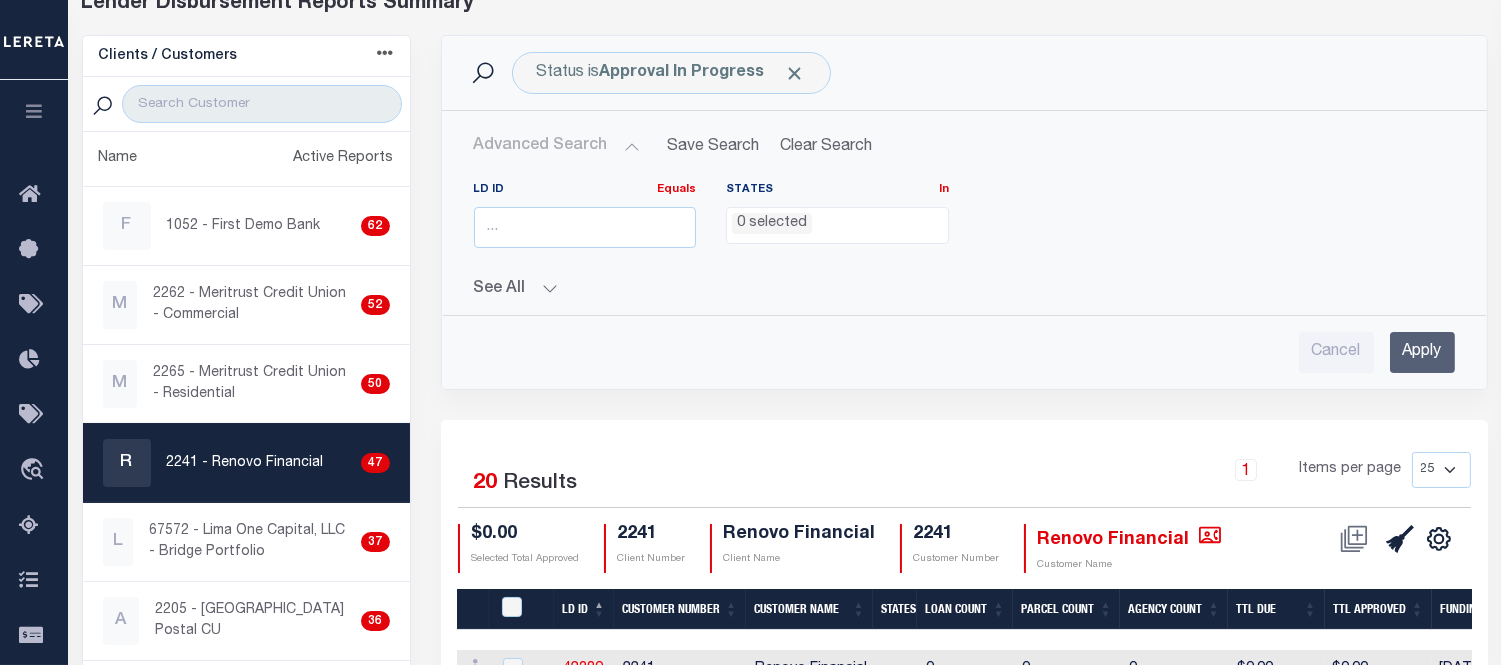 click on "Apply" at bounding box center (1422, 352) 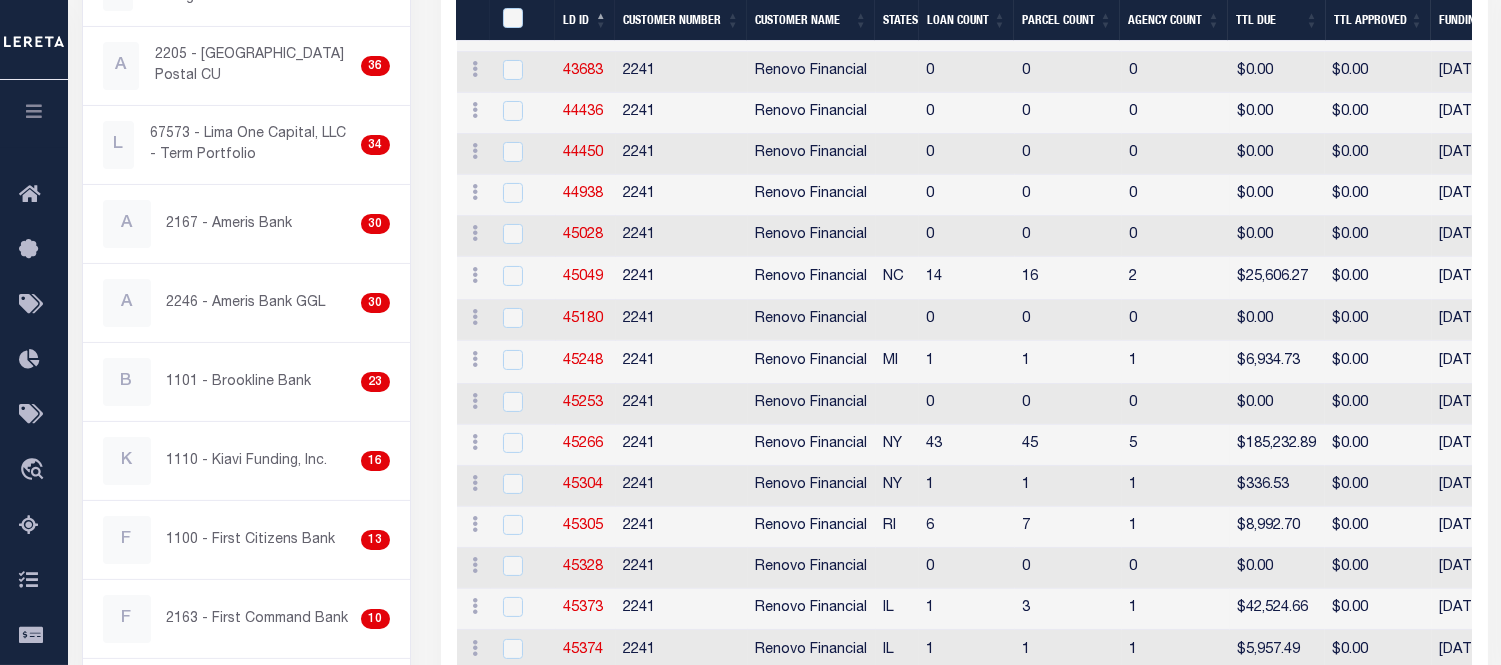 scroll, scrollTop: 810, scrollLeft: 0, axis: vertical 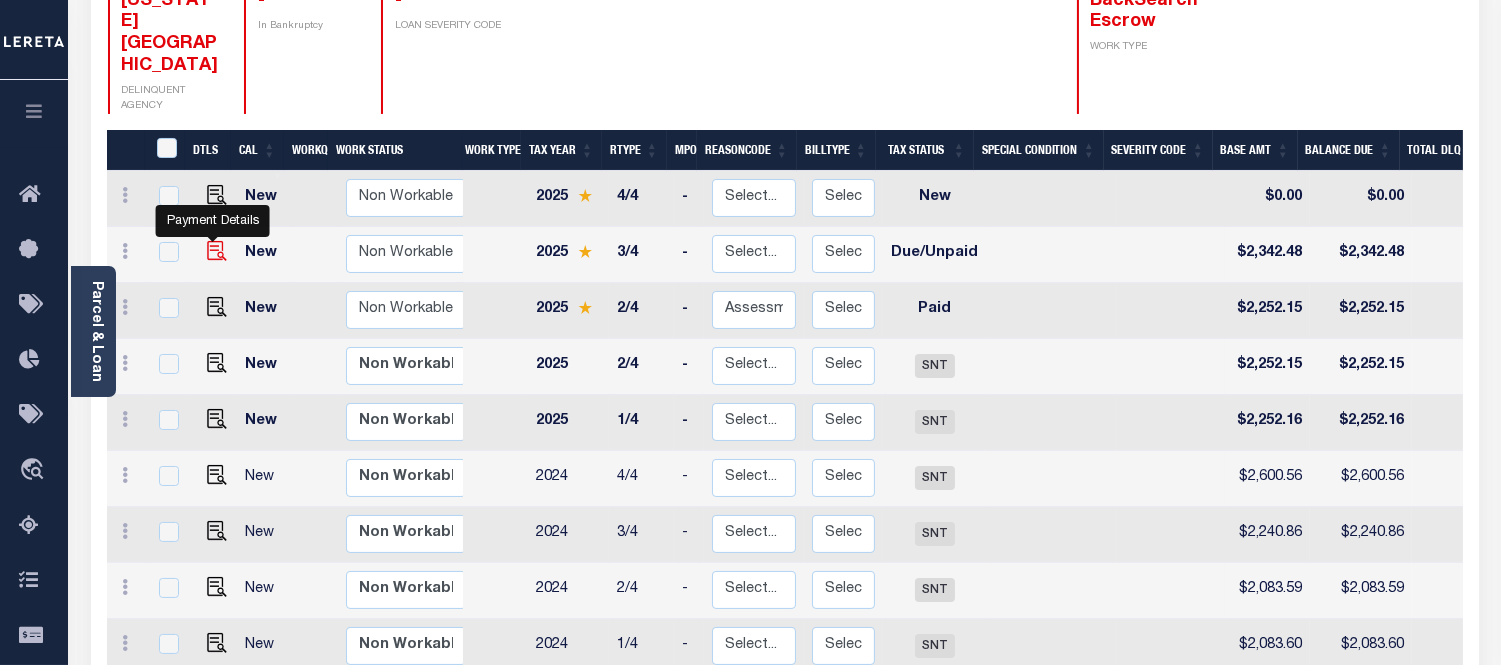 click at bounding box center (217, 251) 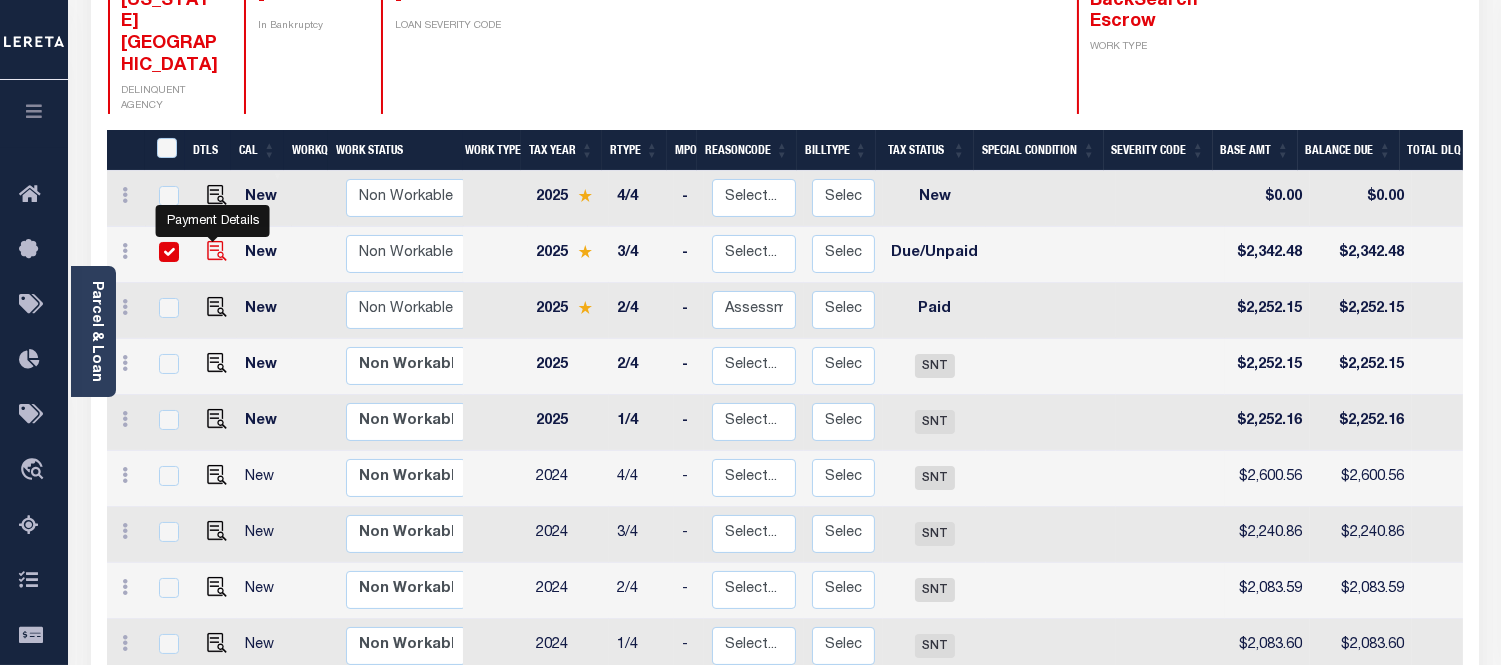 checkbox on "true" 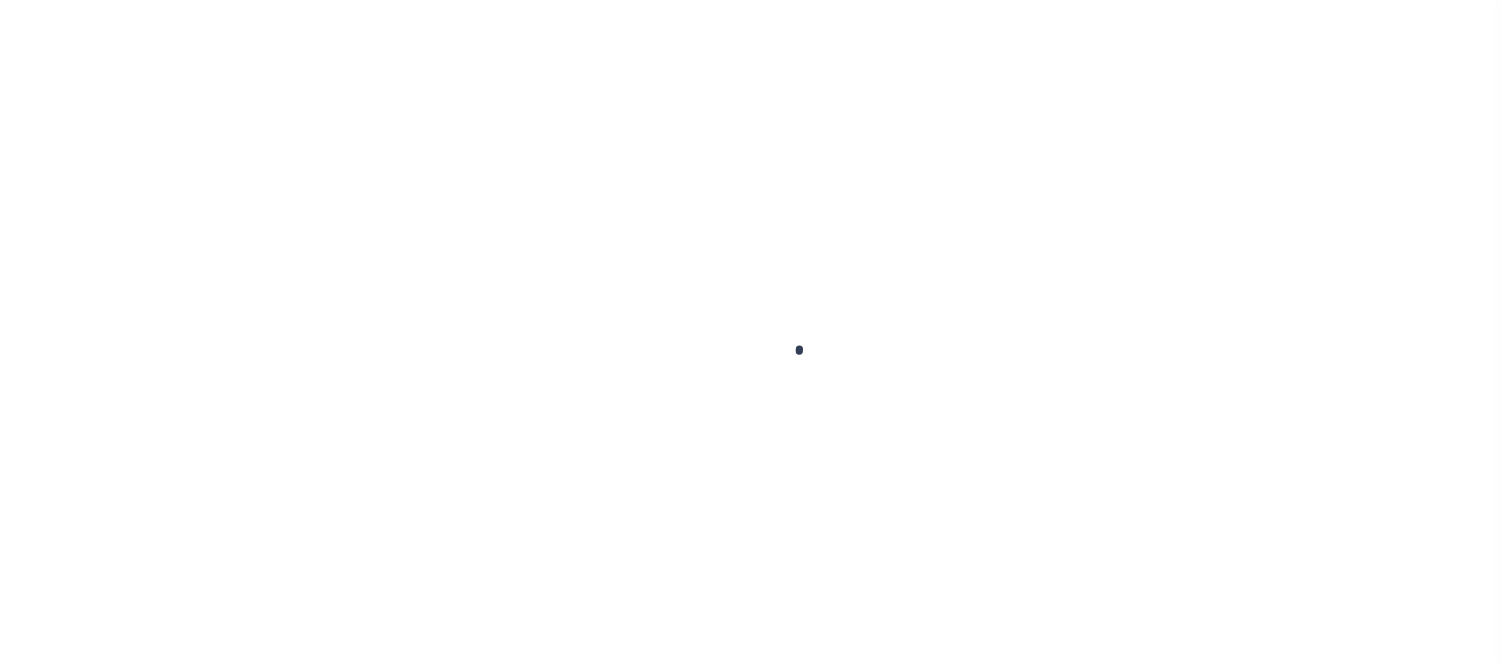 scroll, scrollTop: 0, scrollLeft: 0, axis: both 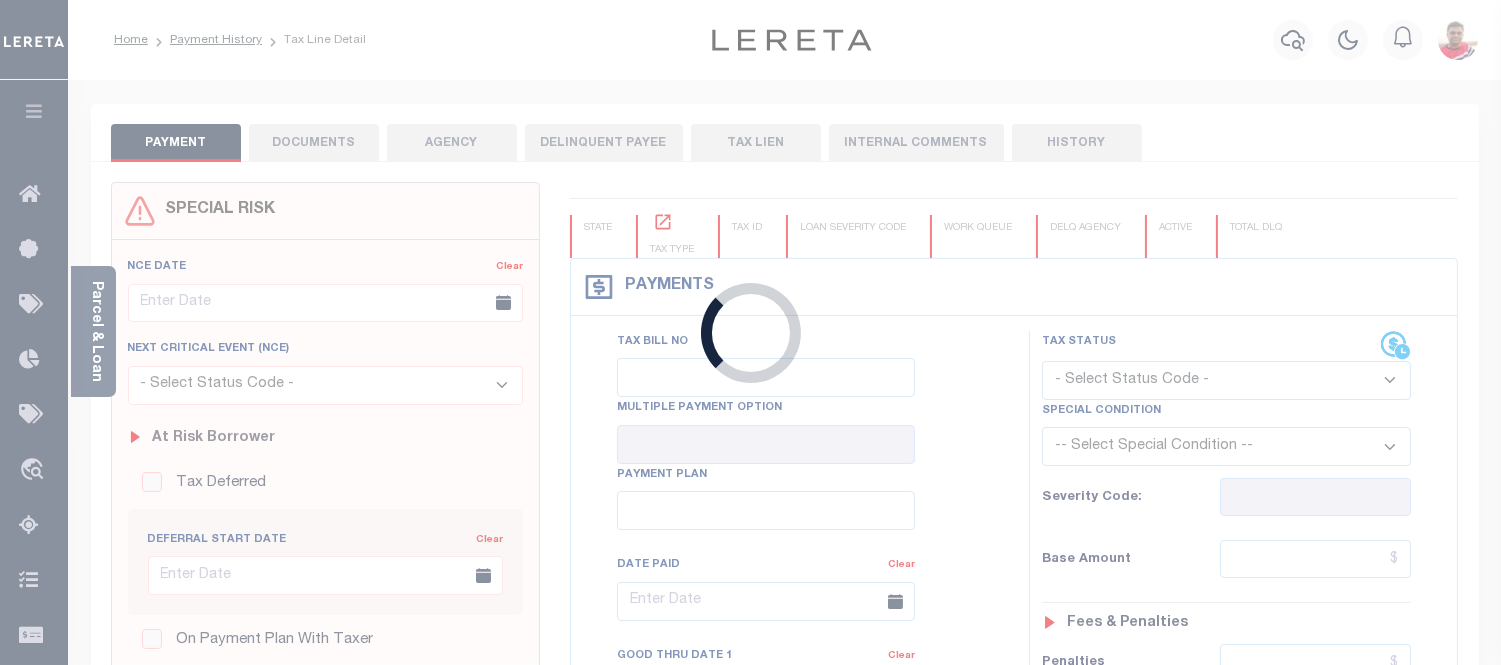 checkbox on "false" 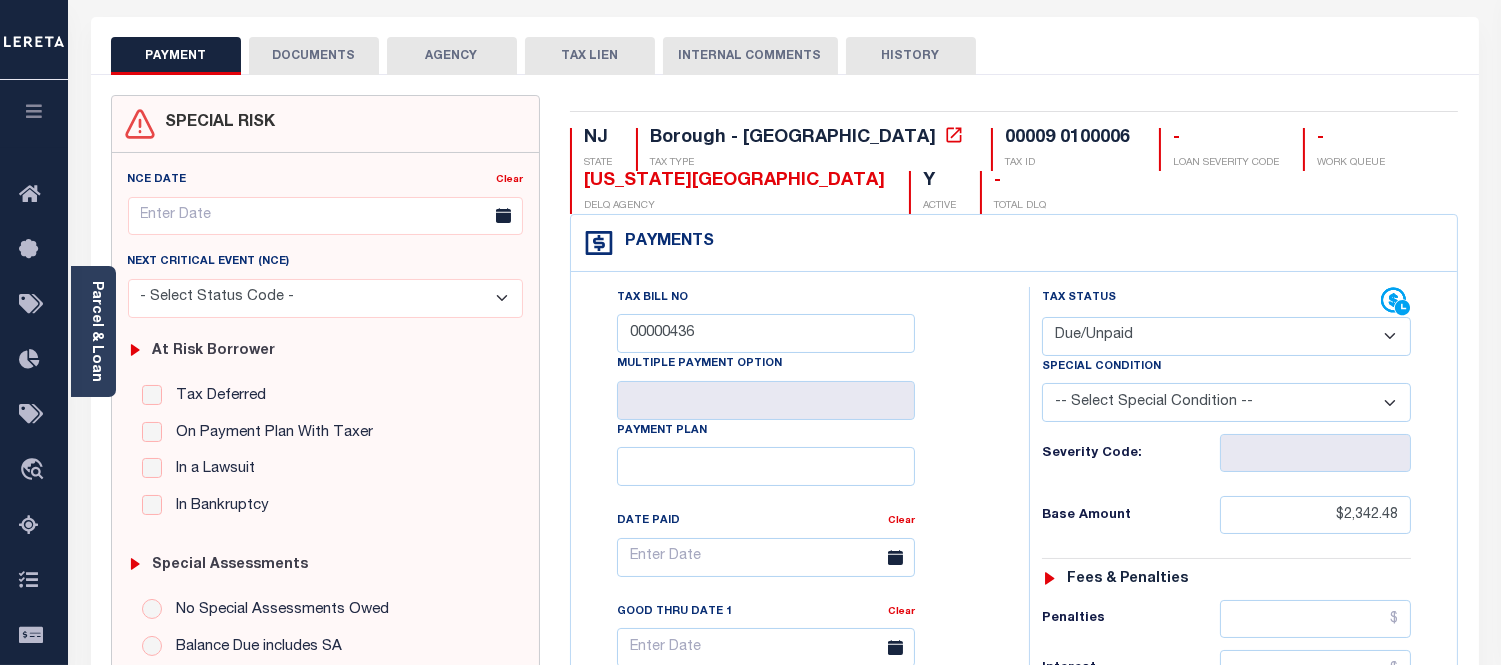 scroll, scrollTop: 0, scrollLeft: 0, axis: both 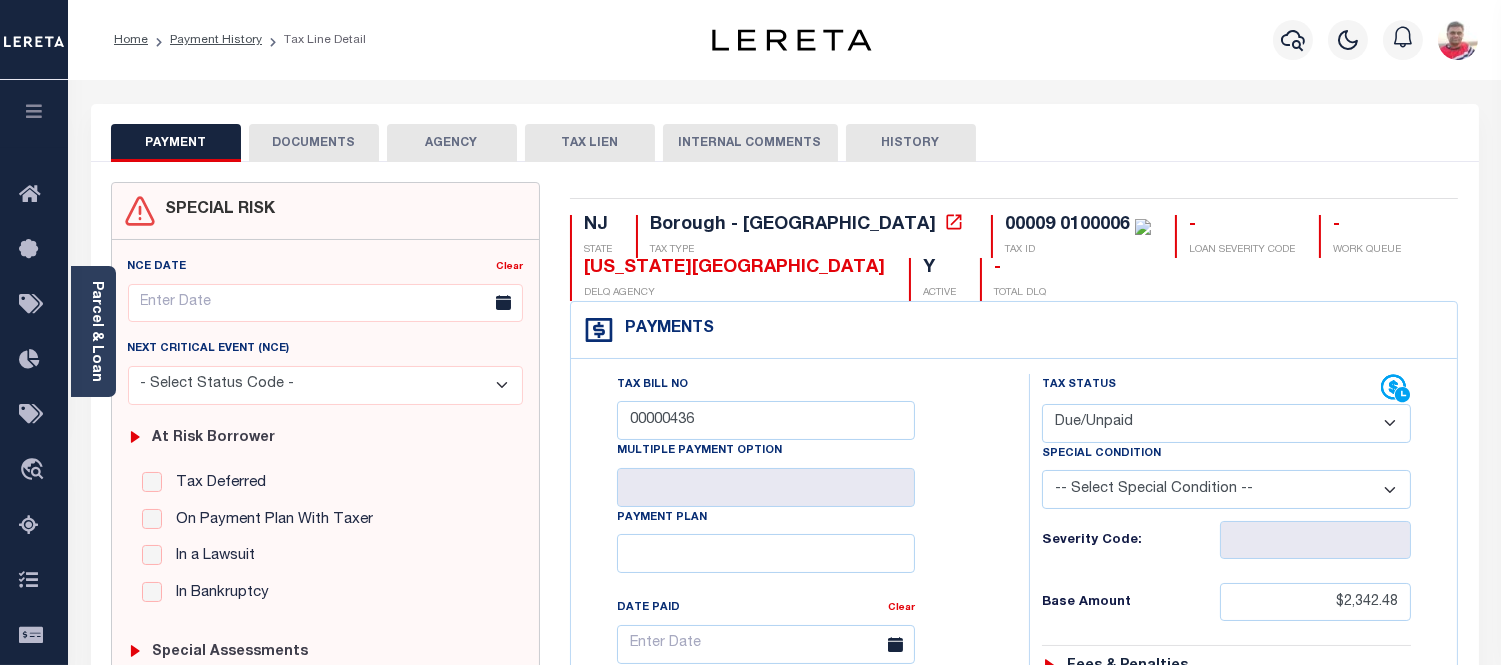 click on "HISTORY" at bounding box center [911, 143] 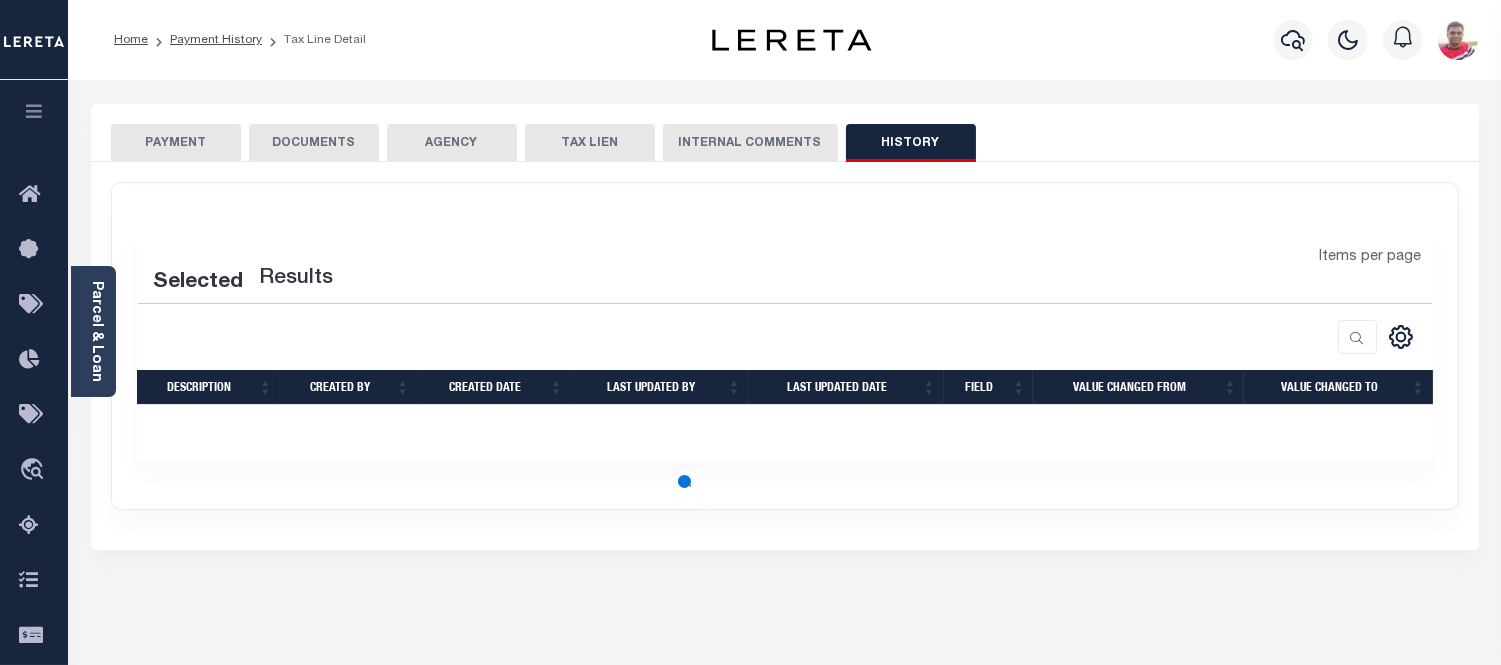 select on "50" 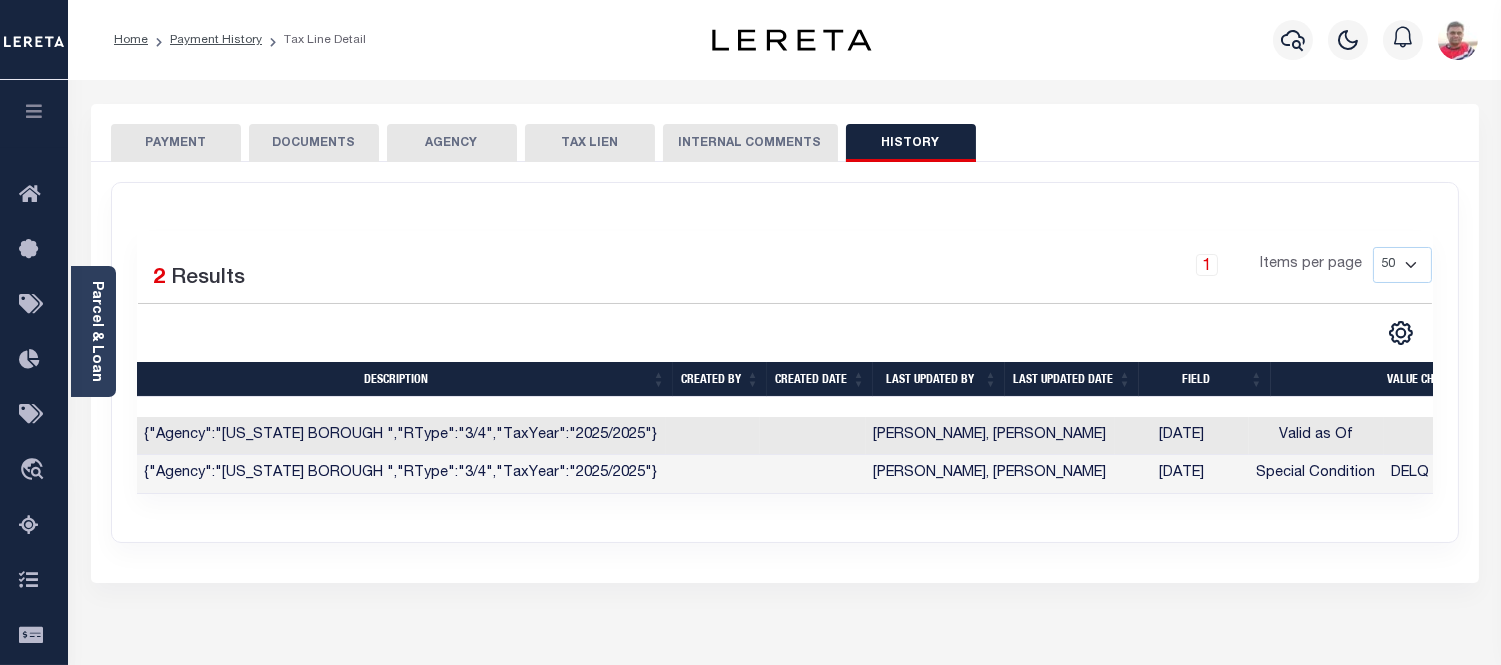 scroll, scrollTop: 0, scrollLeft: 106, axis: horizontal 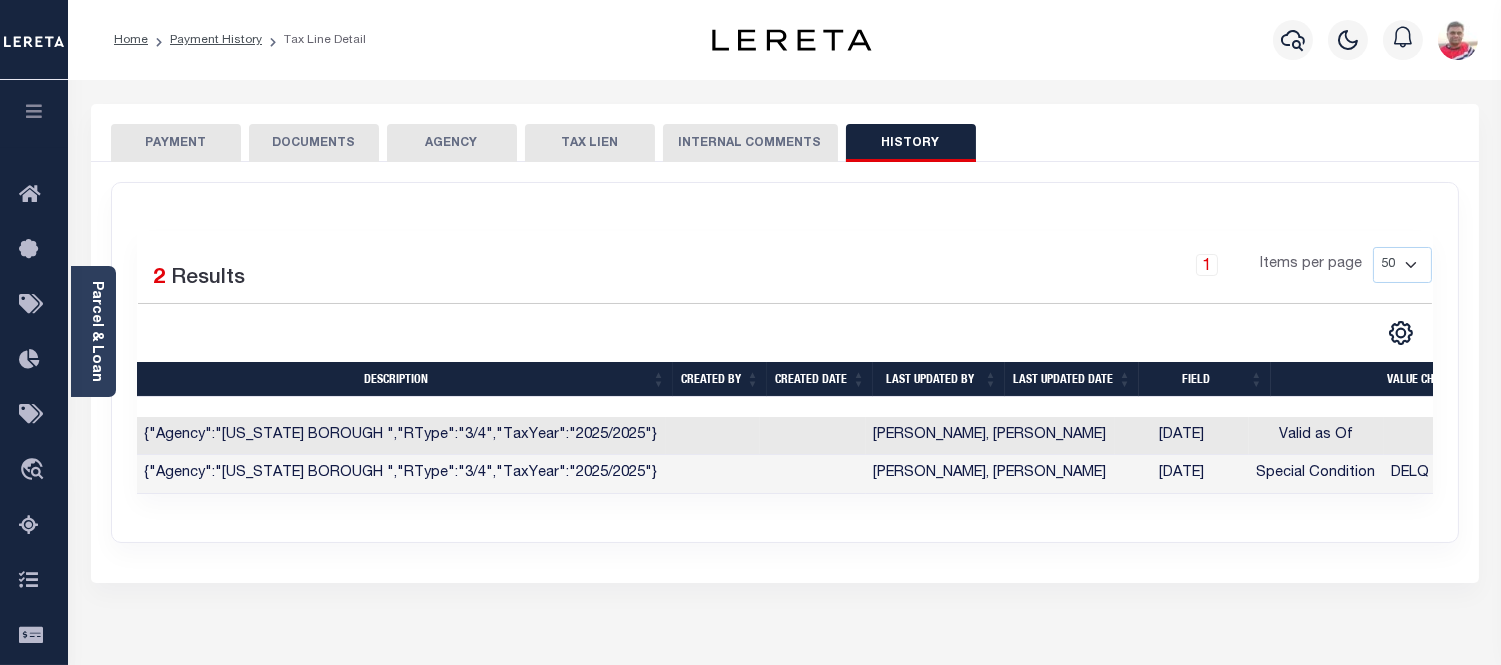 click on "PAYMENT" at bounding box center [176, 143] 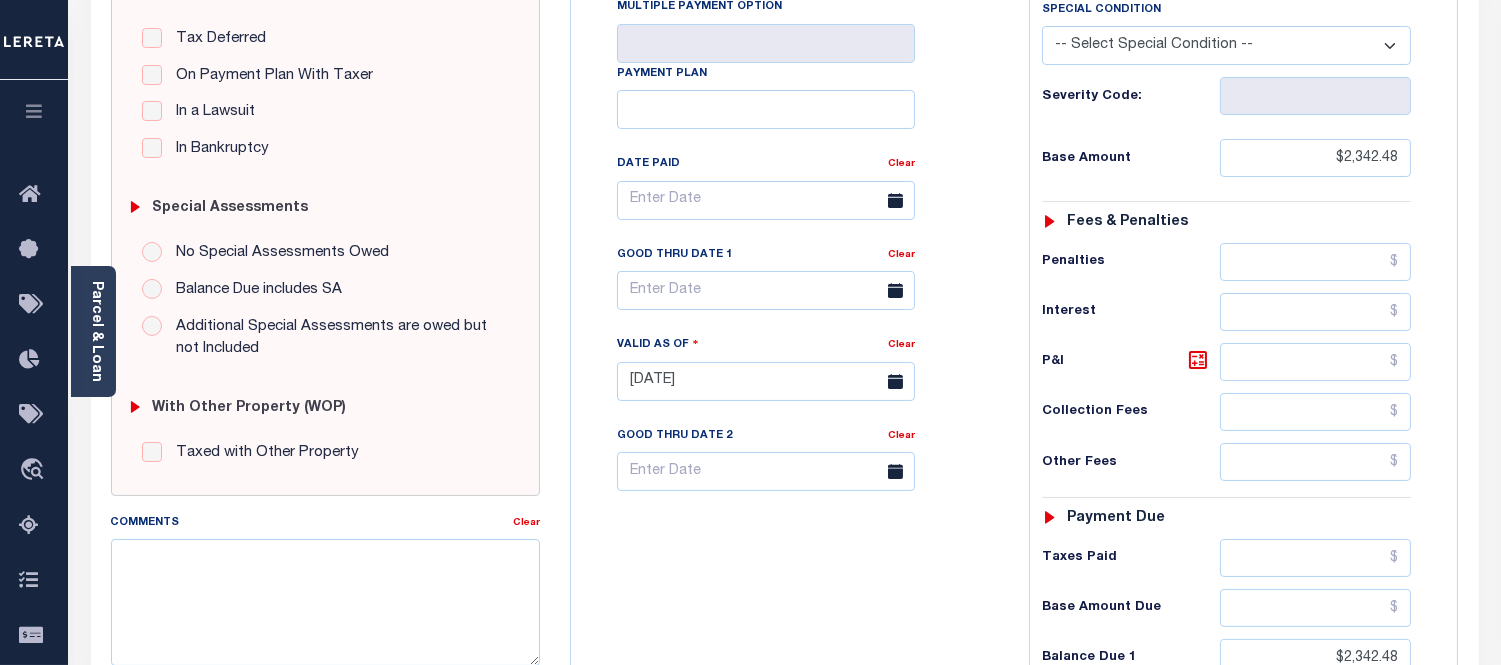 scroll, scrollTop: 0, scrollLeft: 0, axis: both 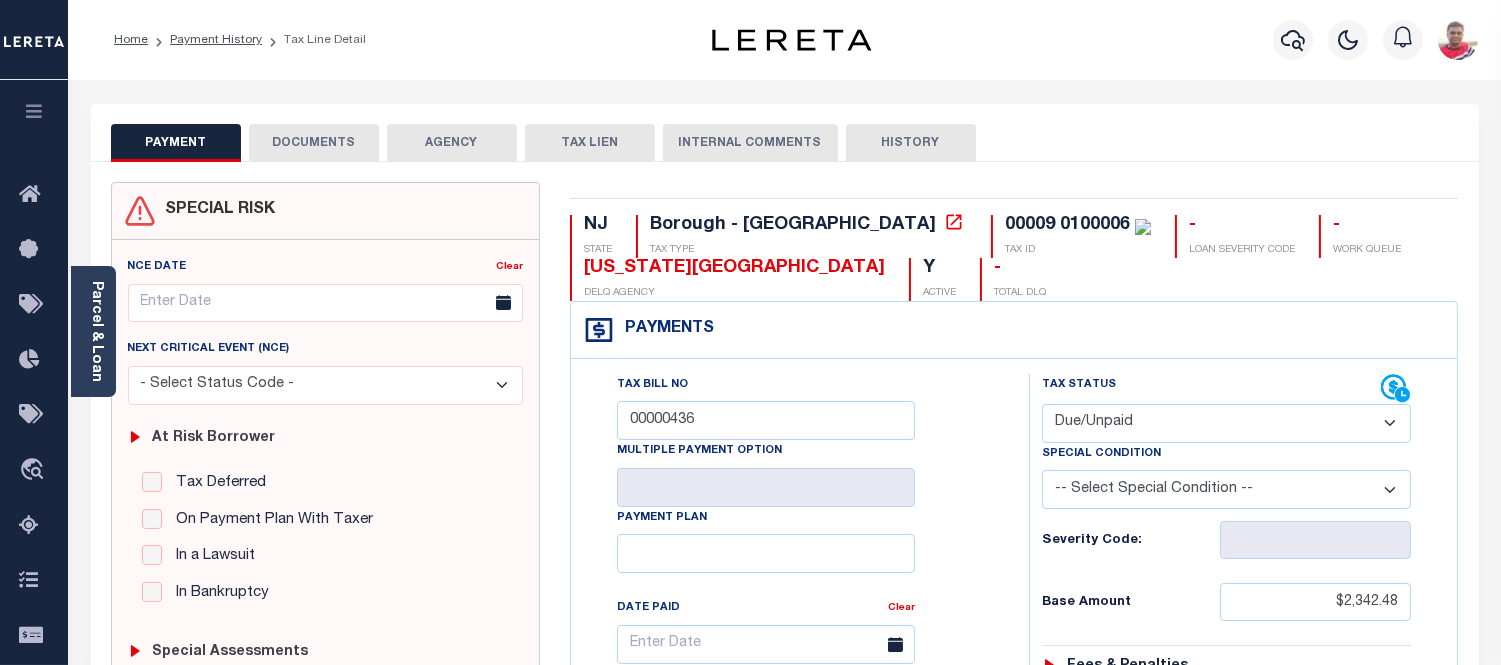 type 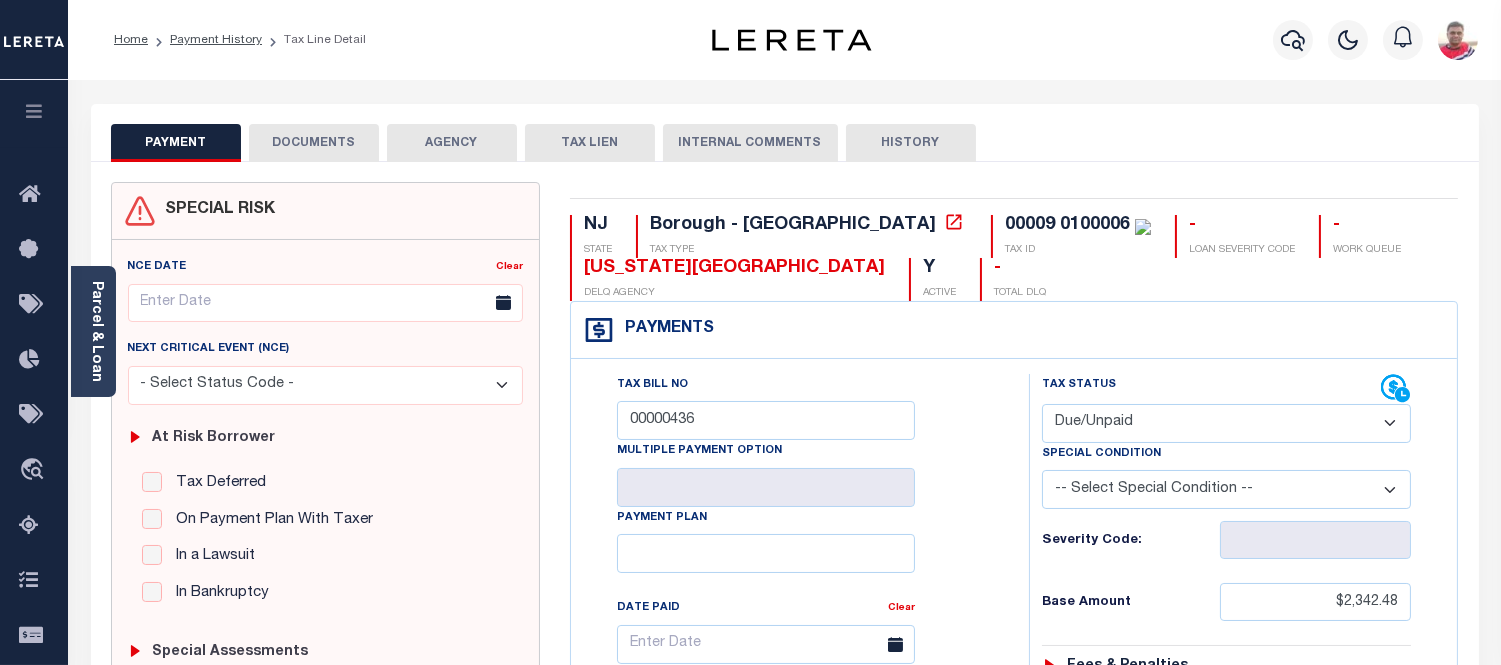 click on "HISTORY" at bounding box center (911, 143) 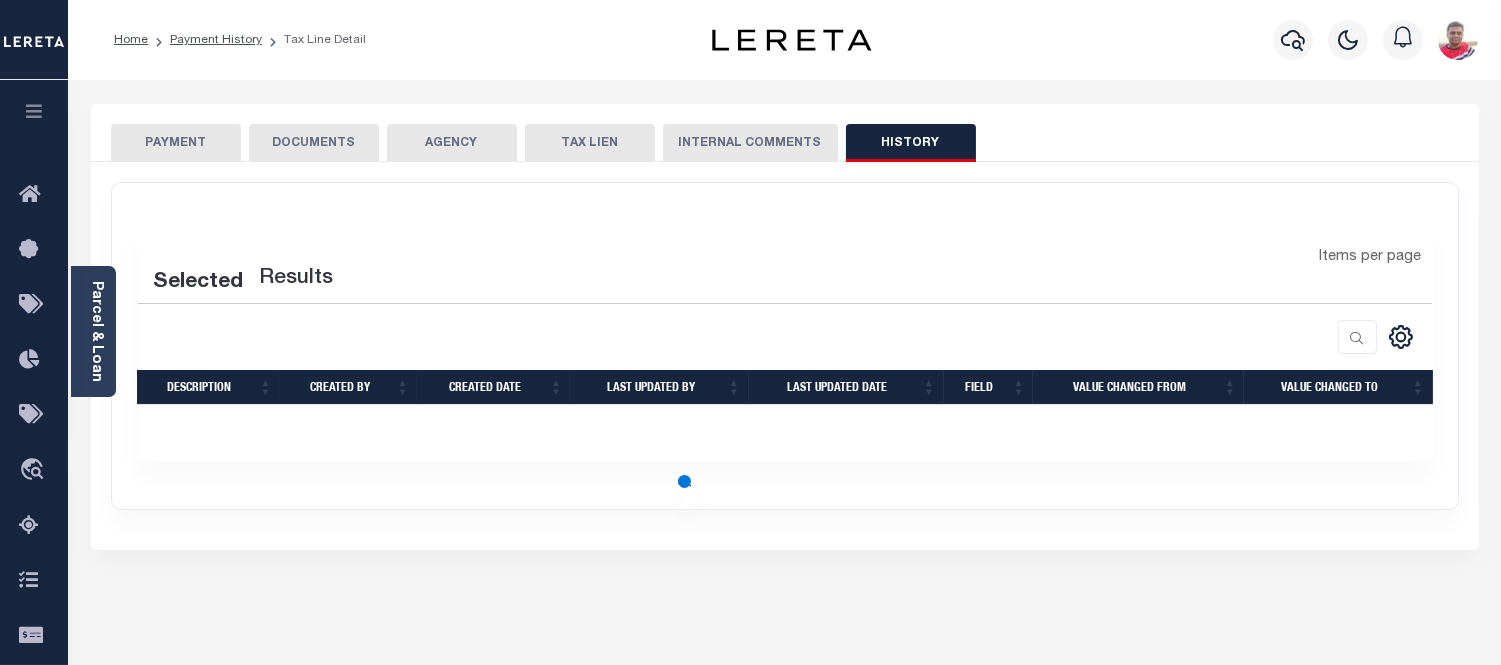 select on "50" 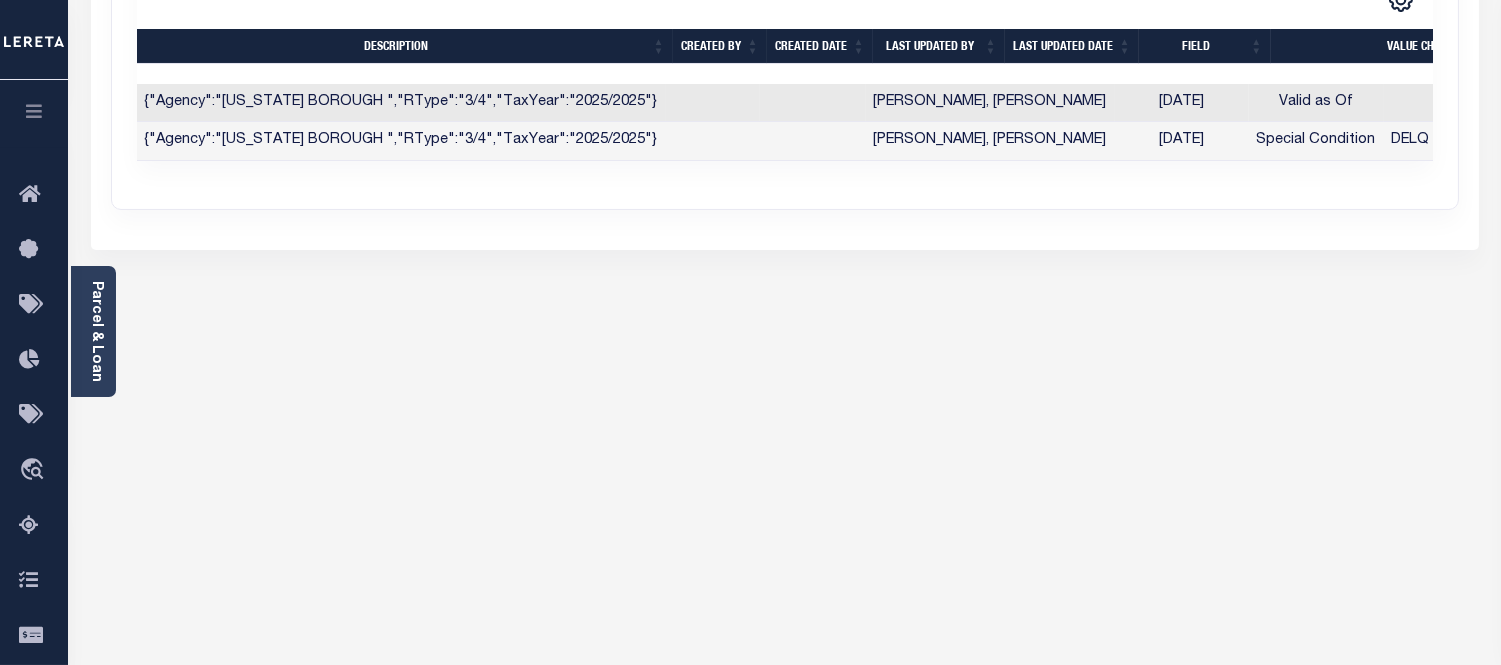 scroll, scrollTop: 111, scrollLeft: 0, axis: vertical 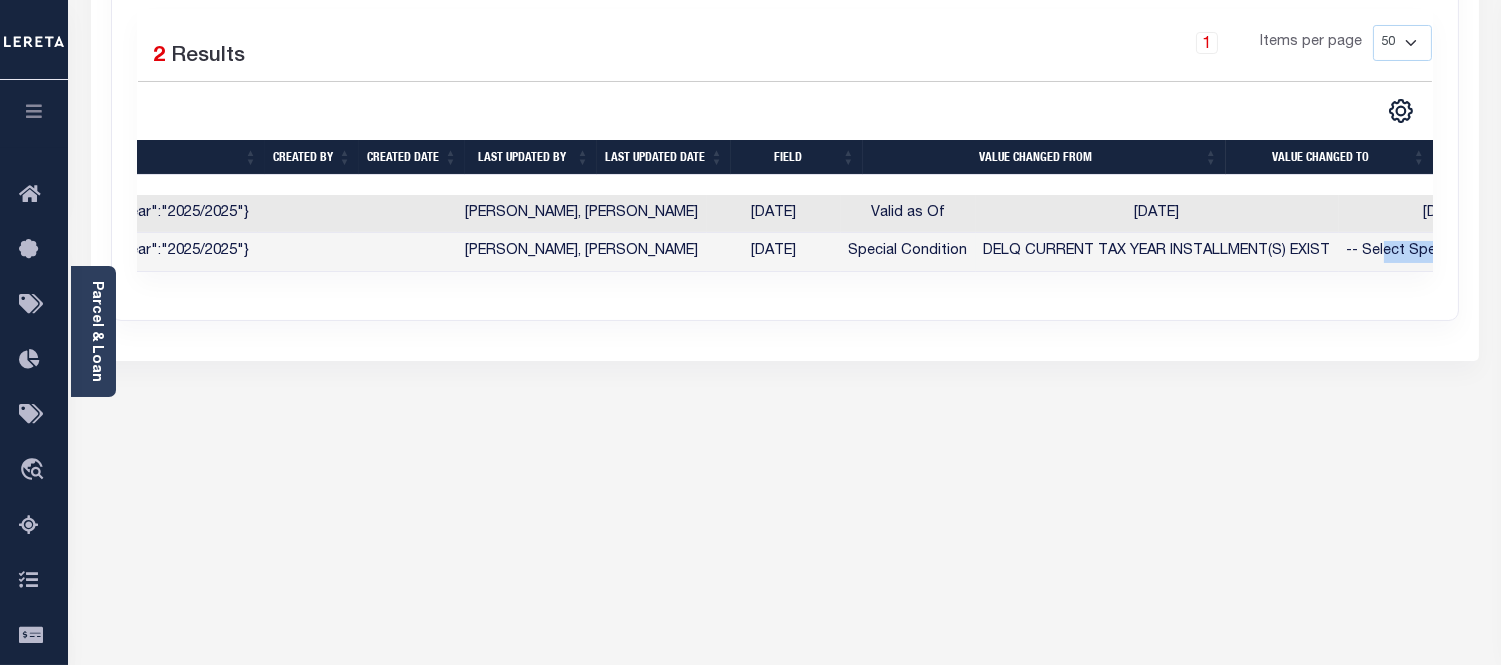 drag, startPoint x: 1270, startPoint y: 267, endPoint x: 1356, endPoint y: 257, distance: 86.579445 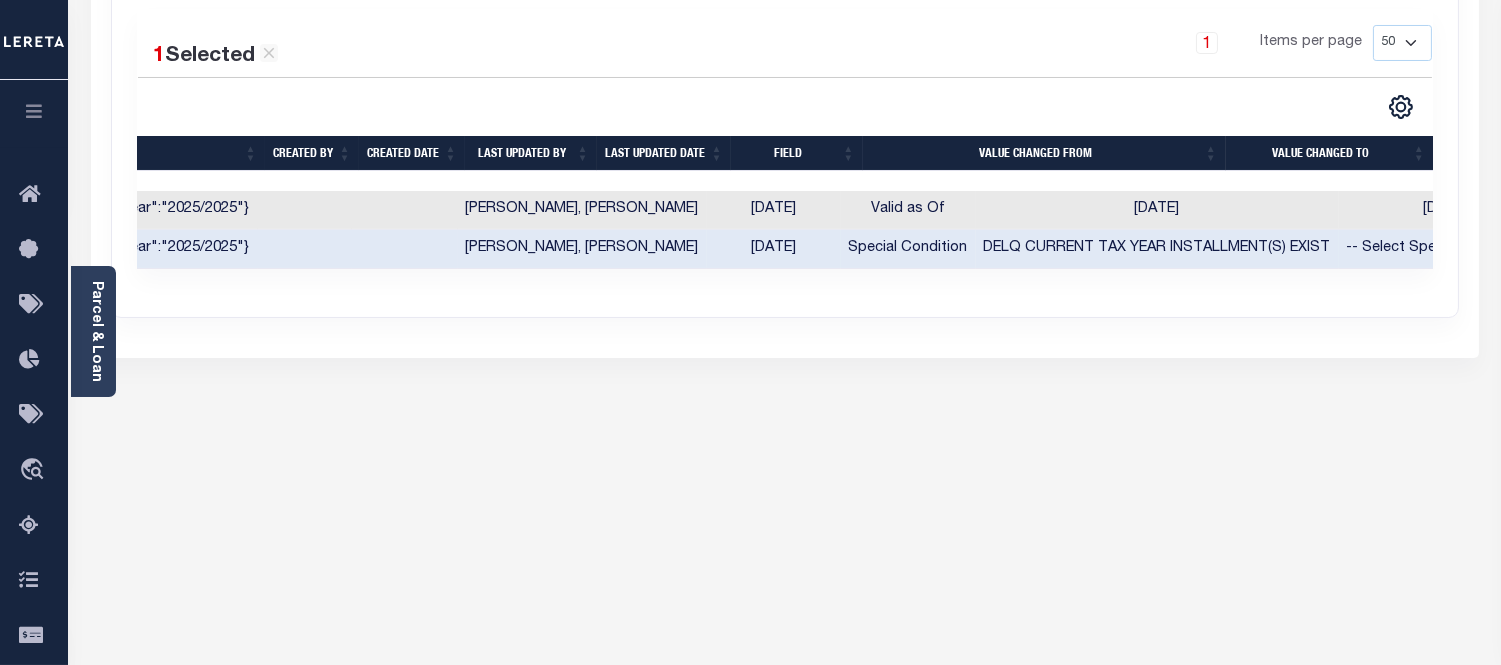 click on "SPECIAL RISK
NCE Date
Clear" at bounding box center (785, 149) 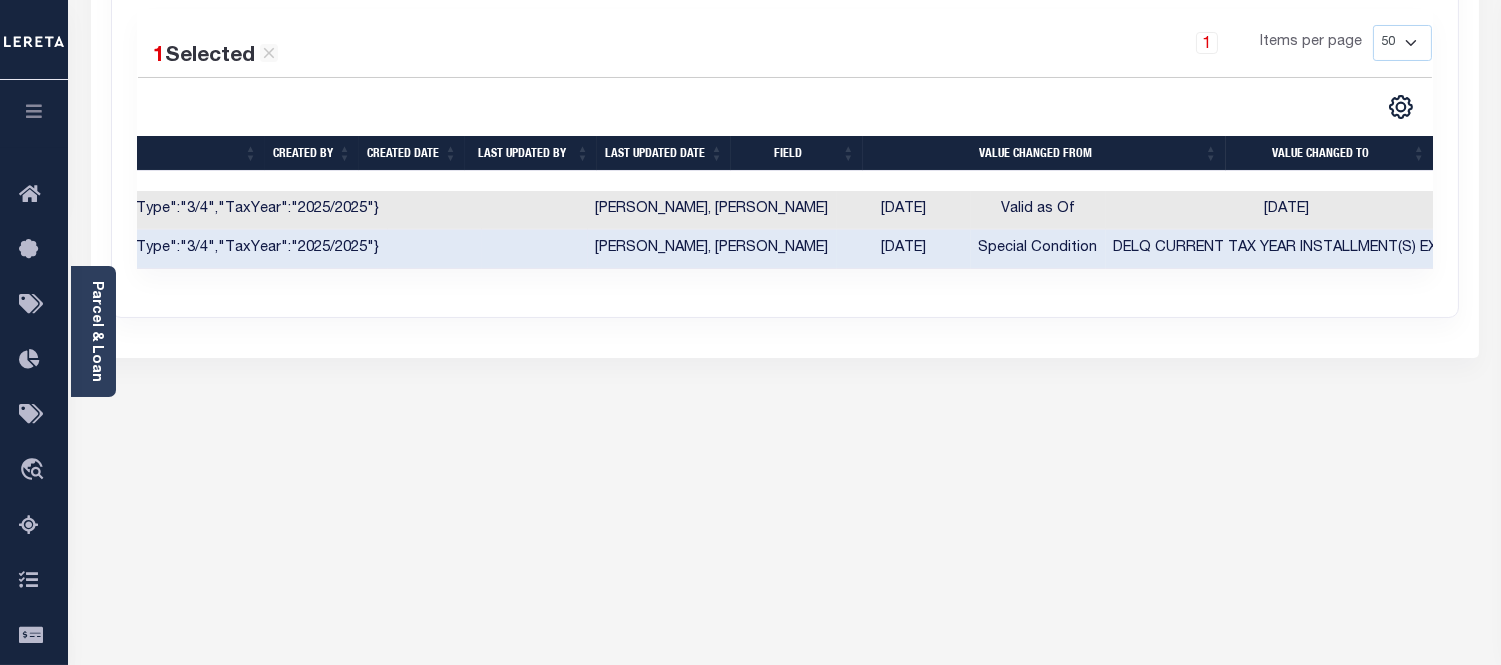 scroll, scrollTop: 0, scrollLeft: 278, axis: horizontal 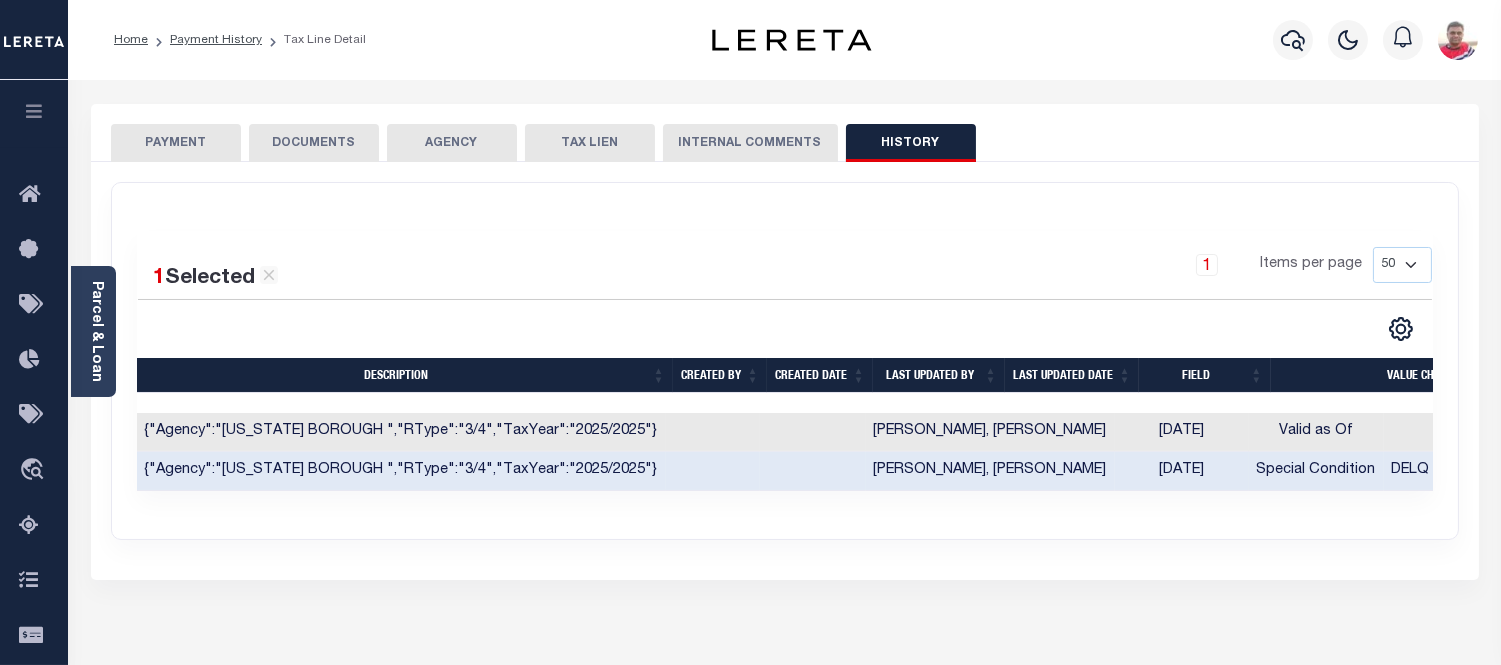 click on "1
Items per page   10 25 50 100" at bounding box center (950, 273) 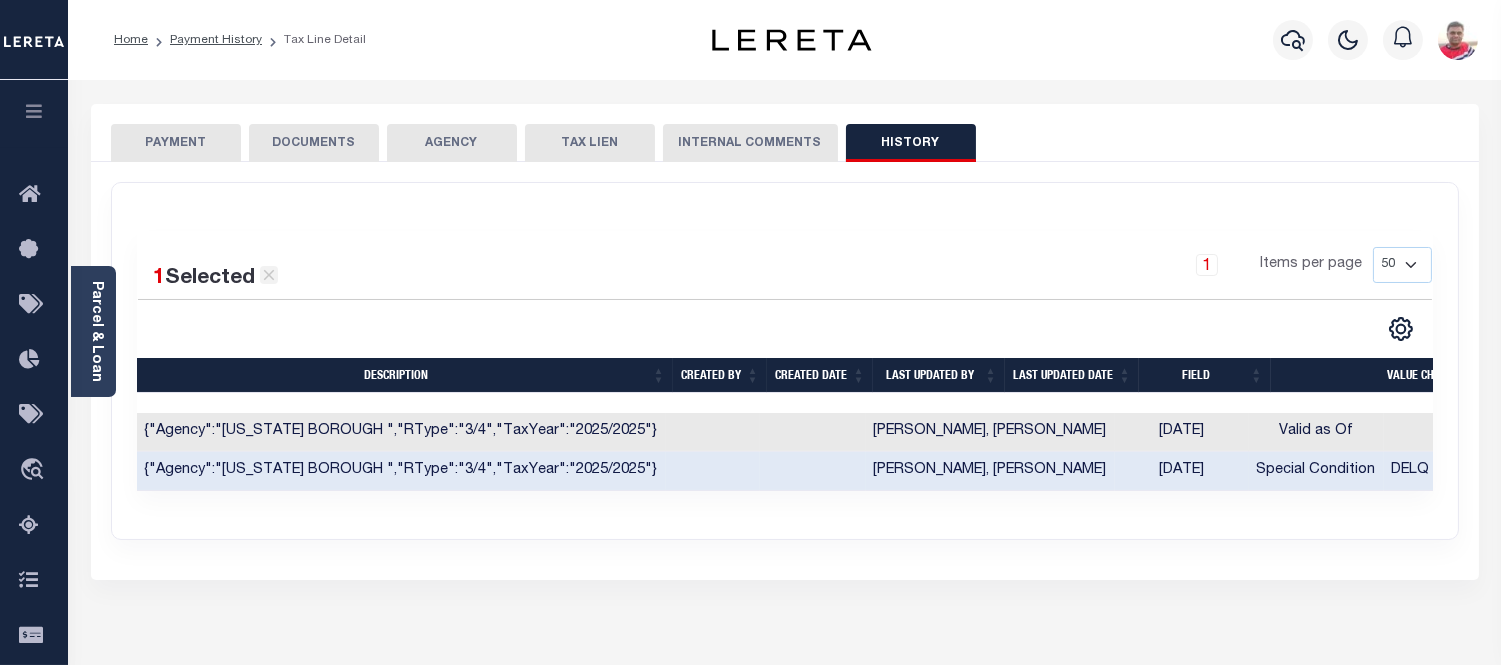 click 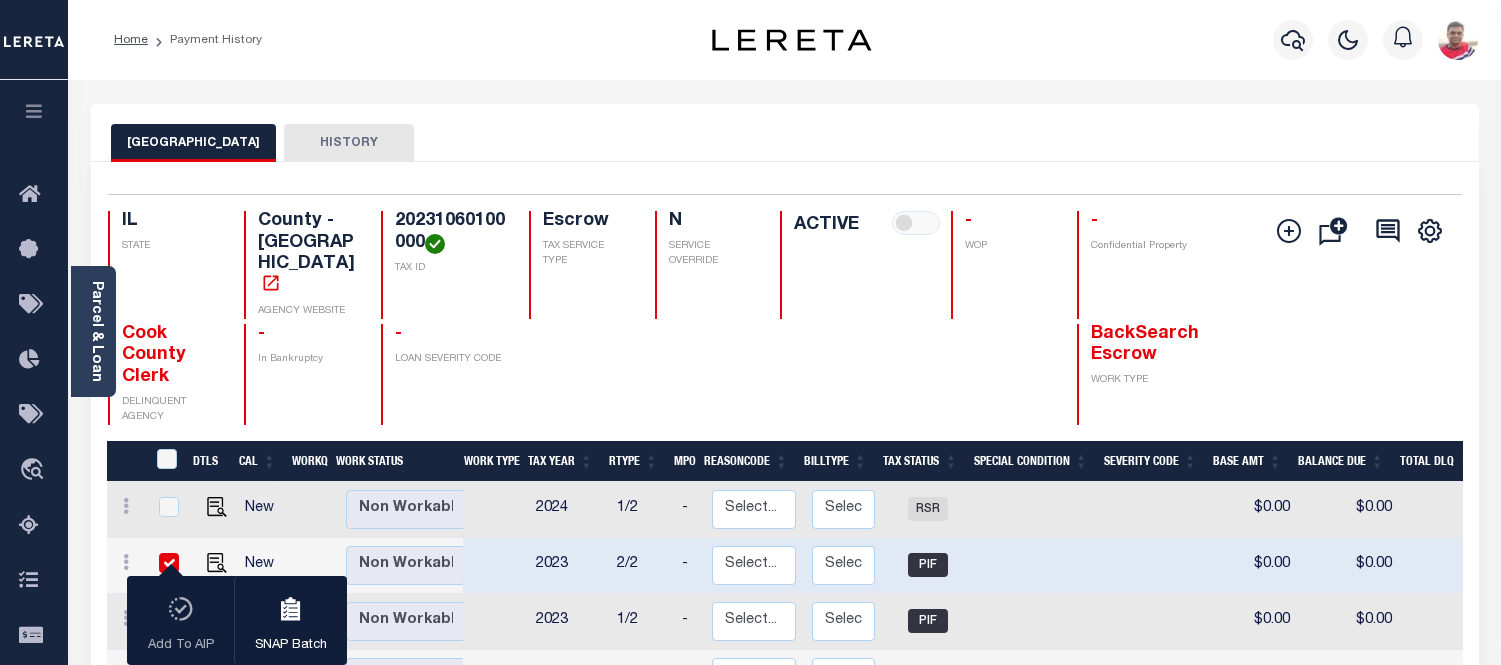scroll, scrollTop: 222, scrollLeft: 0, axis: vertical 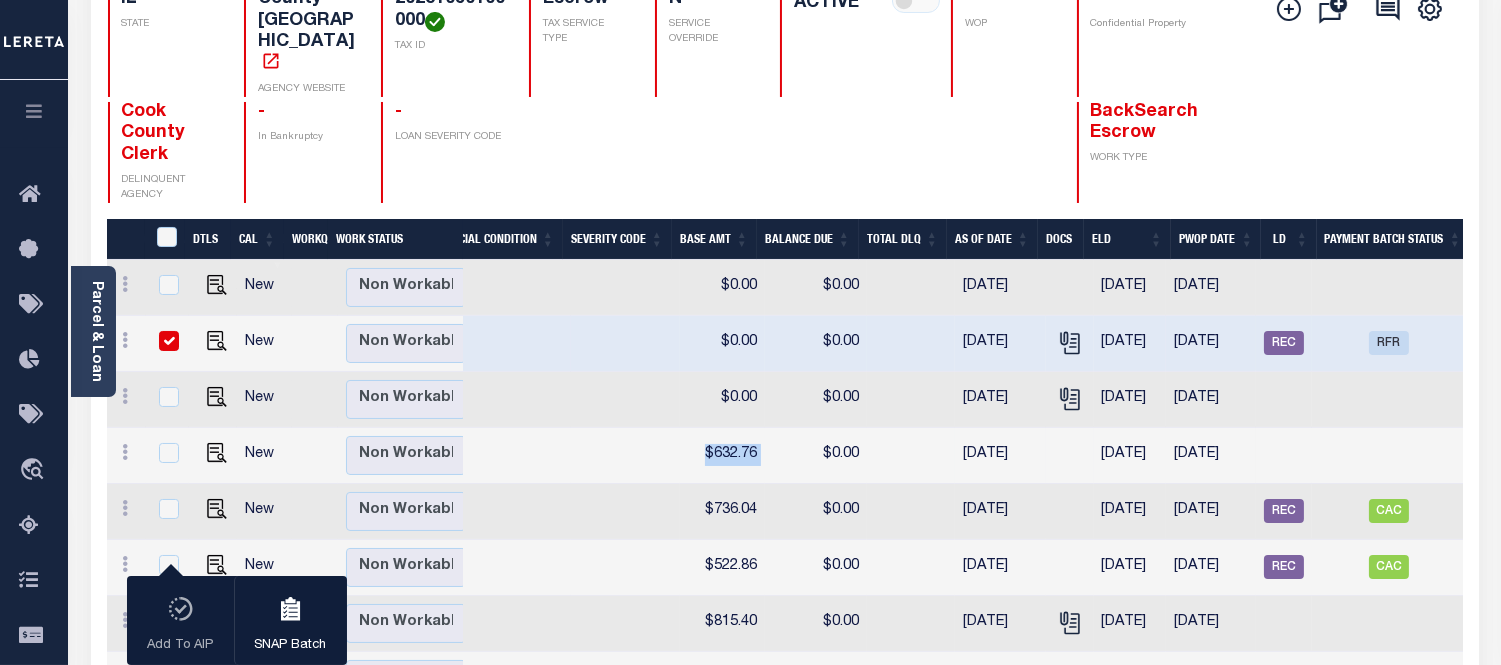 drag, startPoint x: 761, startPoint y: 416, endPoint x: 668, endPoint y: 404, distance: 93.770996 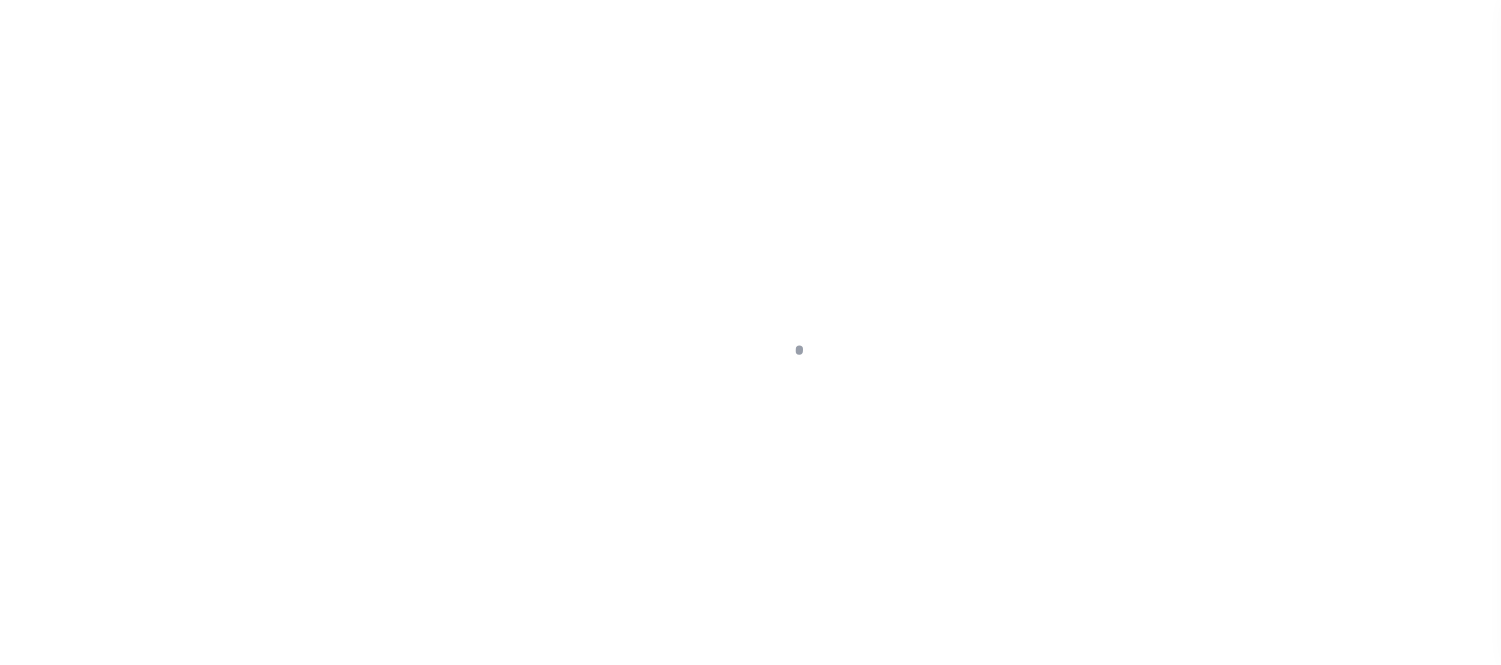 select on "PIF" 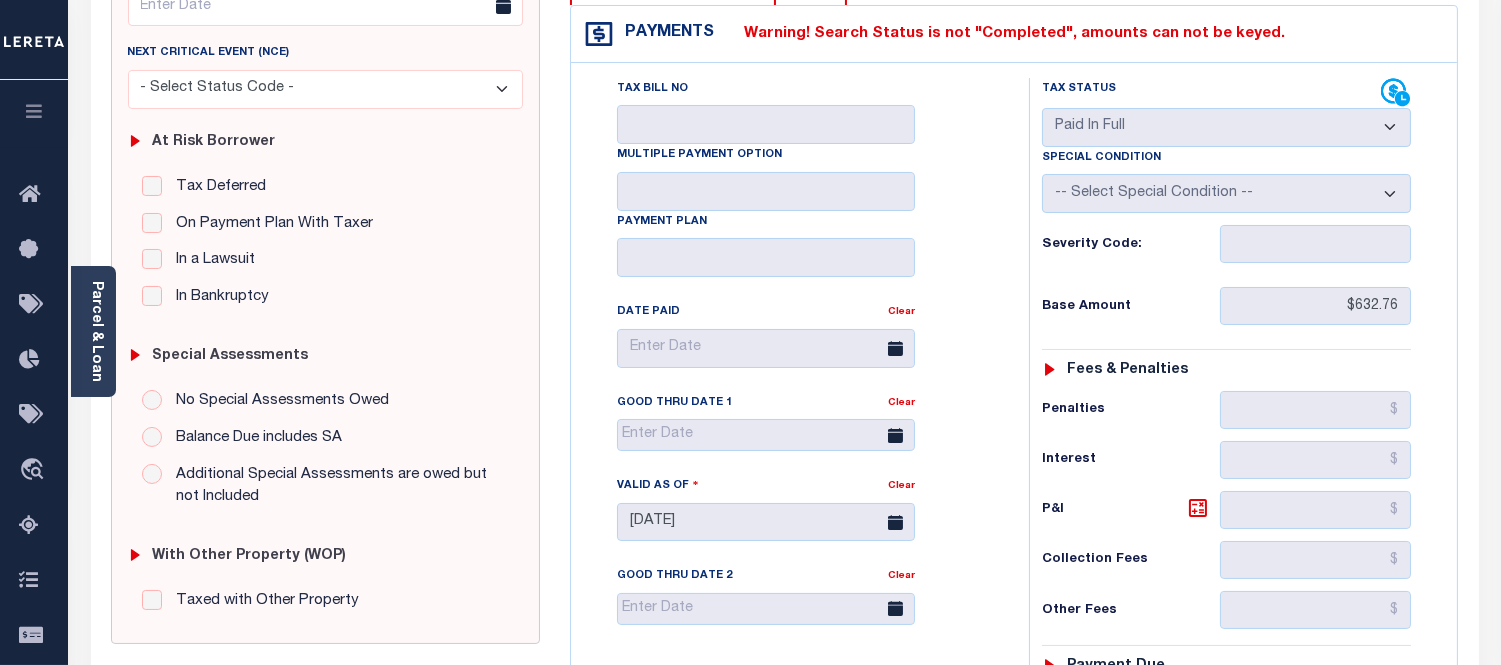 scroll, scrollTop: 185, scrollLeft: 0, axis: vertical 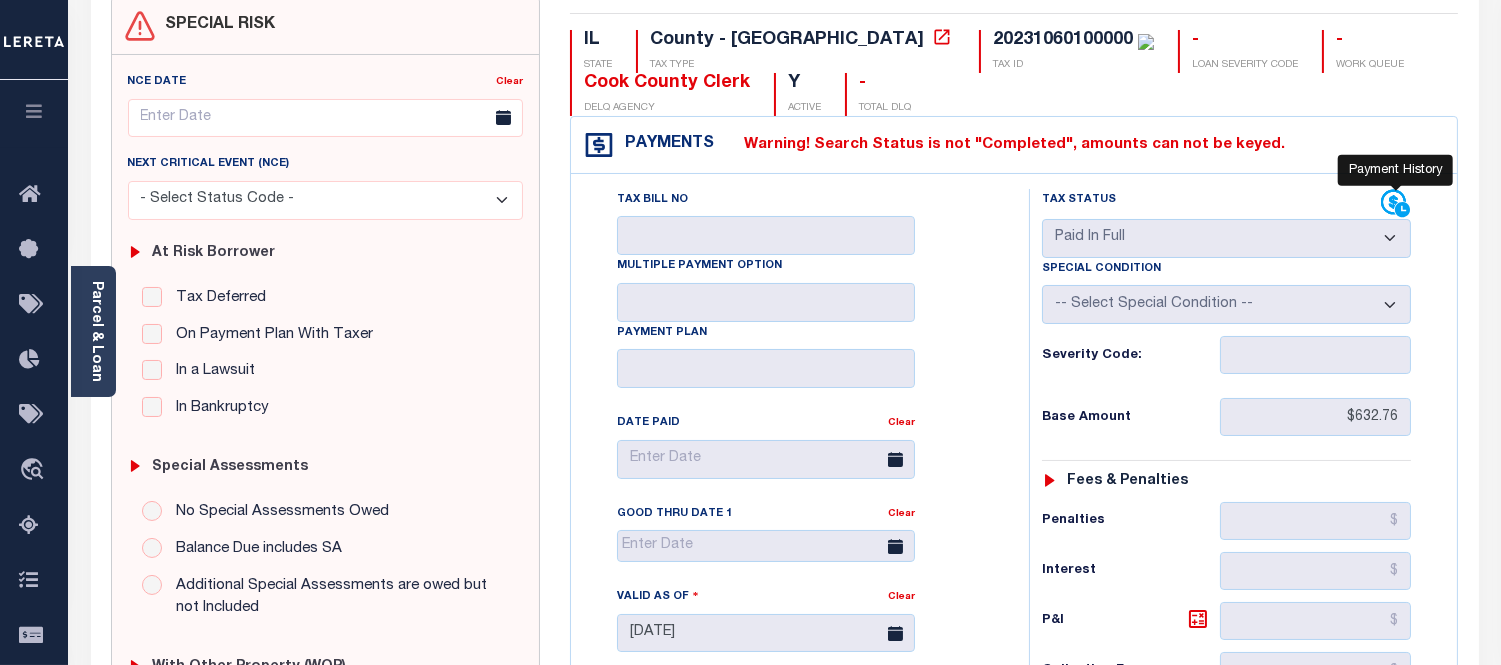 click 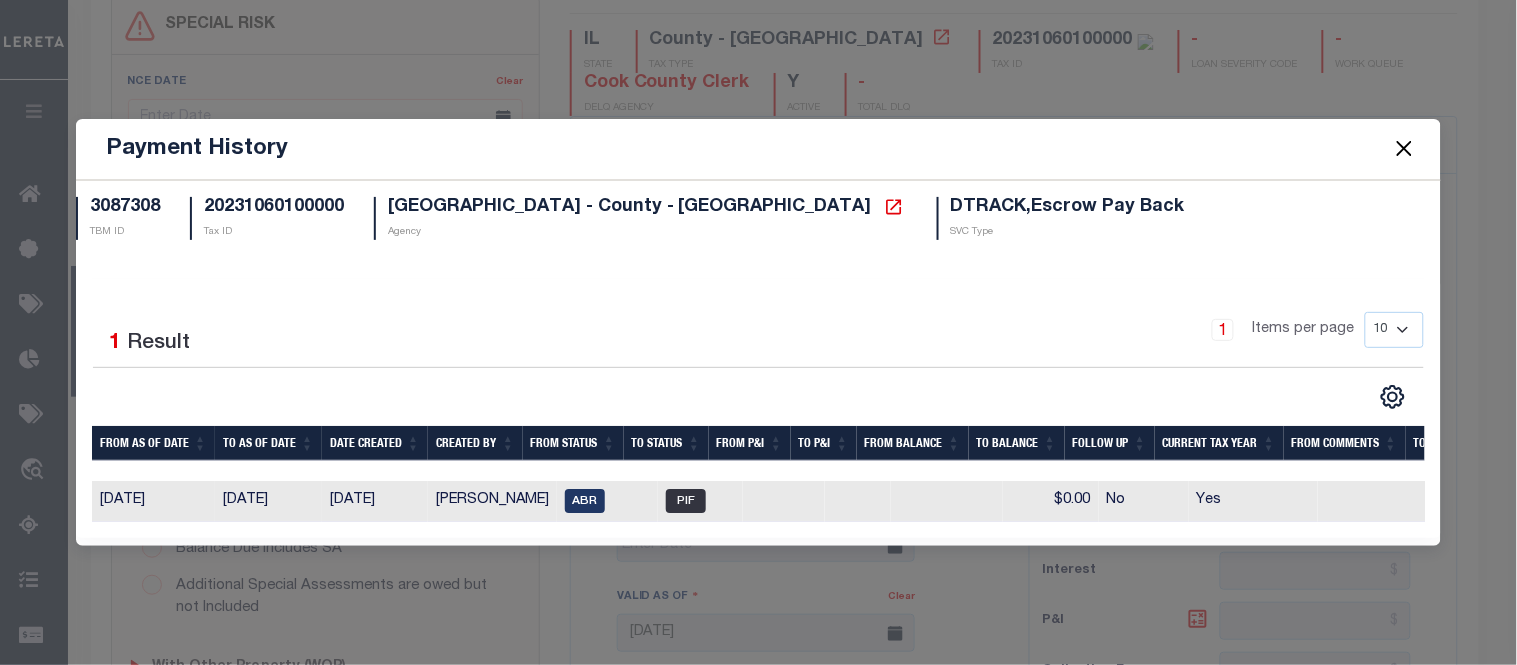 drag, startPoint x: 1402, startPoint y: 141, endPoint x: 1398, endPoint y: 151, distance: 10.770329 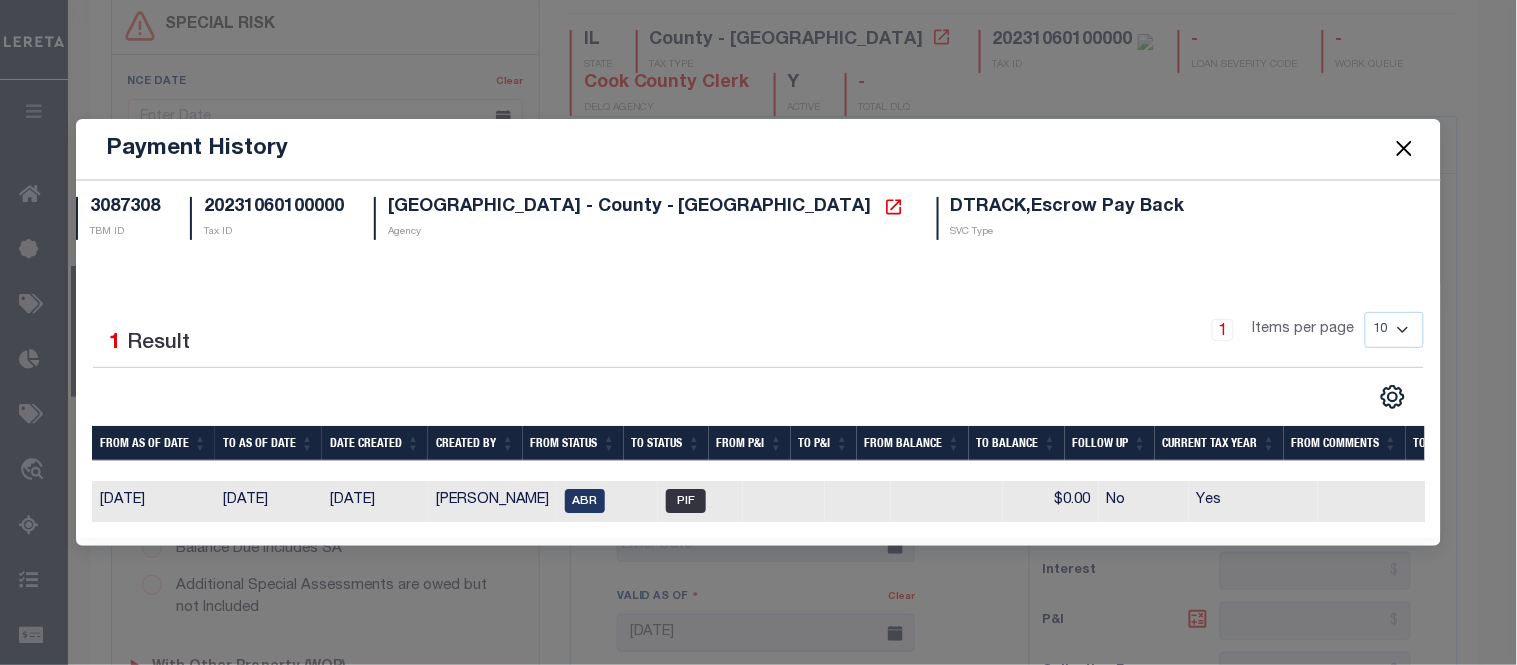 click at bounding box center (1404, 149) 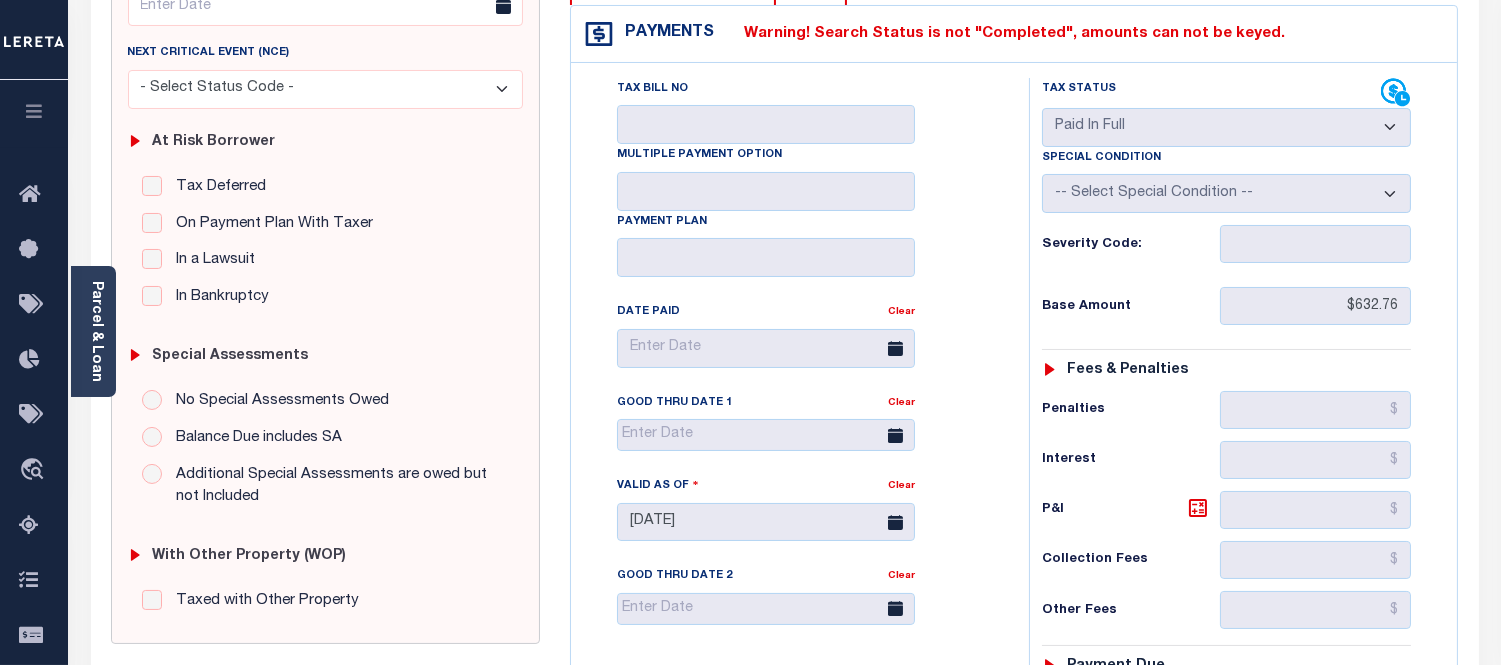 scroll, scrollTop: 185, scrollLeft: 0, axis: vertical 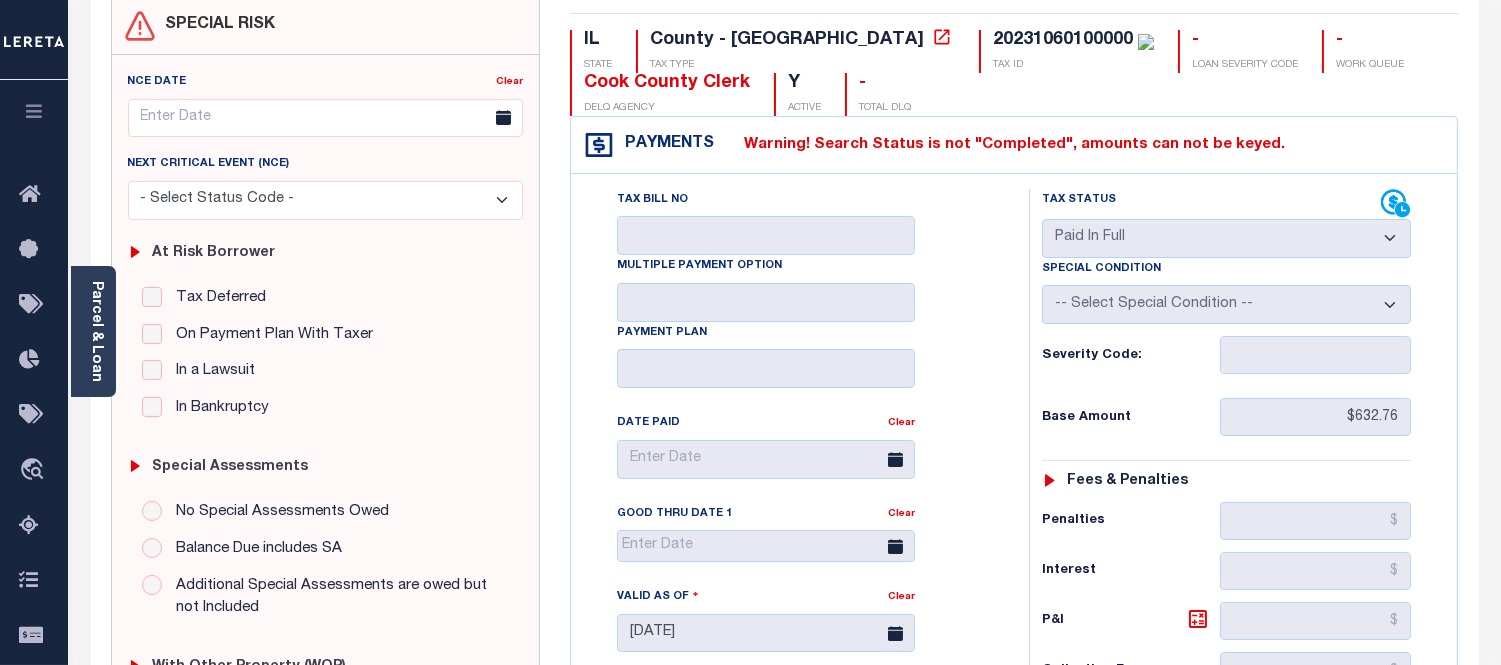 click on "Tax Status
Status" at bounding box center (1233, 630) 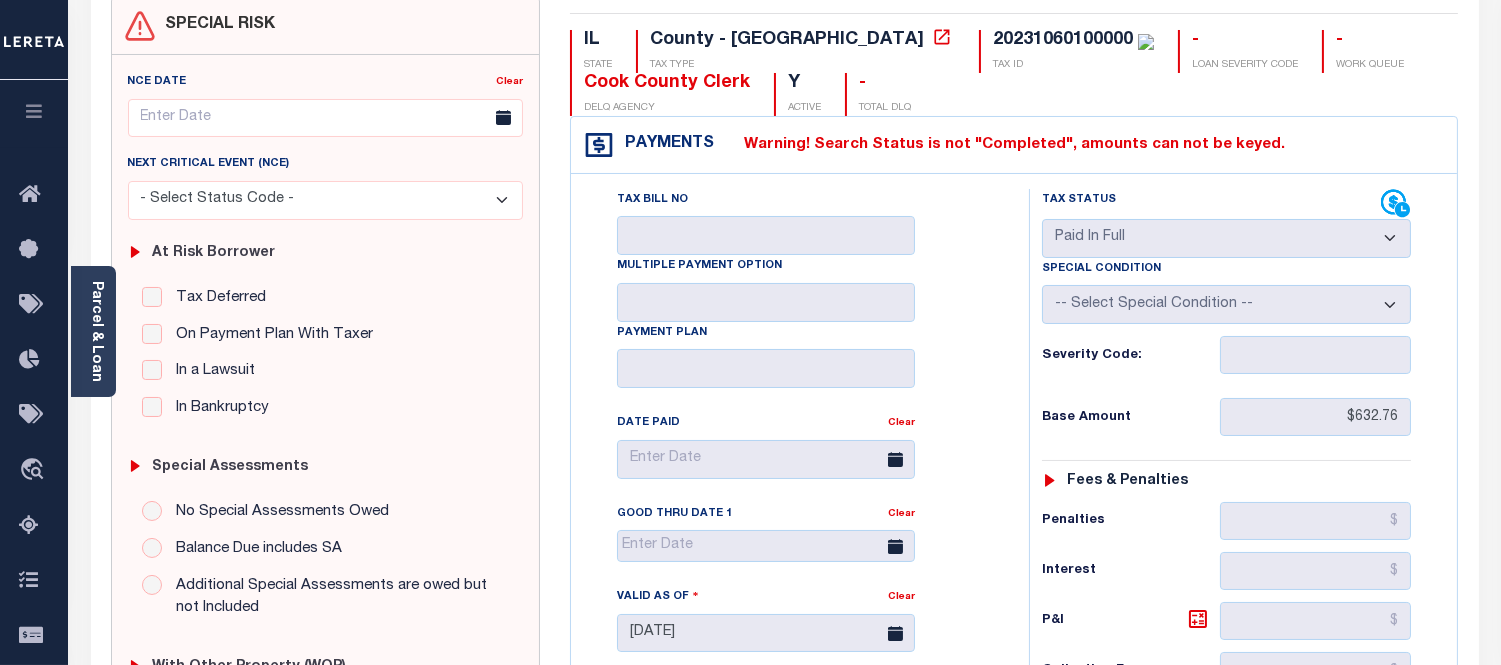 scroll, scrollTop: 0, scrollLeft: 0, axis: both 